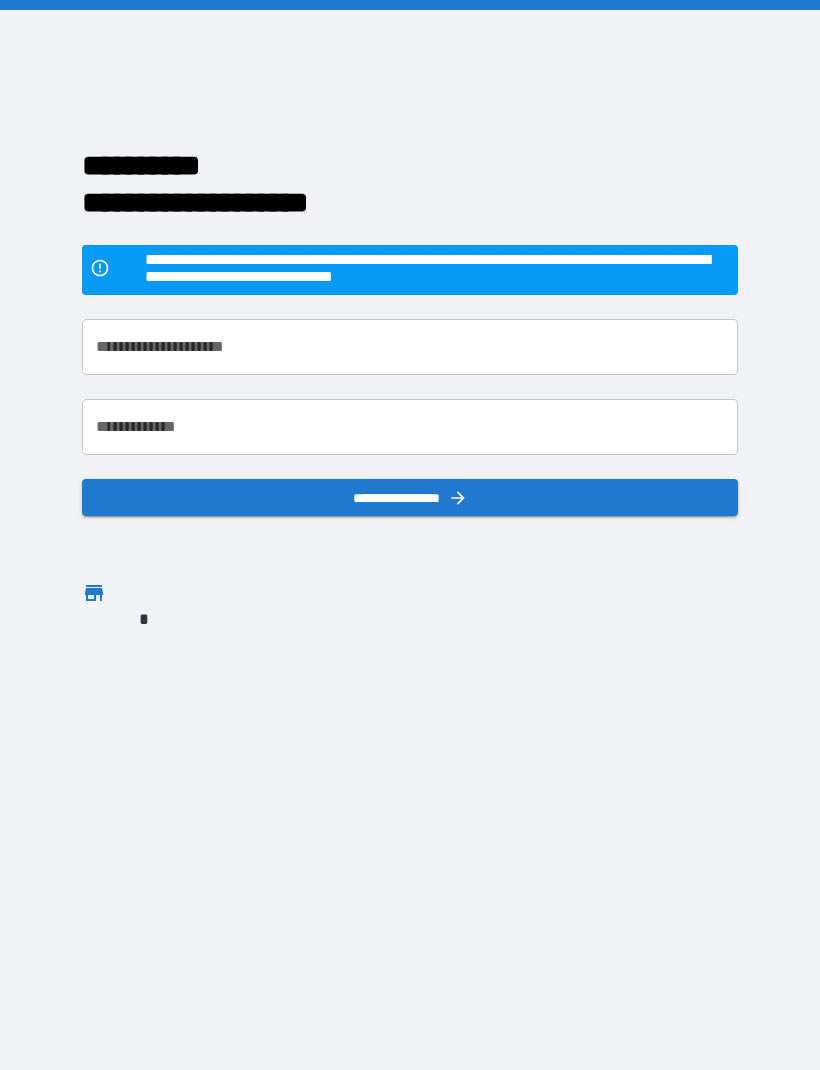 scroll, scrollTop: 0, scrollLeft: 0, axis: both 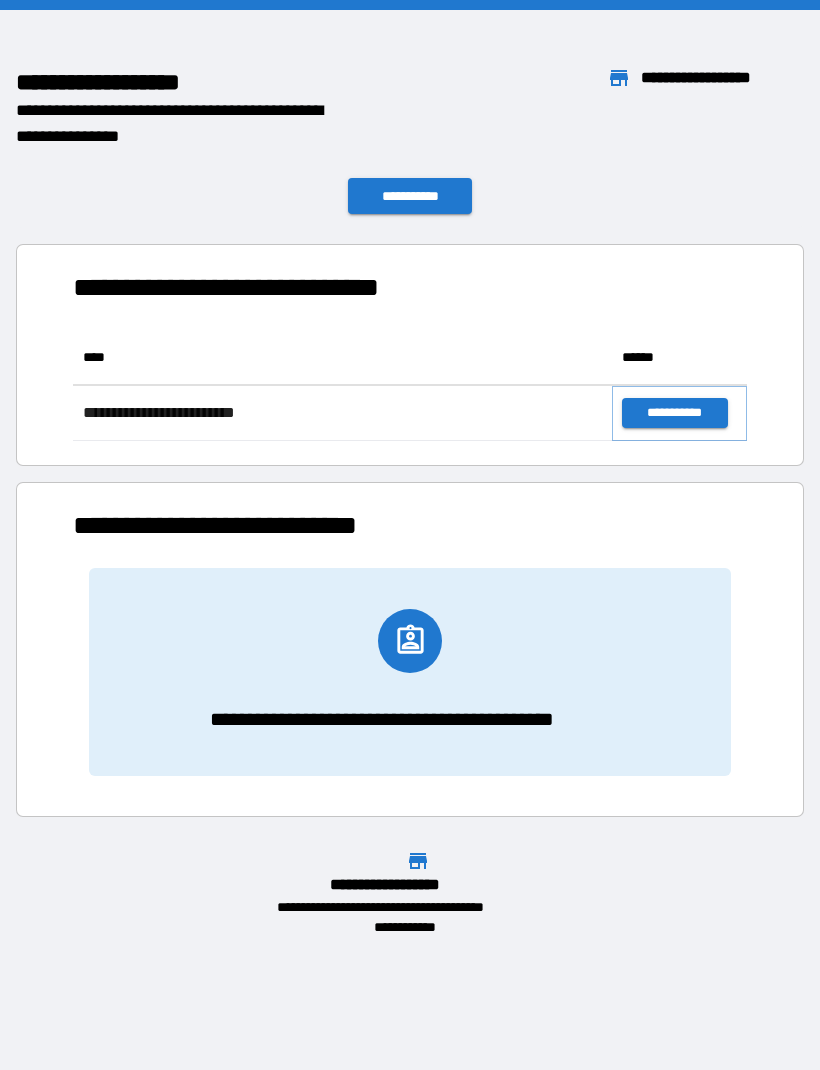 click on "**********" at bounding box center (674, 413) 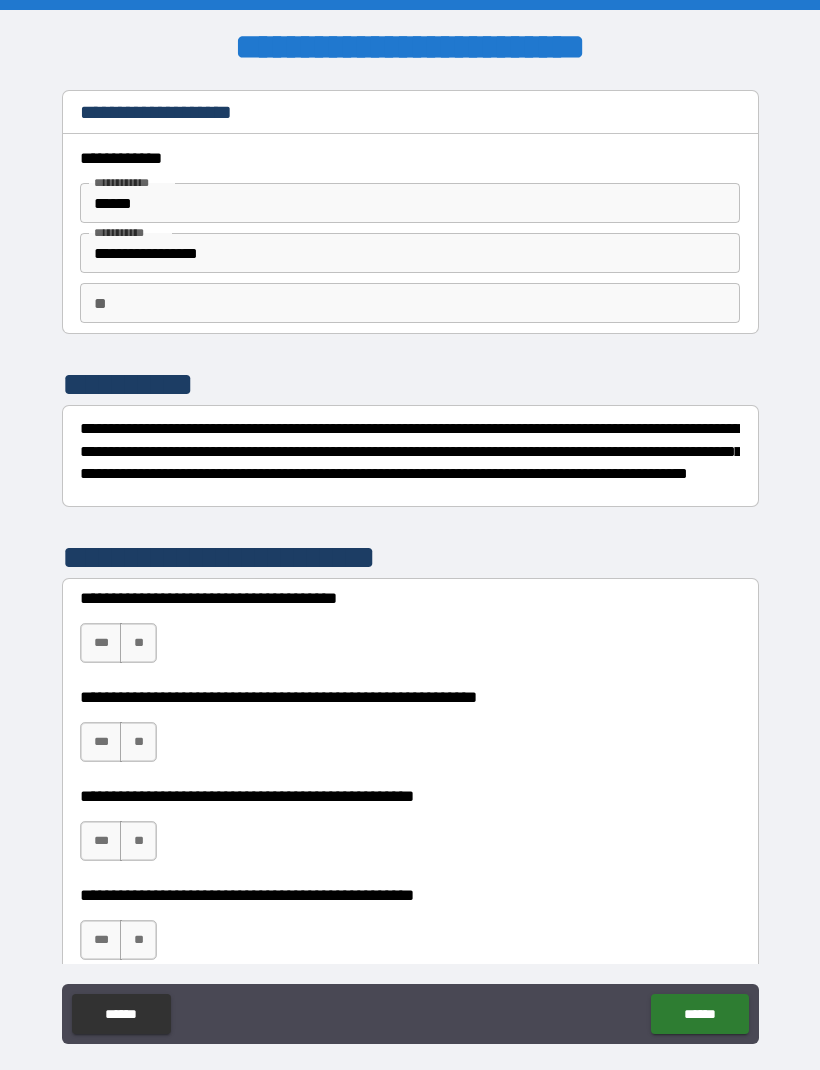 click on "**" at bounding box center [138, 643] 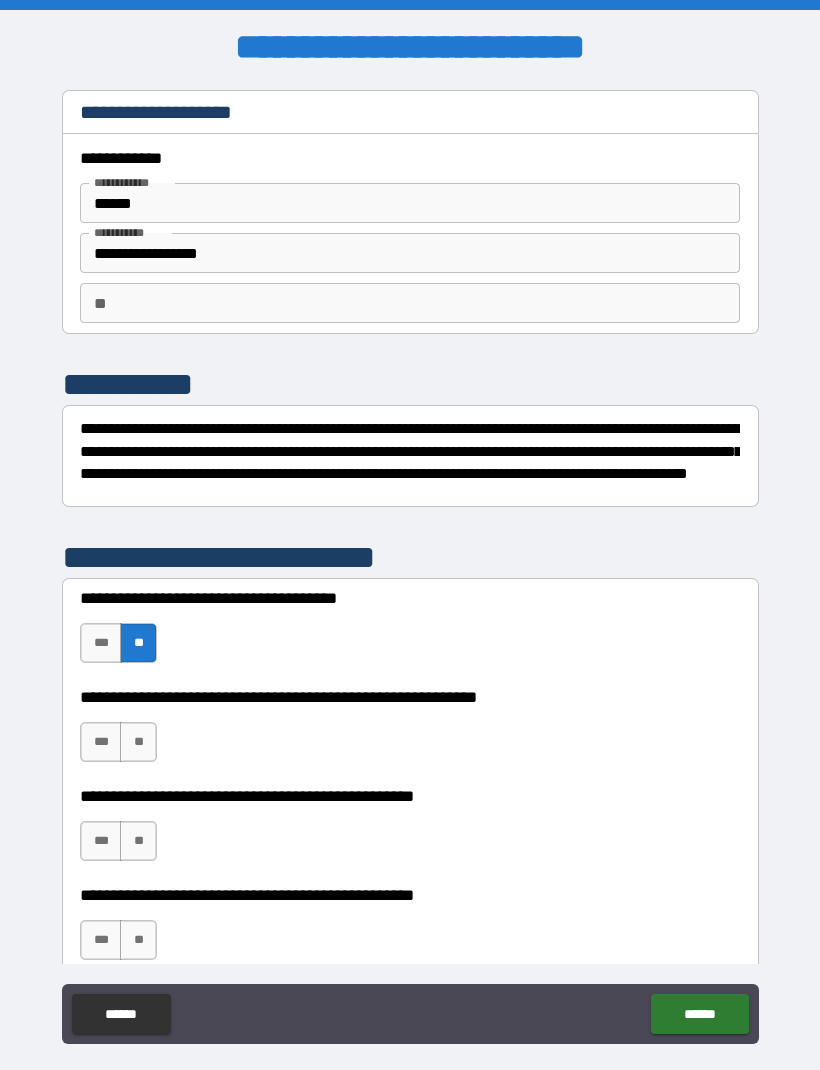 click on "***" at bounding box center (101, 742) 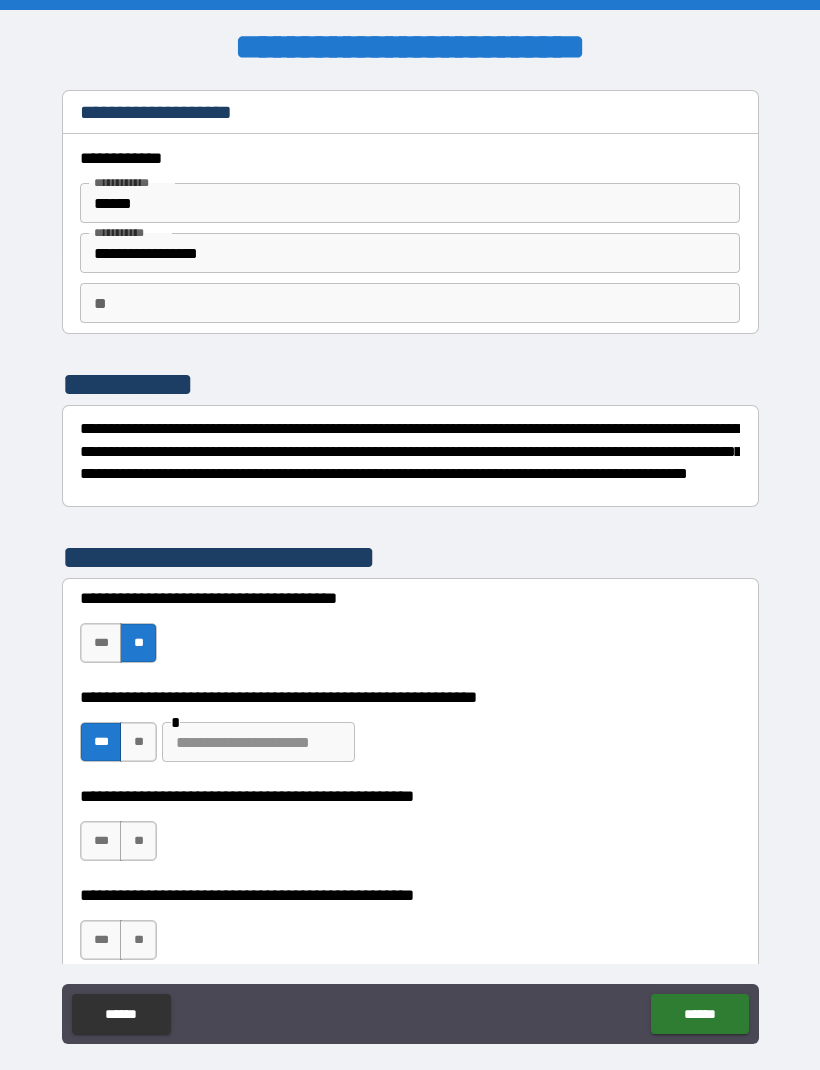 click at bounding box center [258, 742] 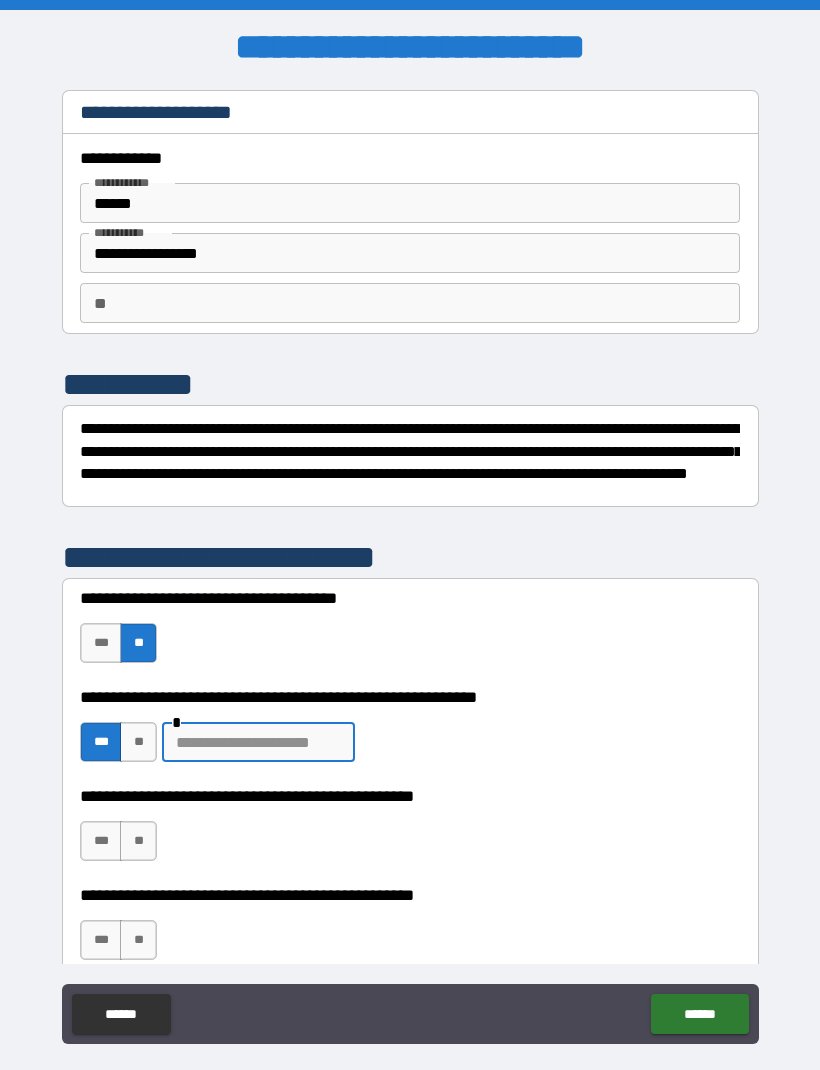 scroll, scrollTop: 40, scrollLeft: 0, axis: vertical 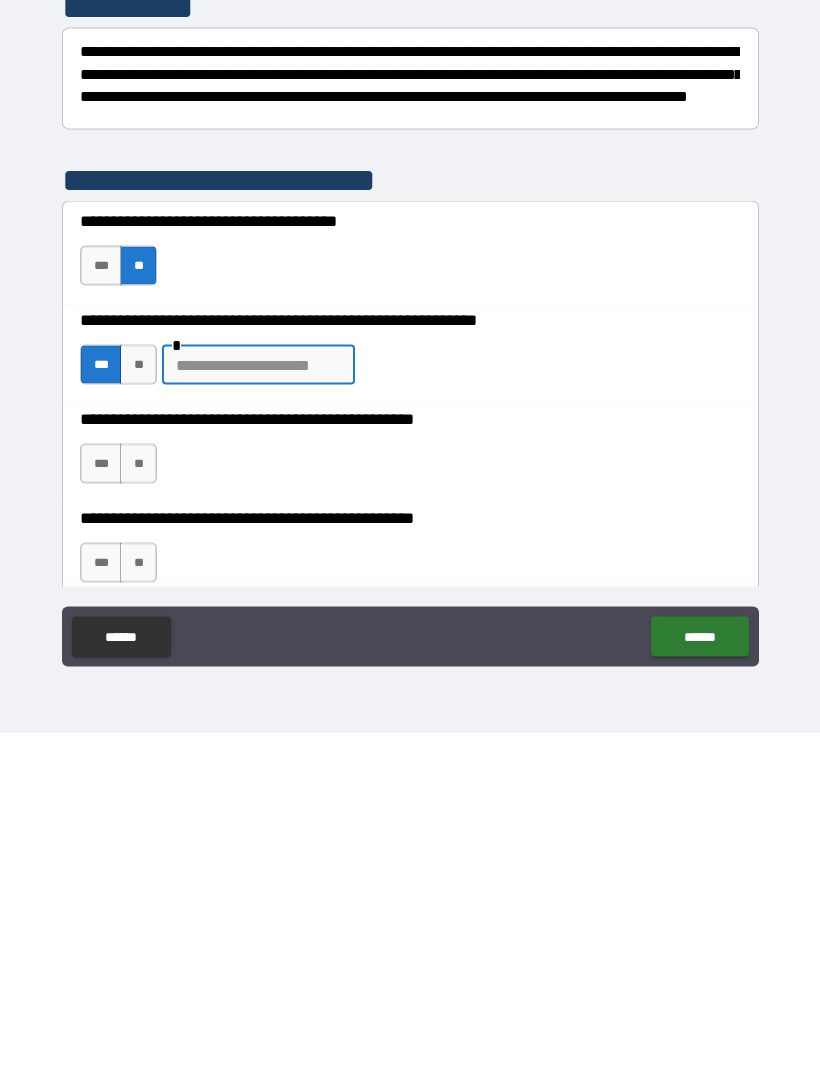 type on "*" 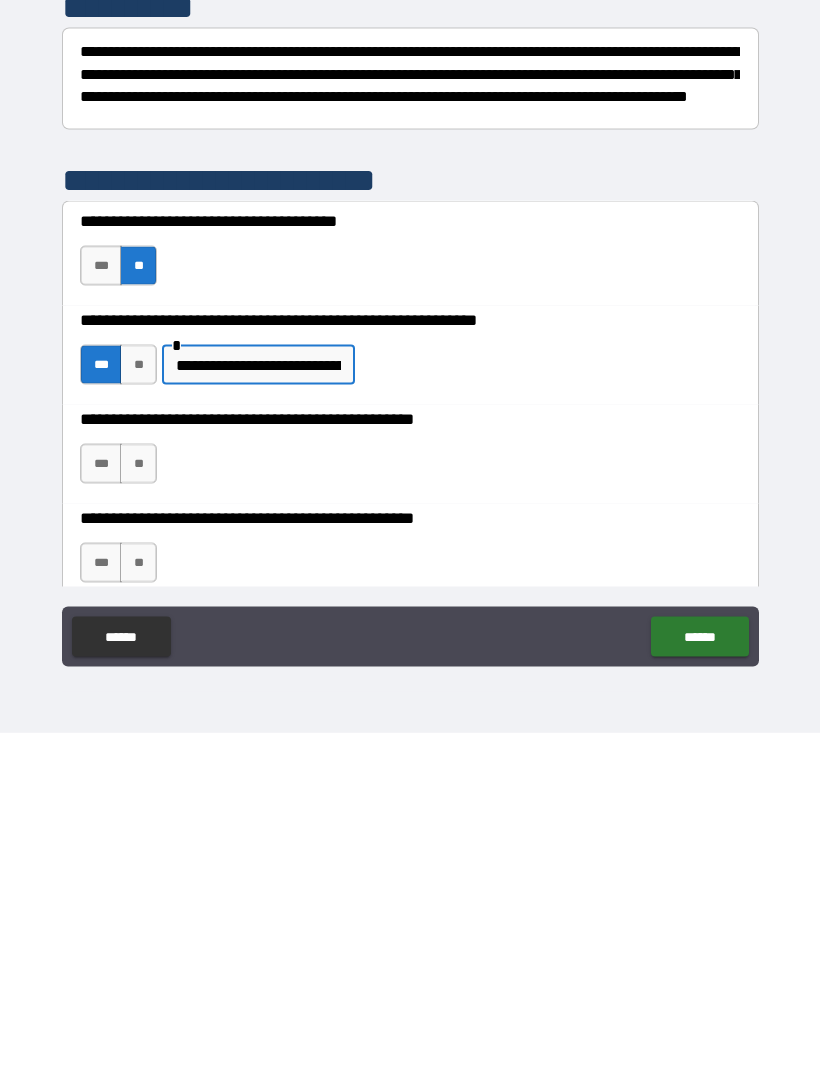 type on "**********" 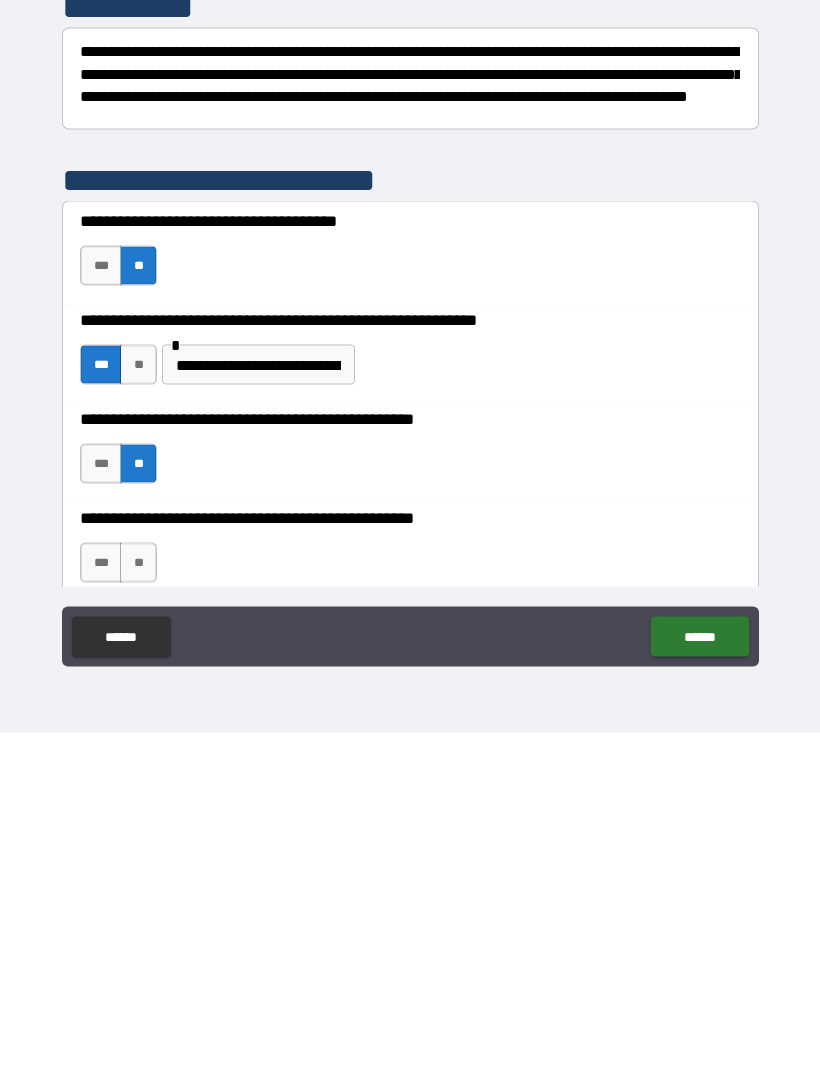 scroll, scrollTop: 66, scrollLeft: 0, axis: vertical 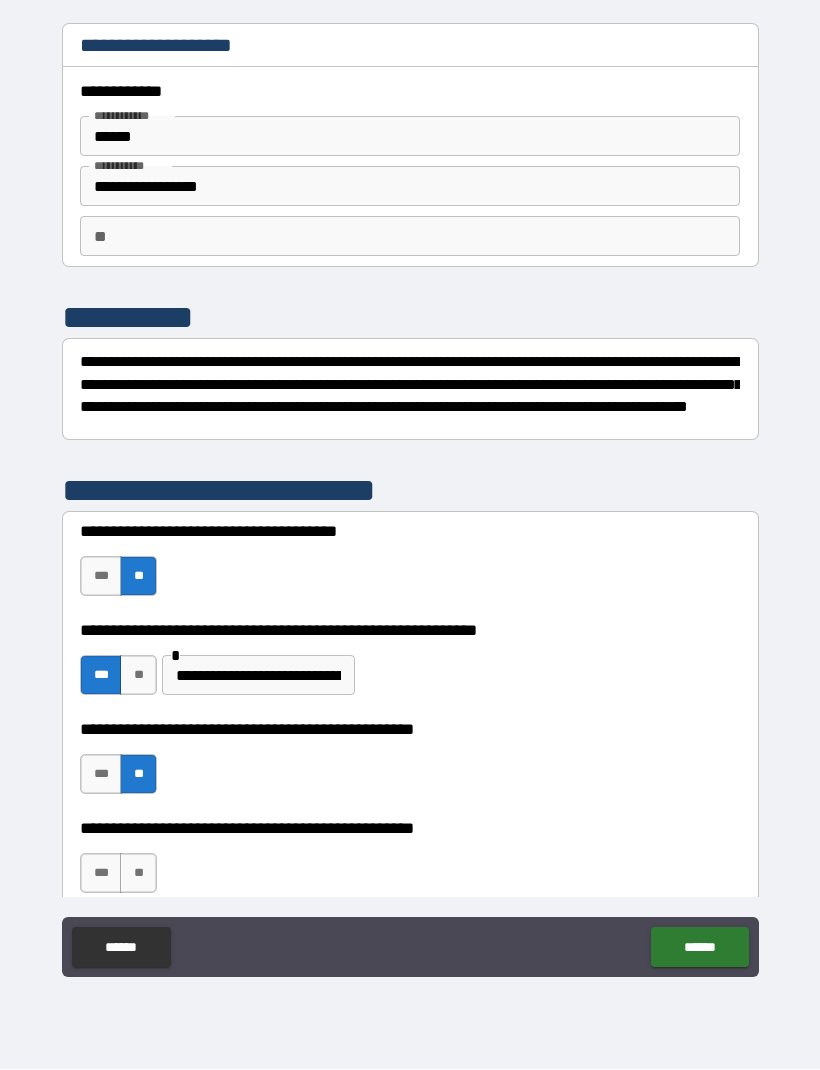 click on "***" at bounding box center (101, 874) 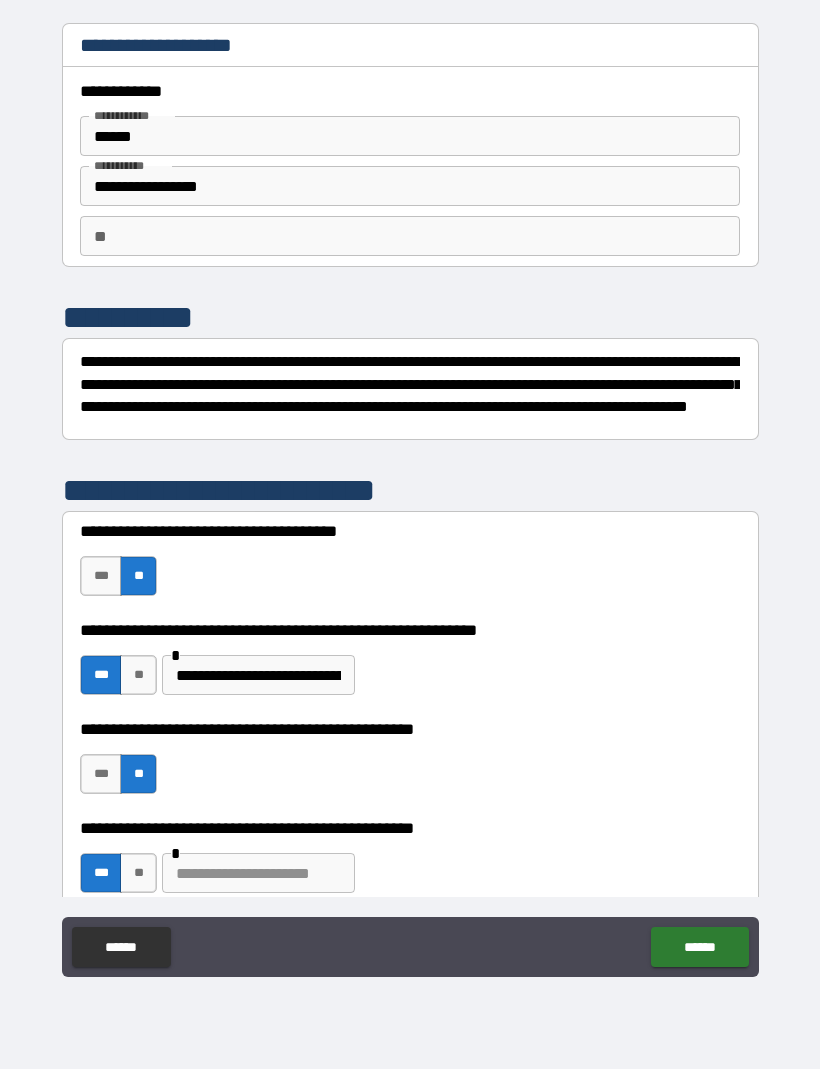 click at bounding box center [258, 874] 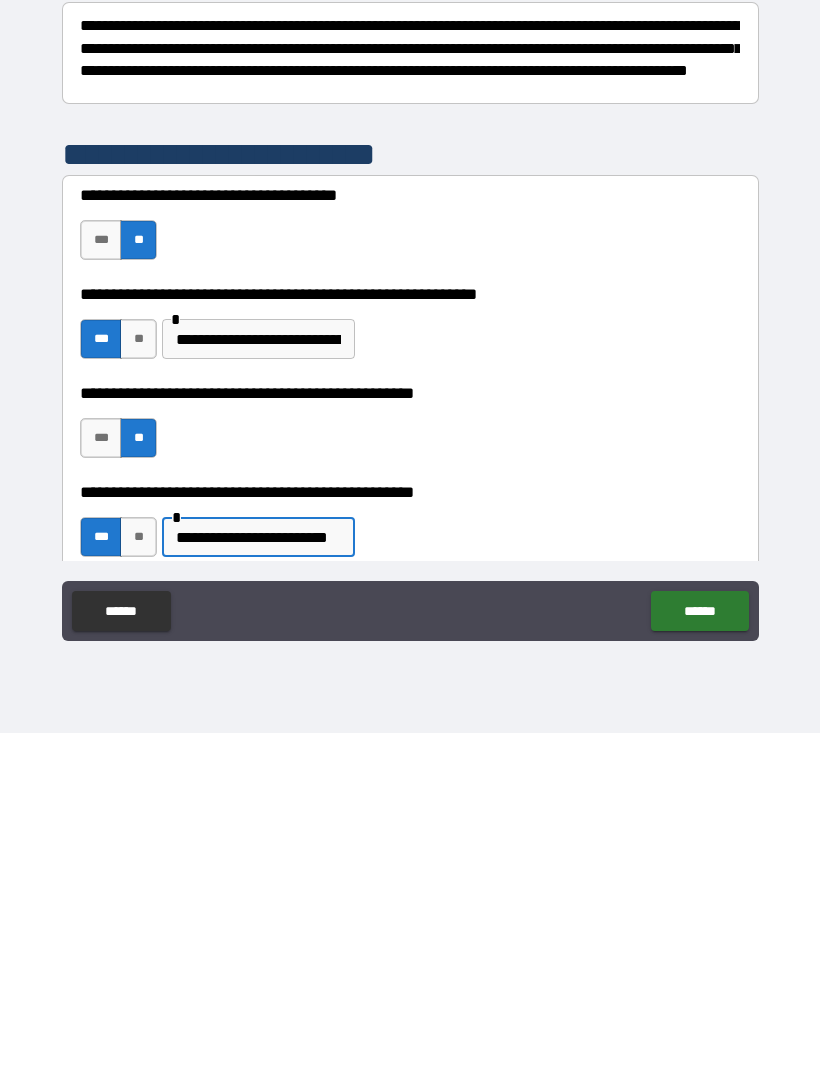 type on "**********" 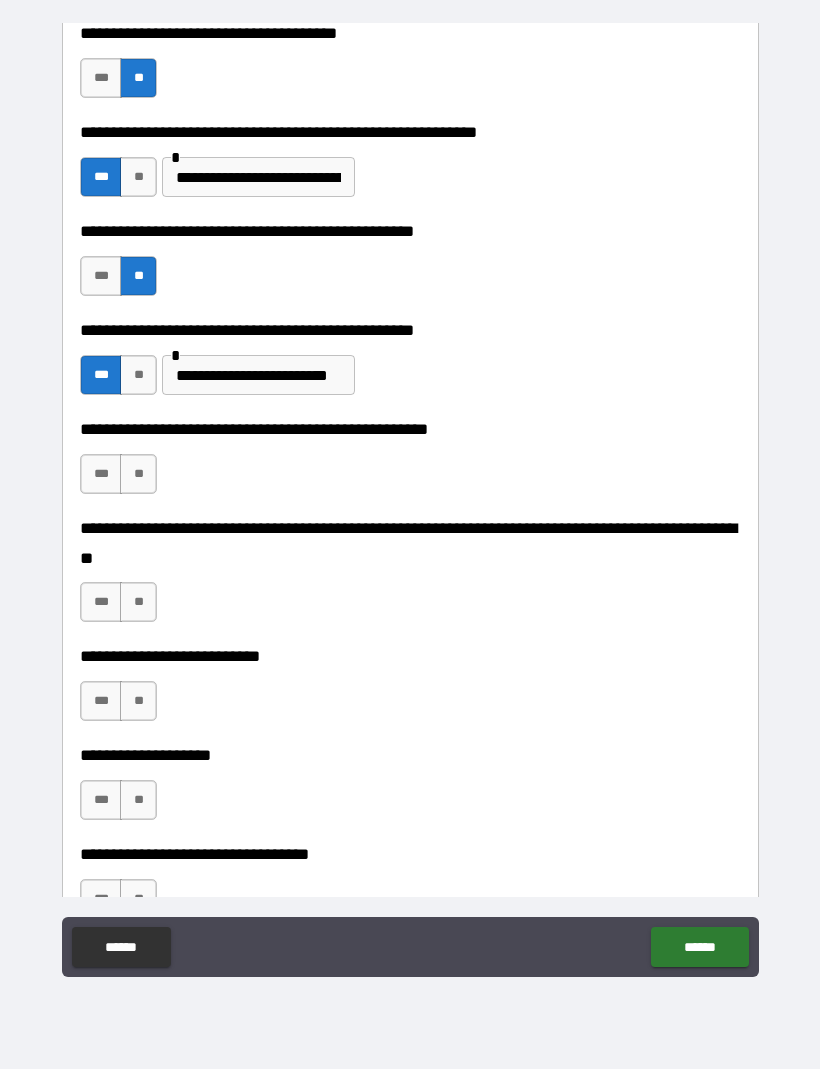 scroll, scrollTop: 500, scrollLeft: 0, axis: vertical 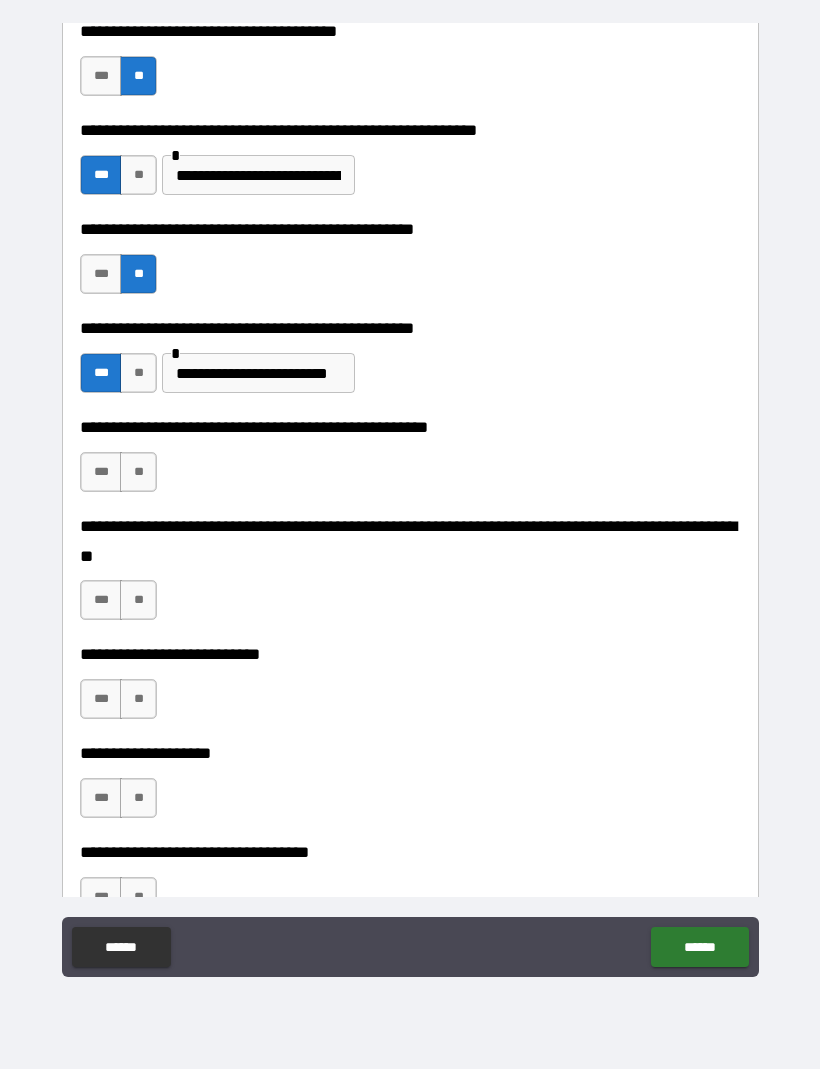 click on "**" at bounding box center [138, 473] 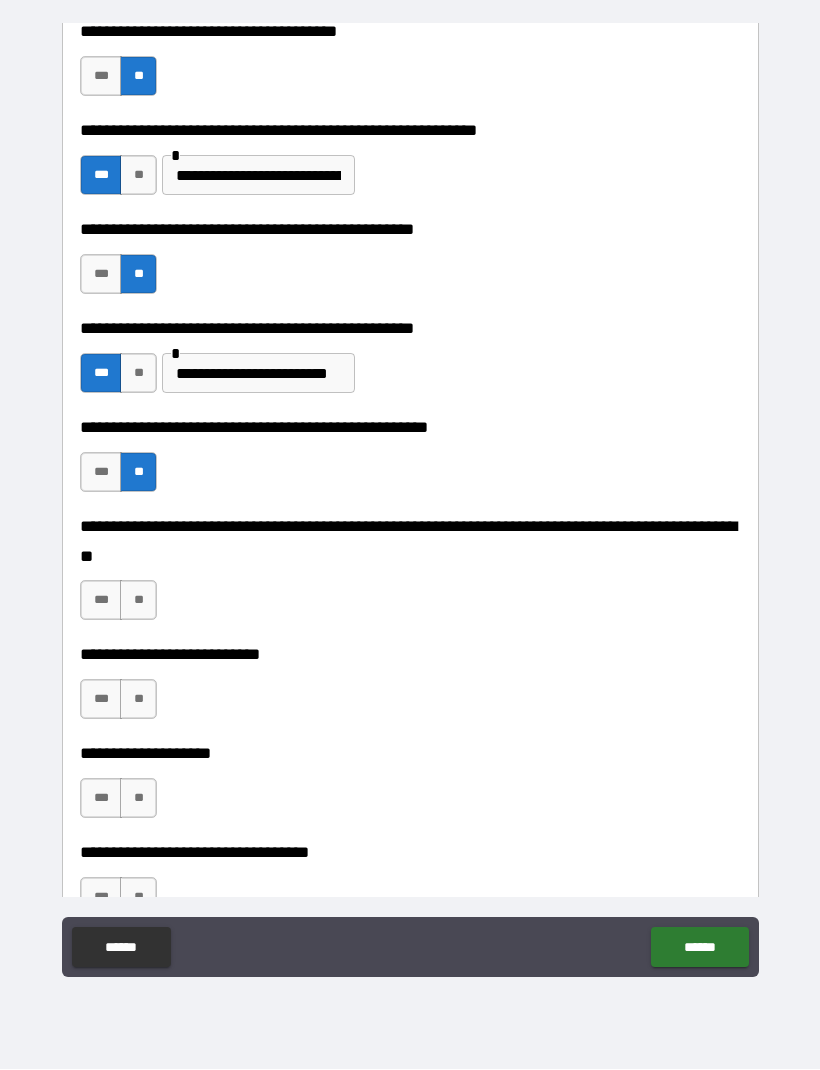 click on "**" at bounding box center (138, 601) 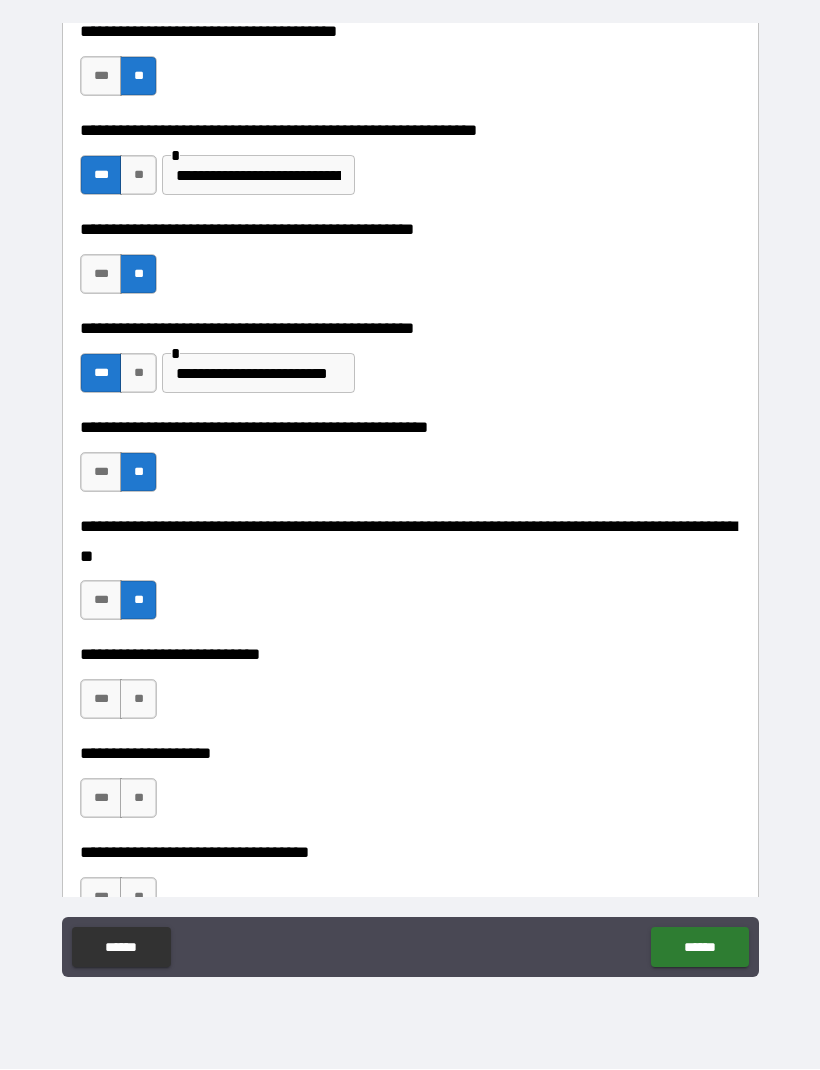 click on "***" at bounding box center [101, 700] 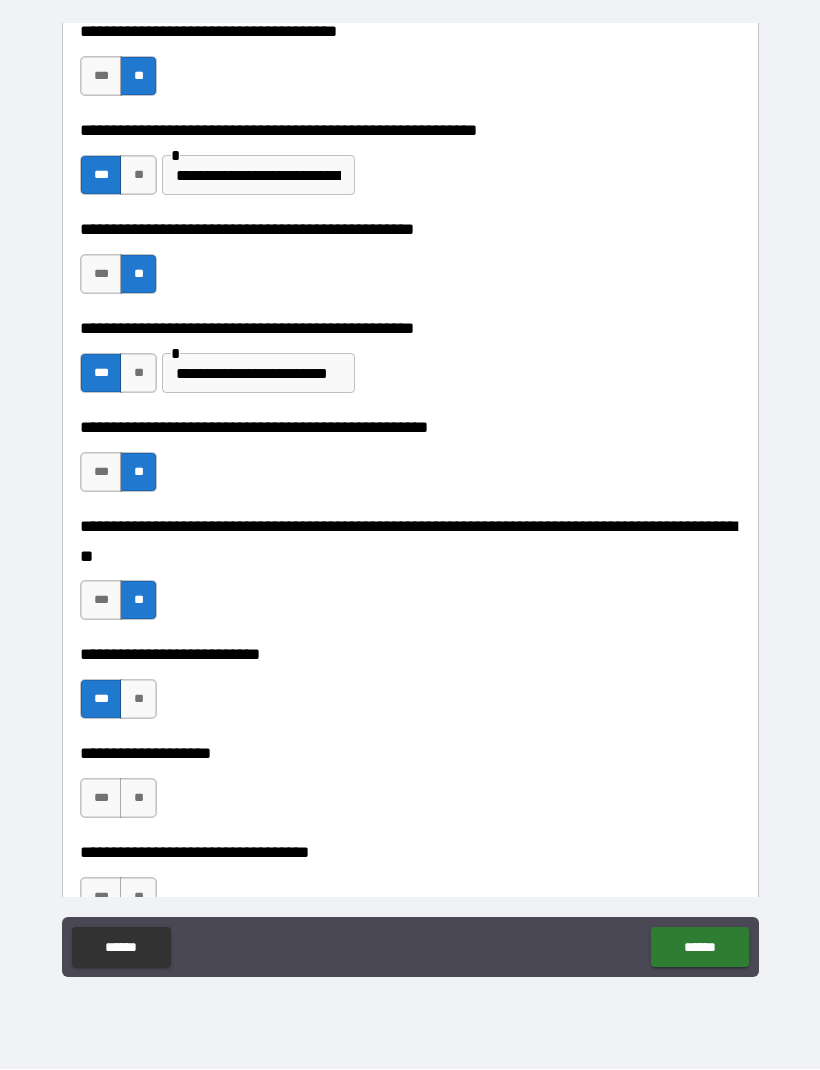 click on "**" at bounding box center (138, 700) 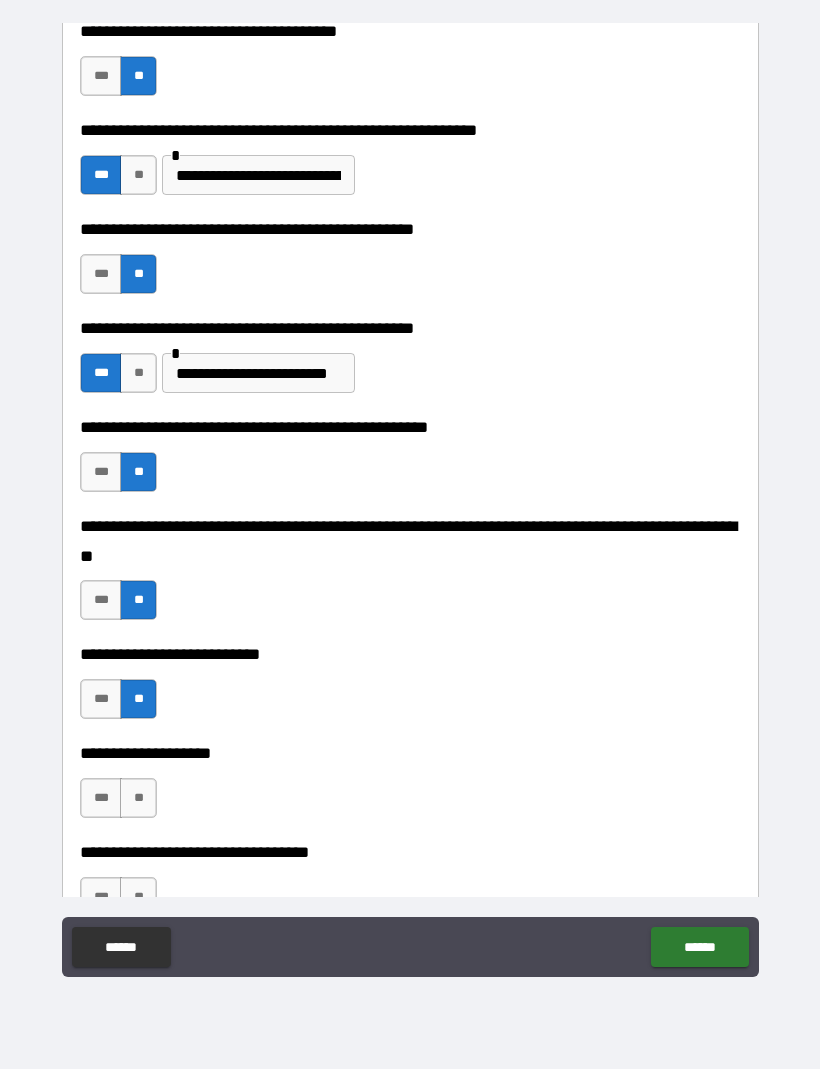 click on "**" at bounding box center [138, 799] 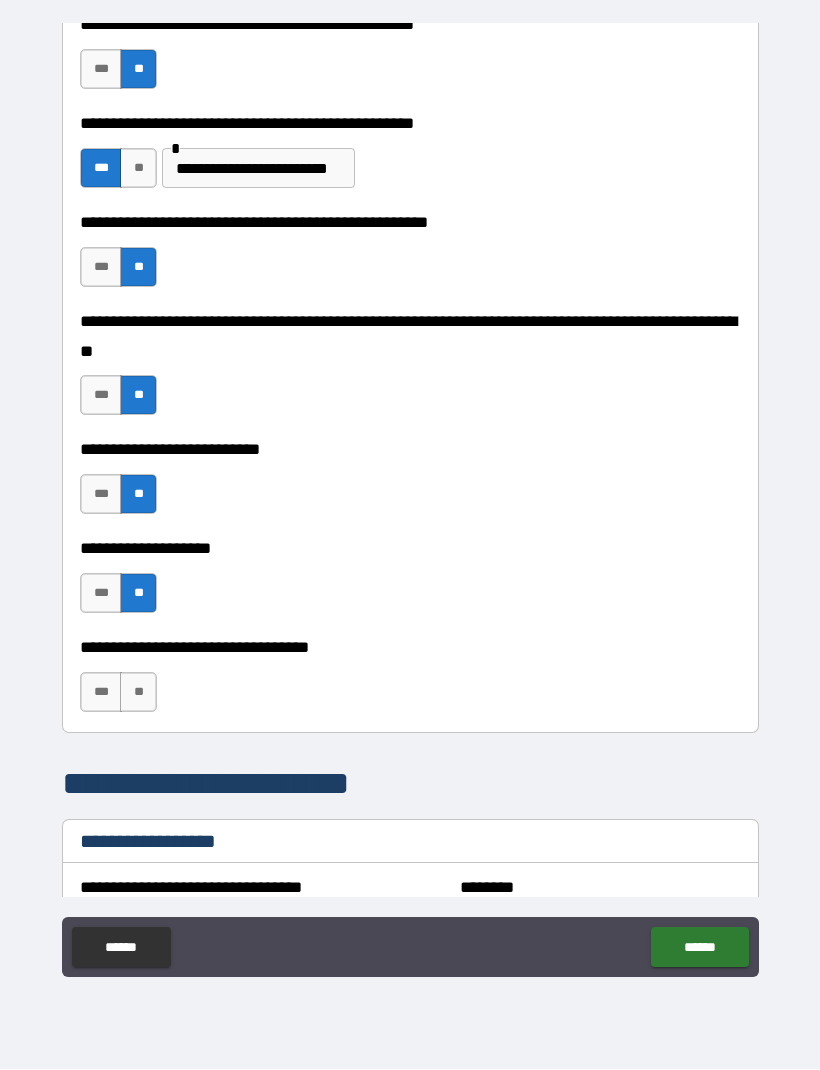 scroll, scrollTop: 706, scrollLeft: 0, axis: vertical 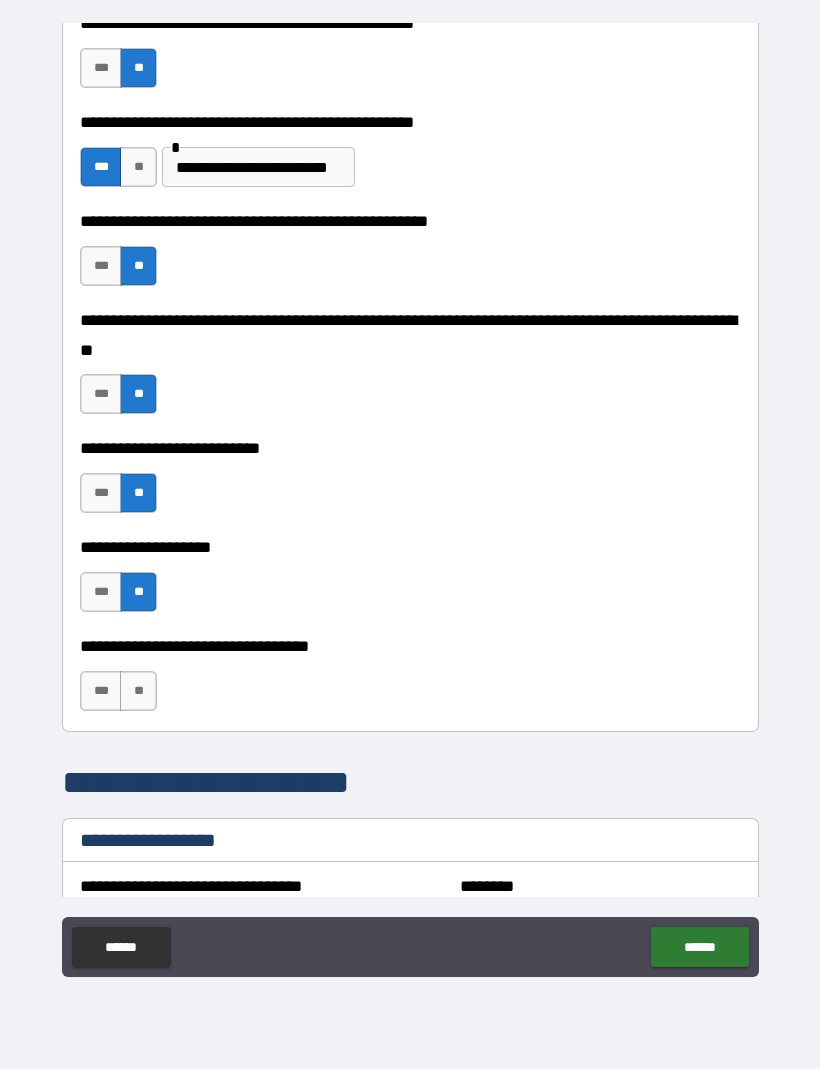 click on "**" at bounding box center (138, 692) 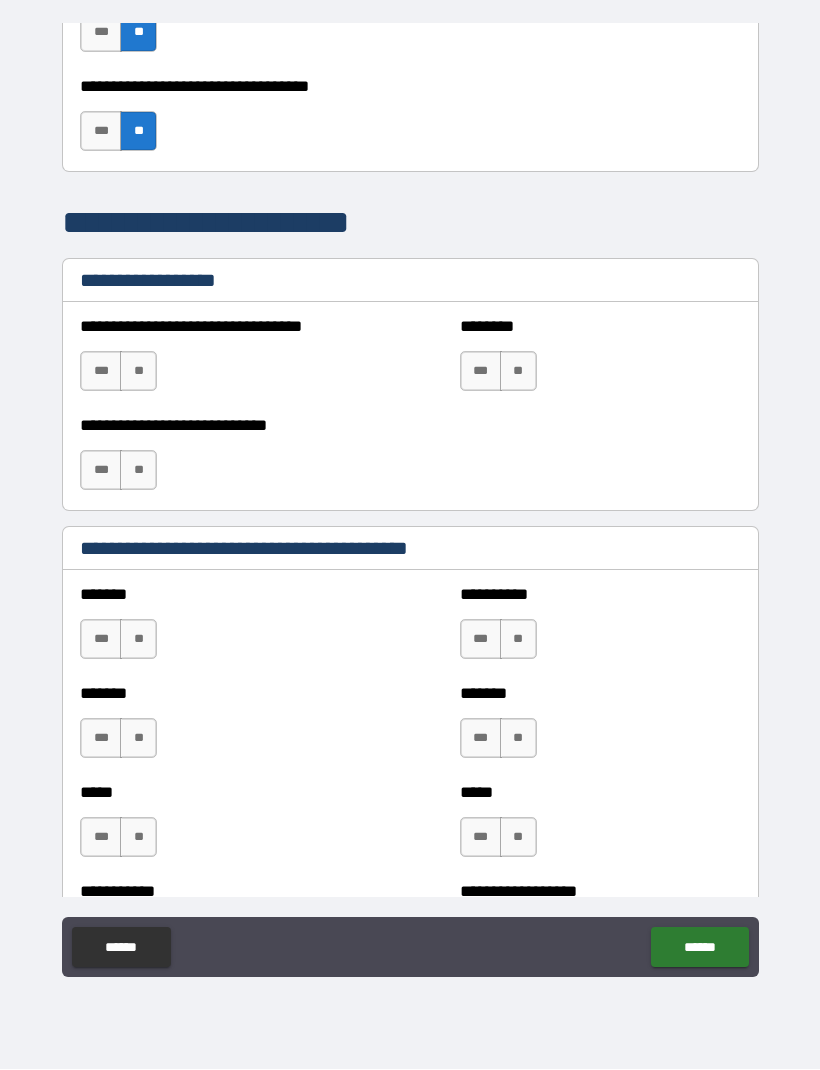 scroll, scrollTop: 1267, scrollLeft: 0, axis: vertical 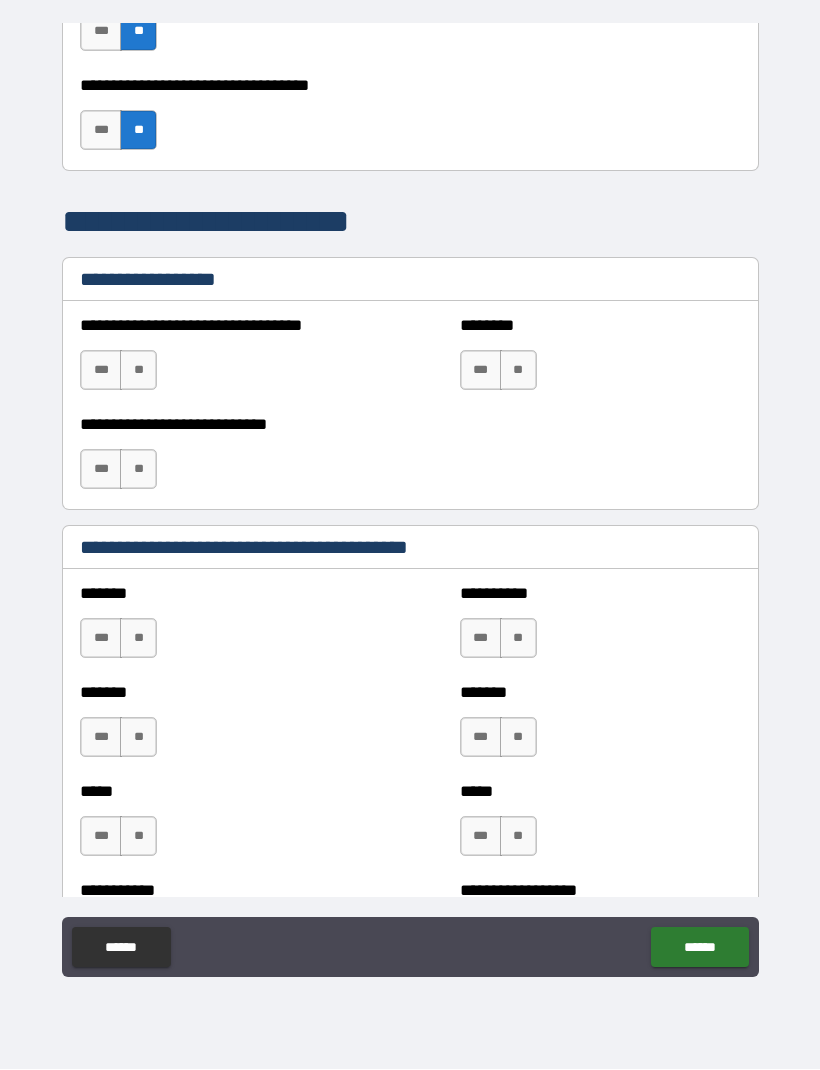 click on "**" at bounding box center [138, 639] 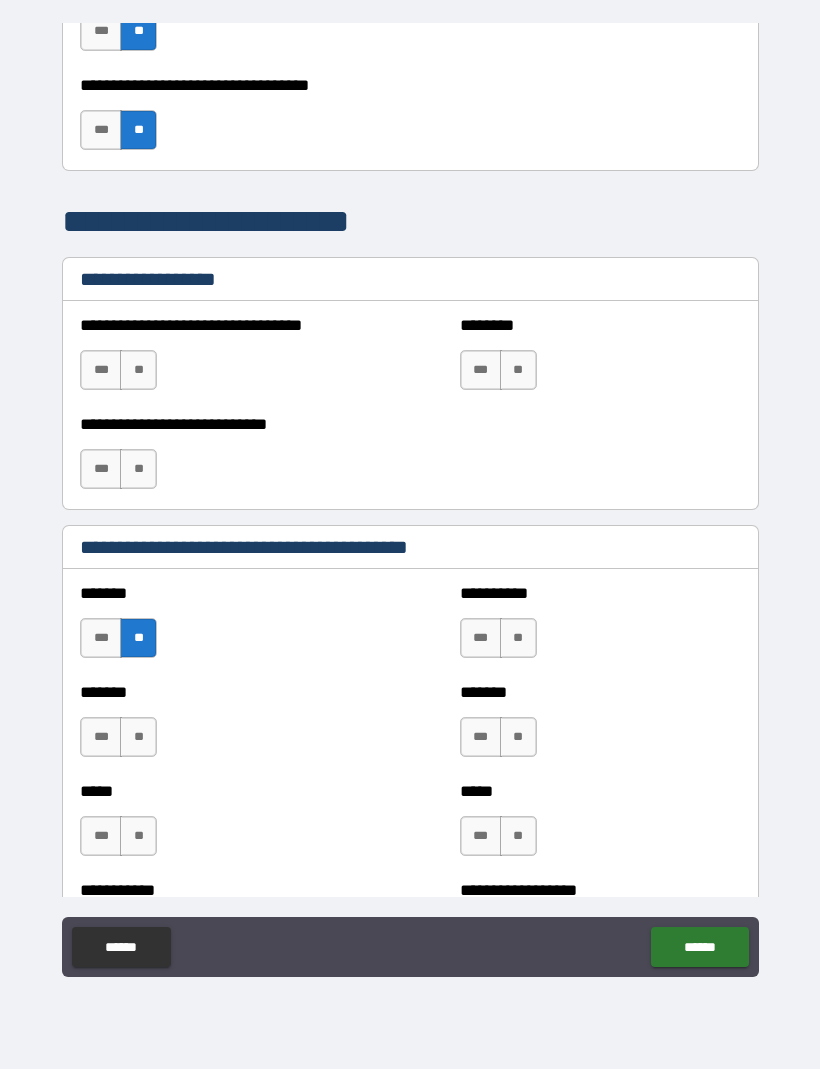 click on "**" at bounding box center (518, 639) 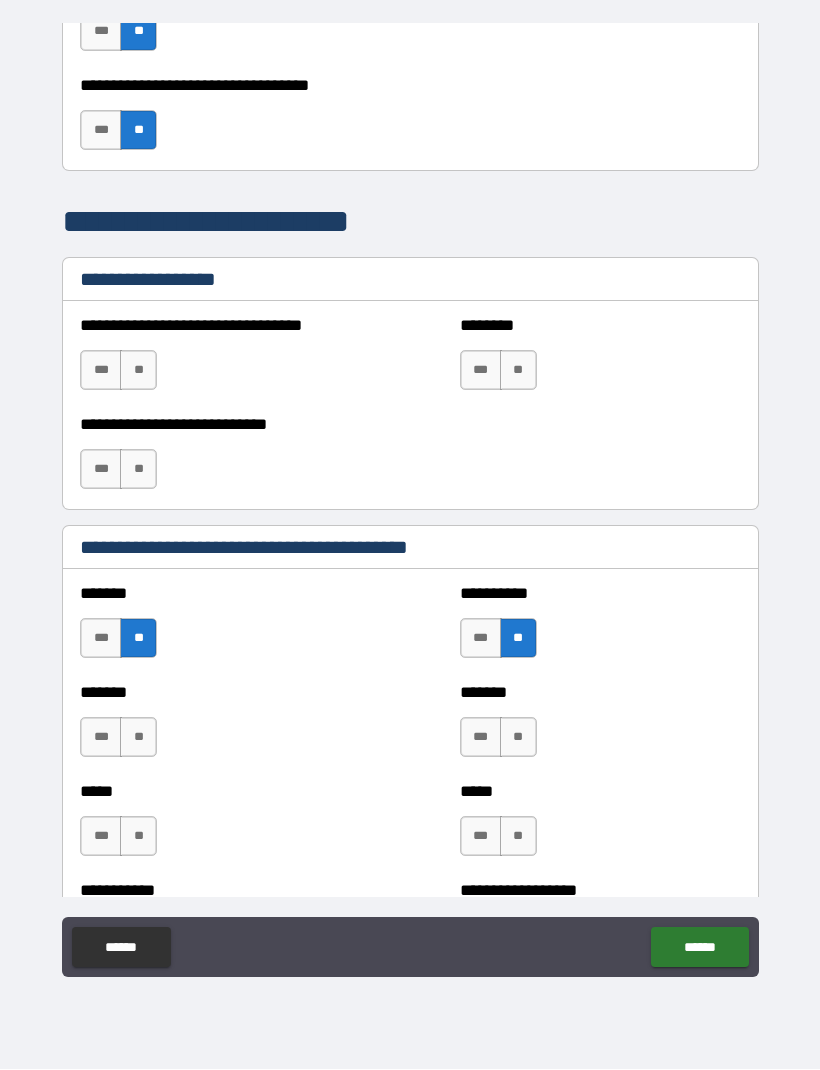 click on "**" at bounding box center (138, 738) 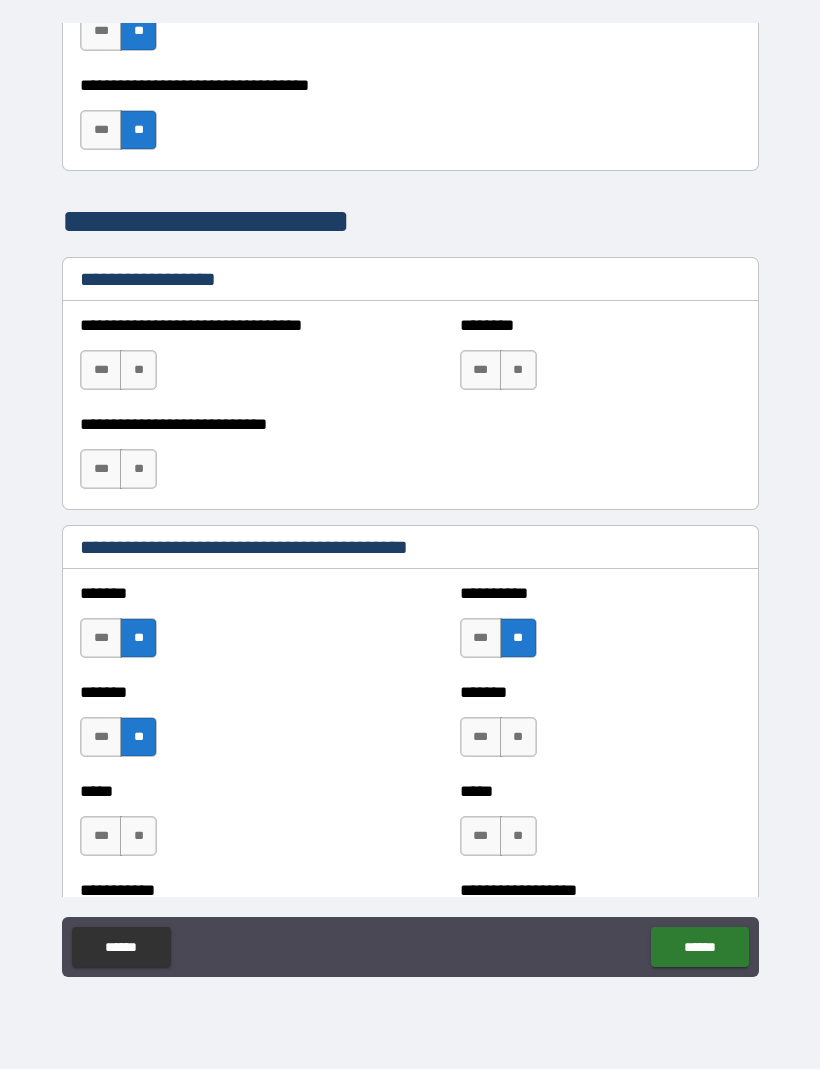 click on "**" at bounding box center [518, 738] 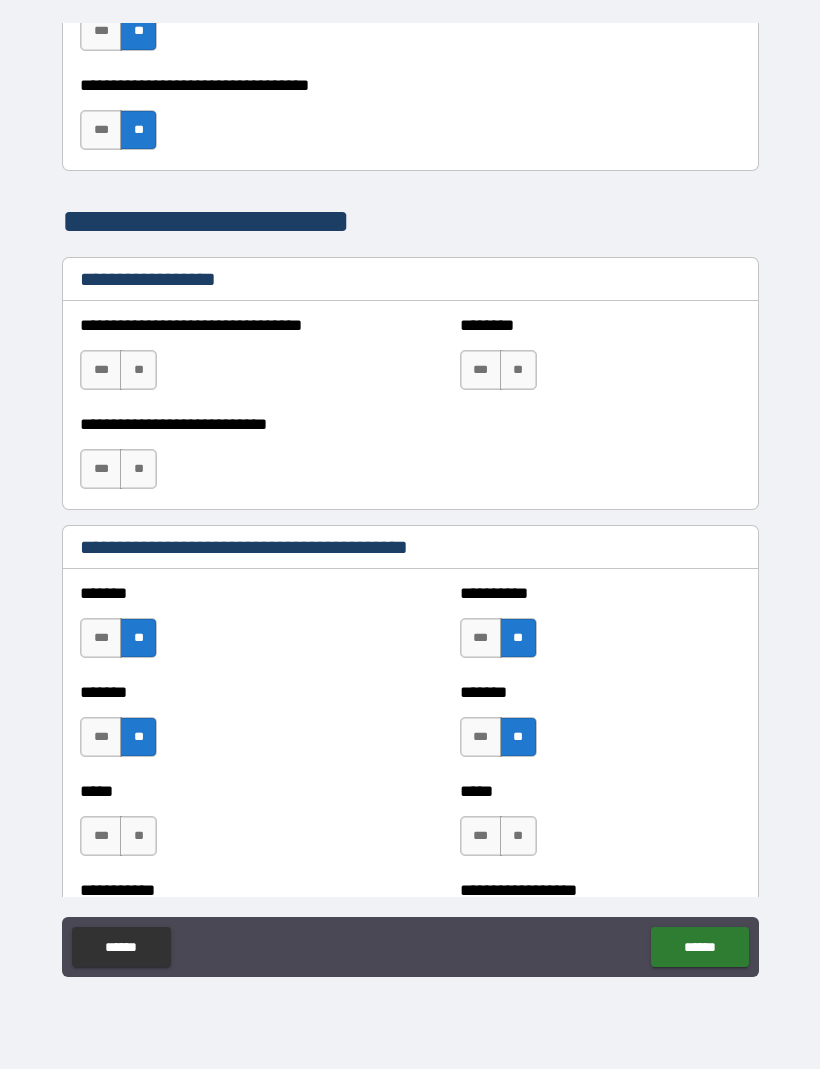 click on "**" at bounding box center [138, 837] 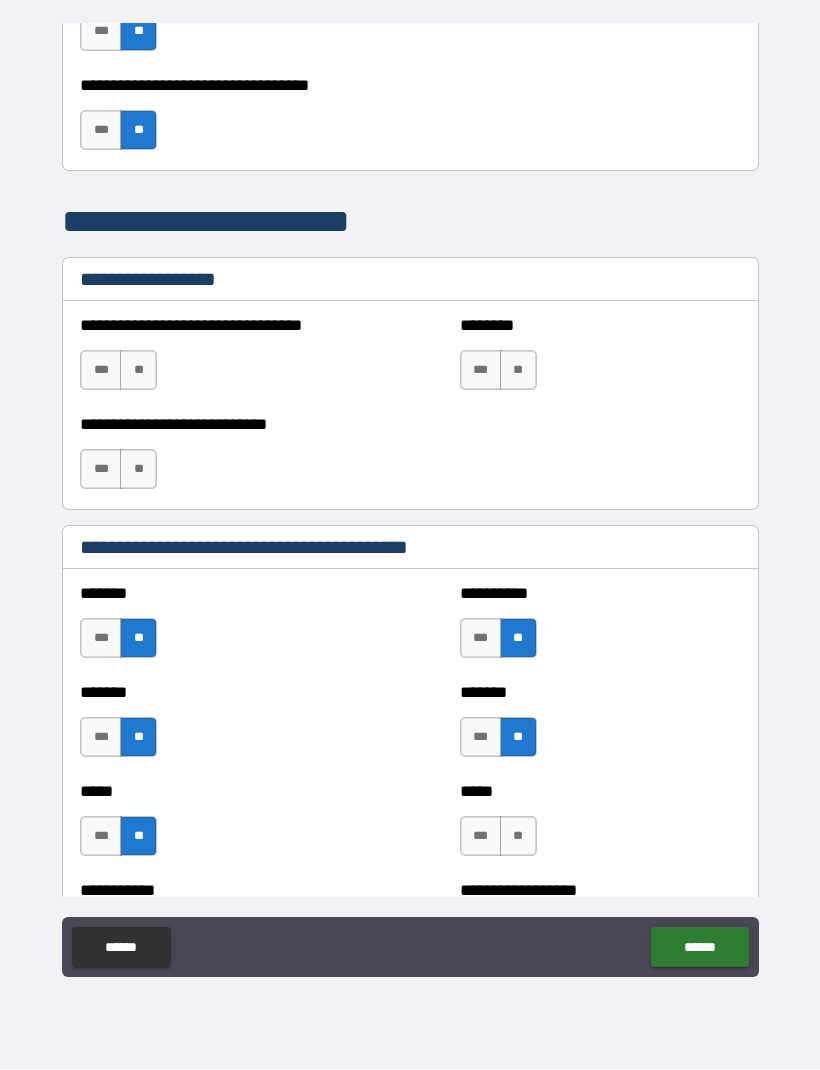 click on "**" at bounding box center (518, 837) 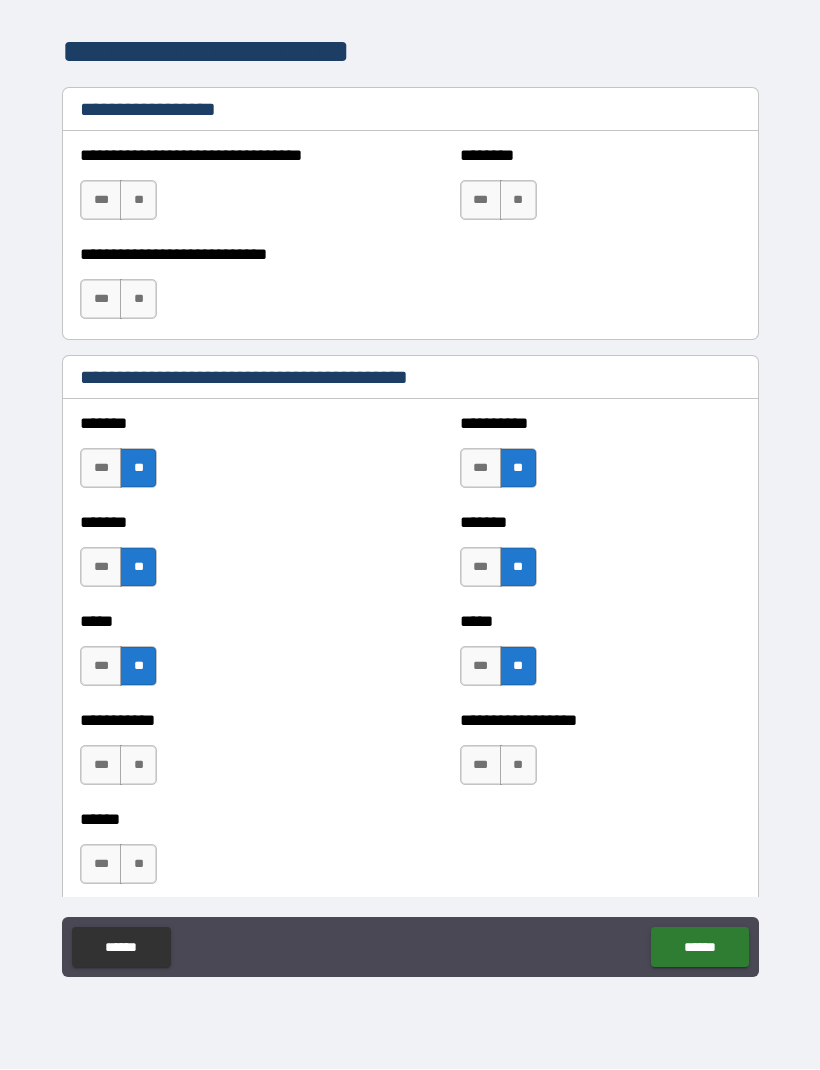 scroll, scrollTop: 1455, scrollLeft: 0, axis: vertical 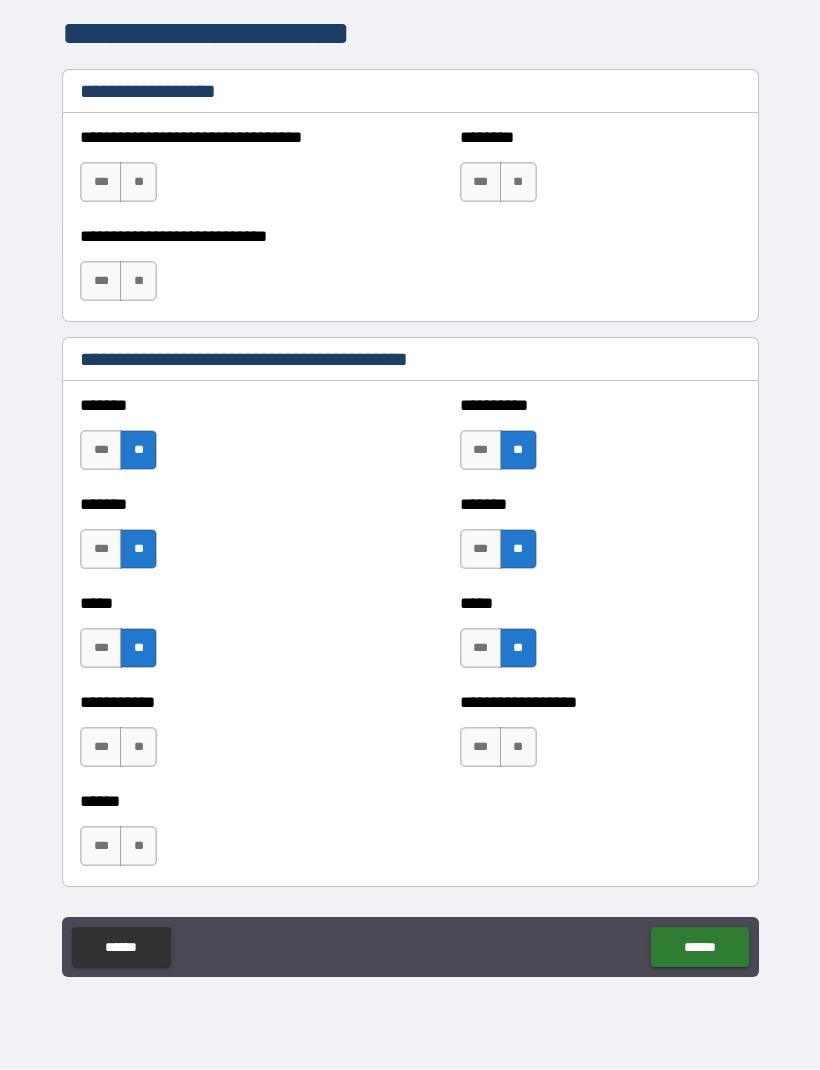 click on "**" at bounding box center (138, 748) 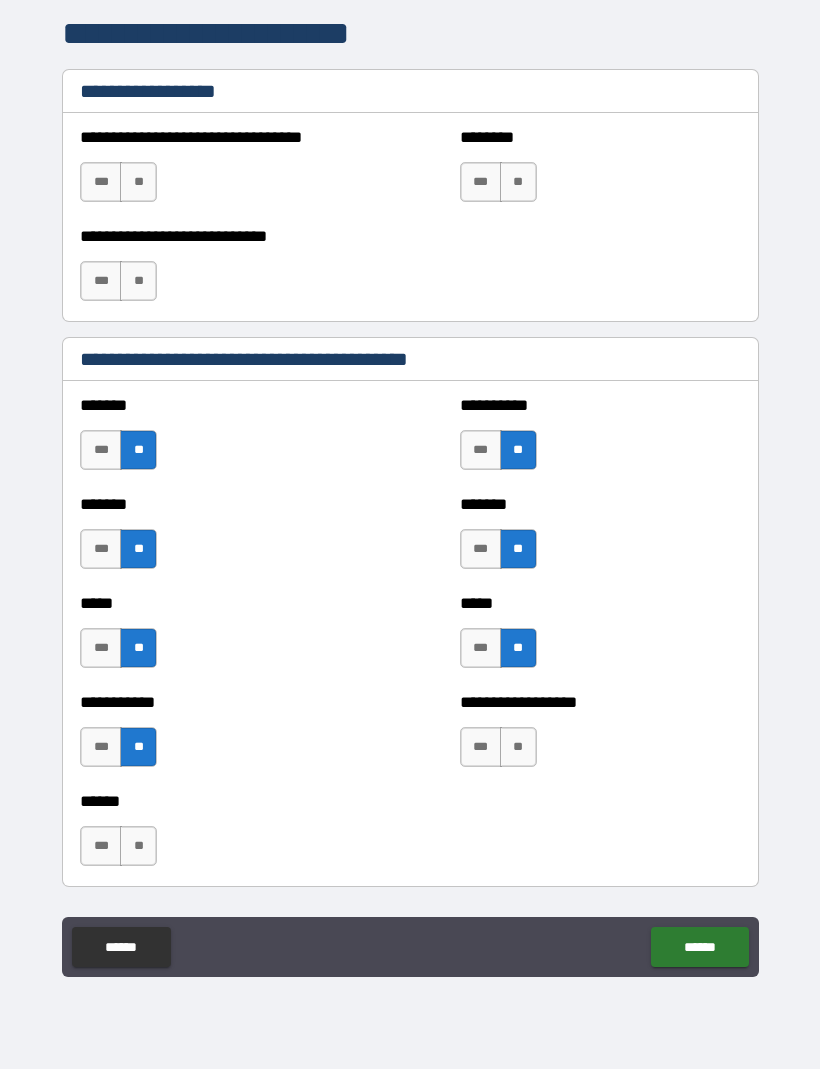 click on "**" at bounding box center (518, 748) 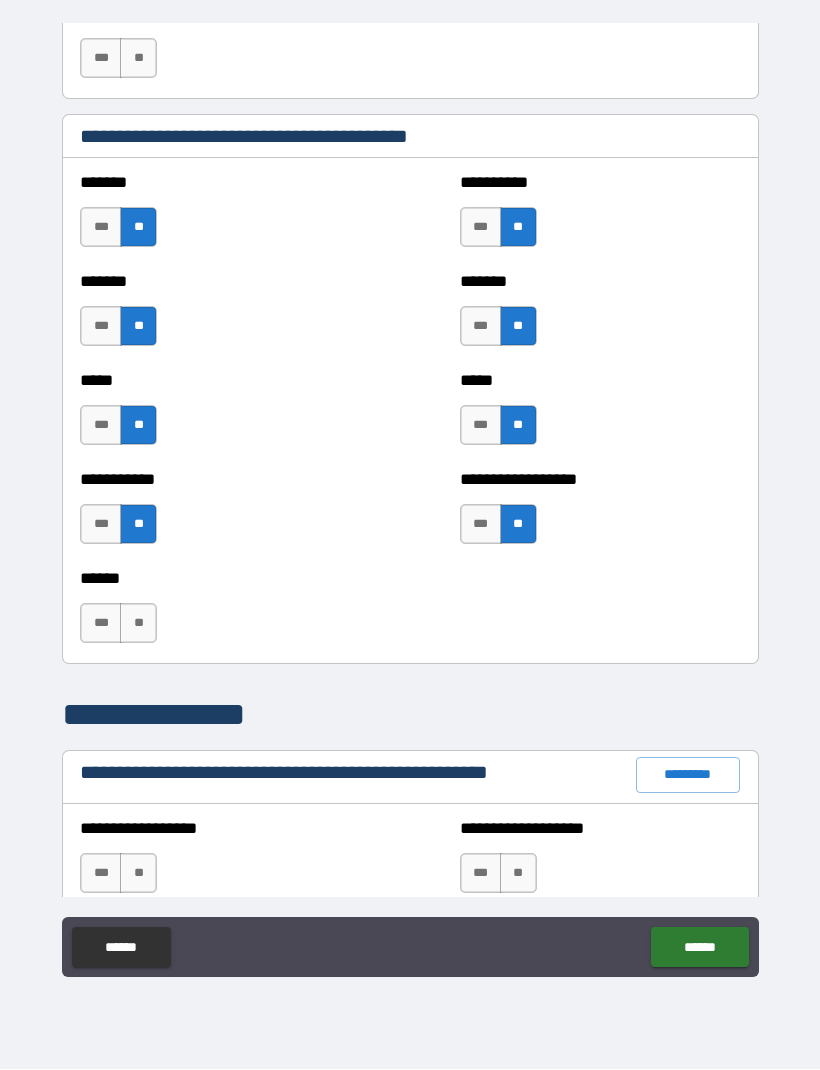 scroll, scrollTop: 1698, scrollLeft: 0, axis: vertical 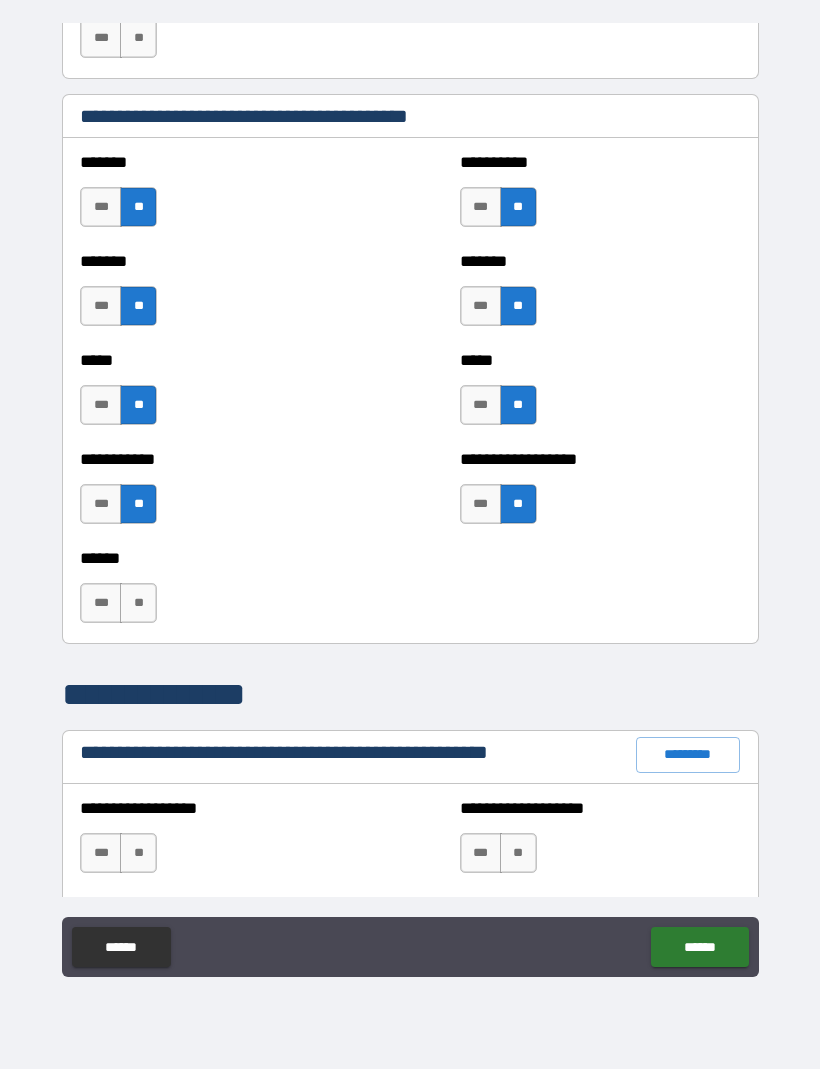 click on "**" at bounding box center (138, 604) 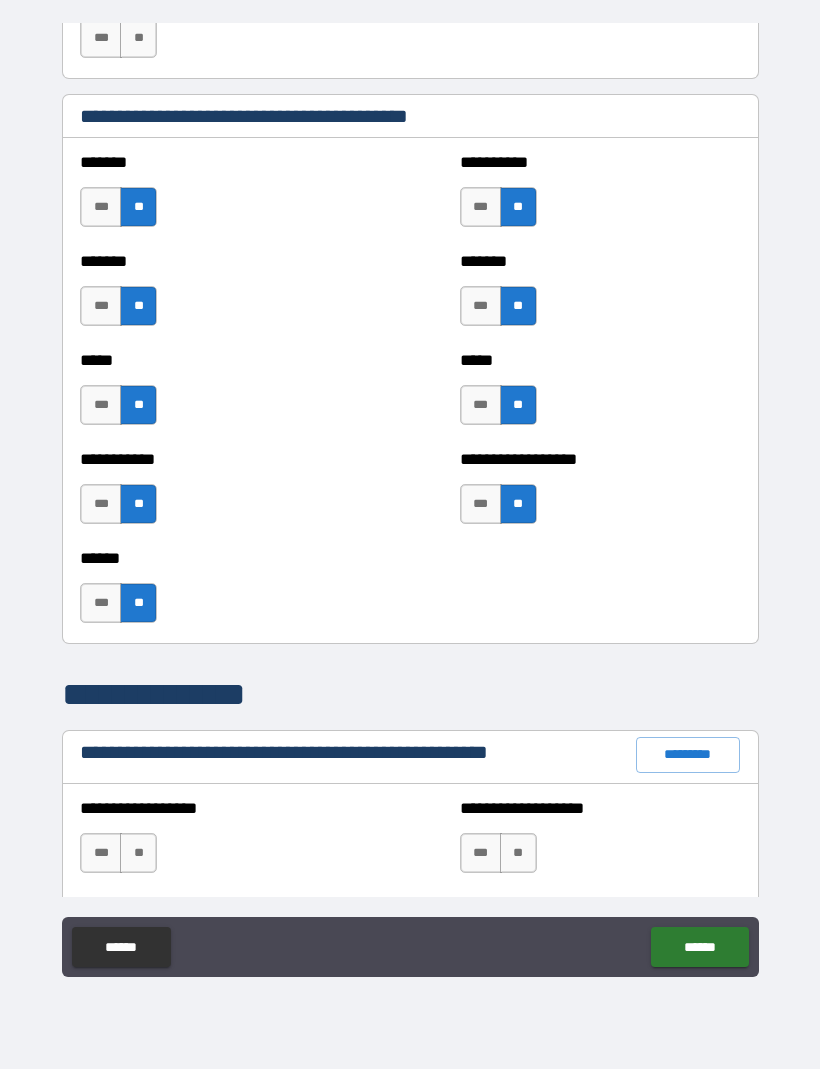 click on "**" at bounding box center (138, 854) 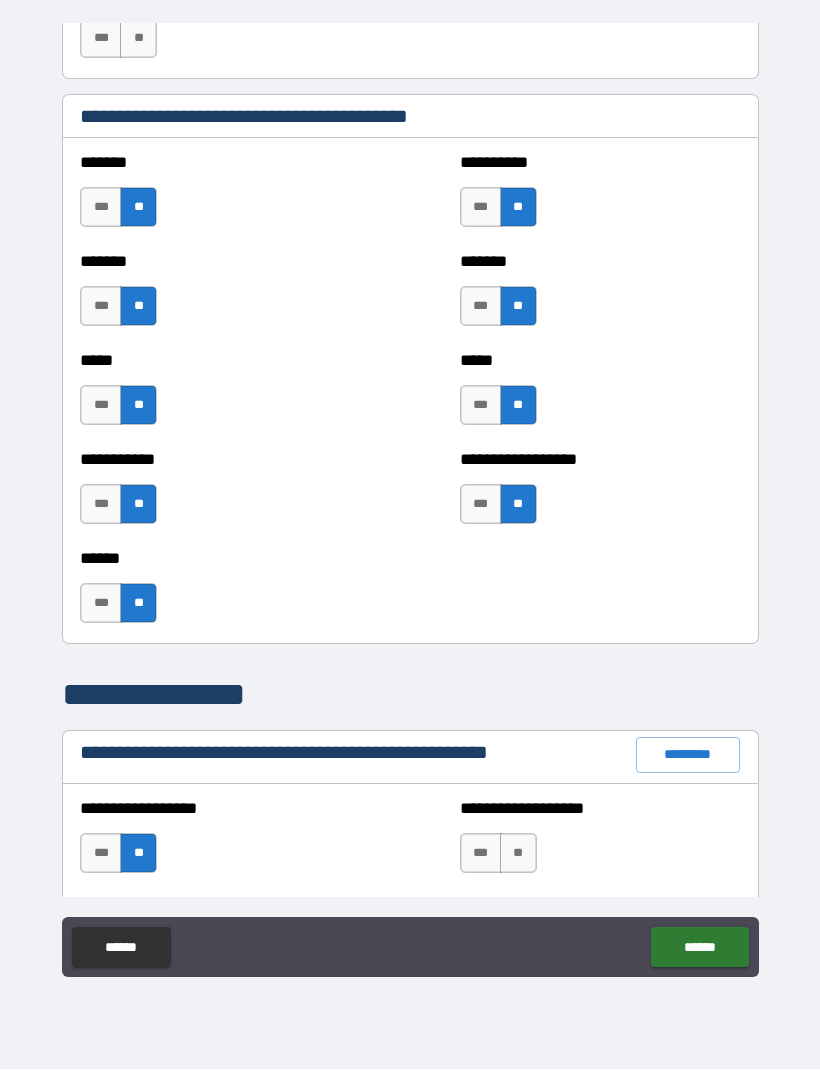 click on "**" at bounding box center [518, 854] 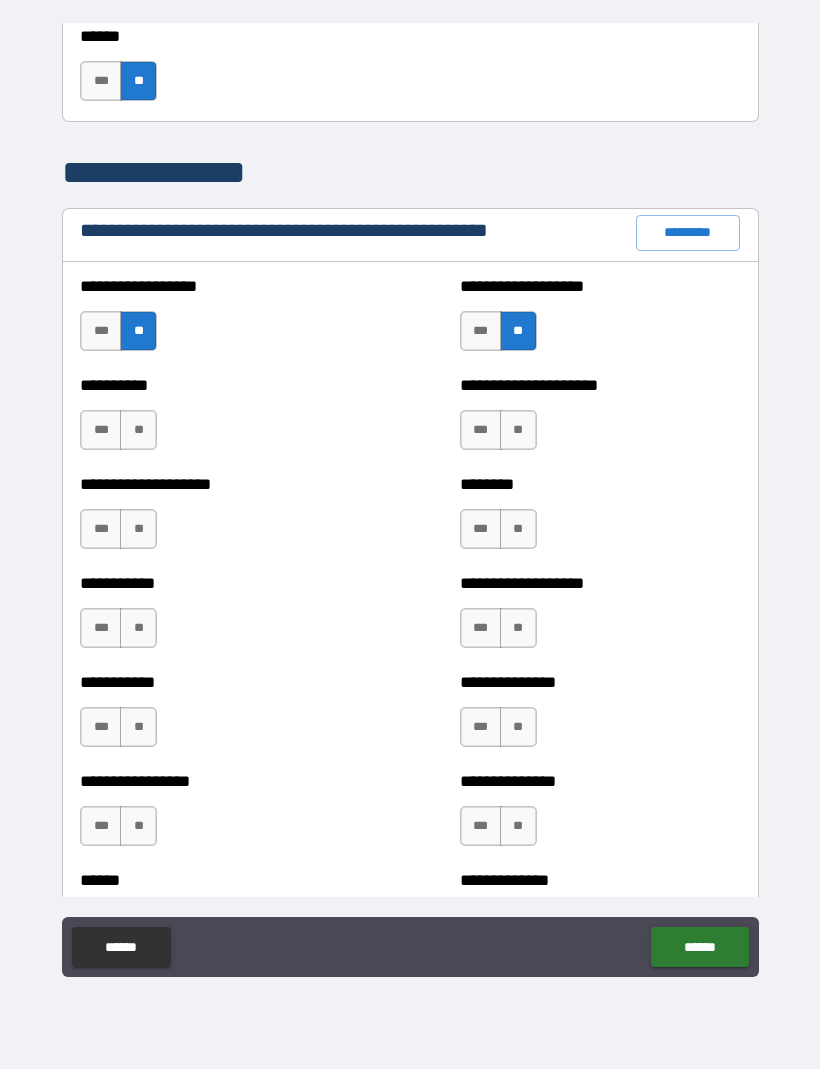 scroll, scrollTop: 2219, scrollLeft: 0, axis: vertical 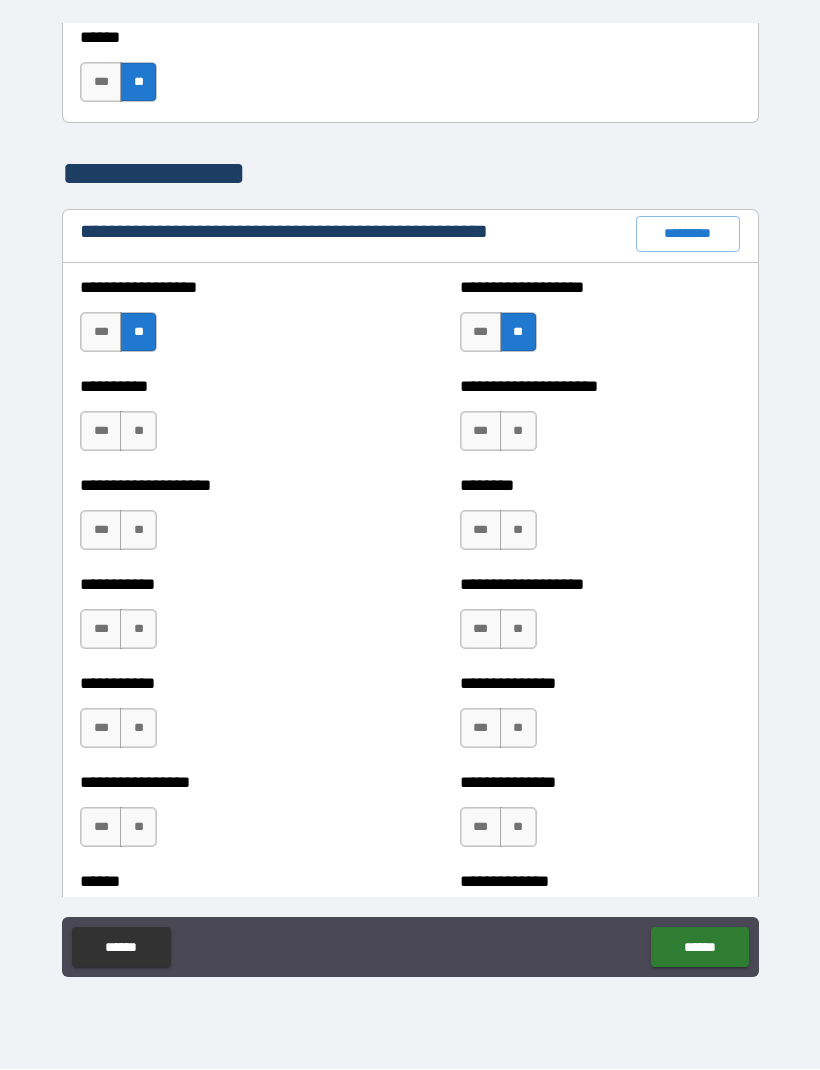 click on "**" at bounding box center [138, 432] 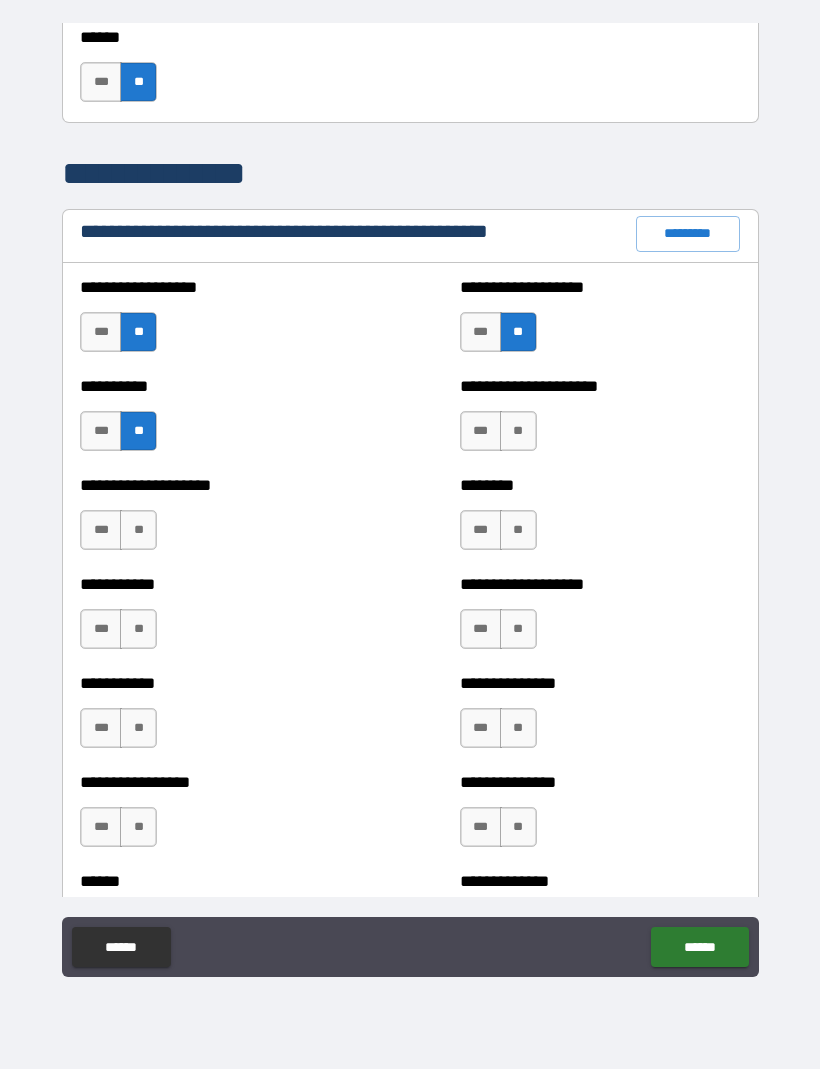 click on "**" at bounding box center (518, 432) 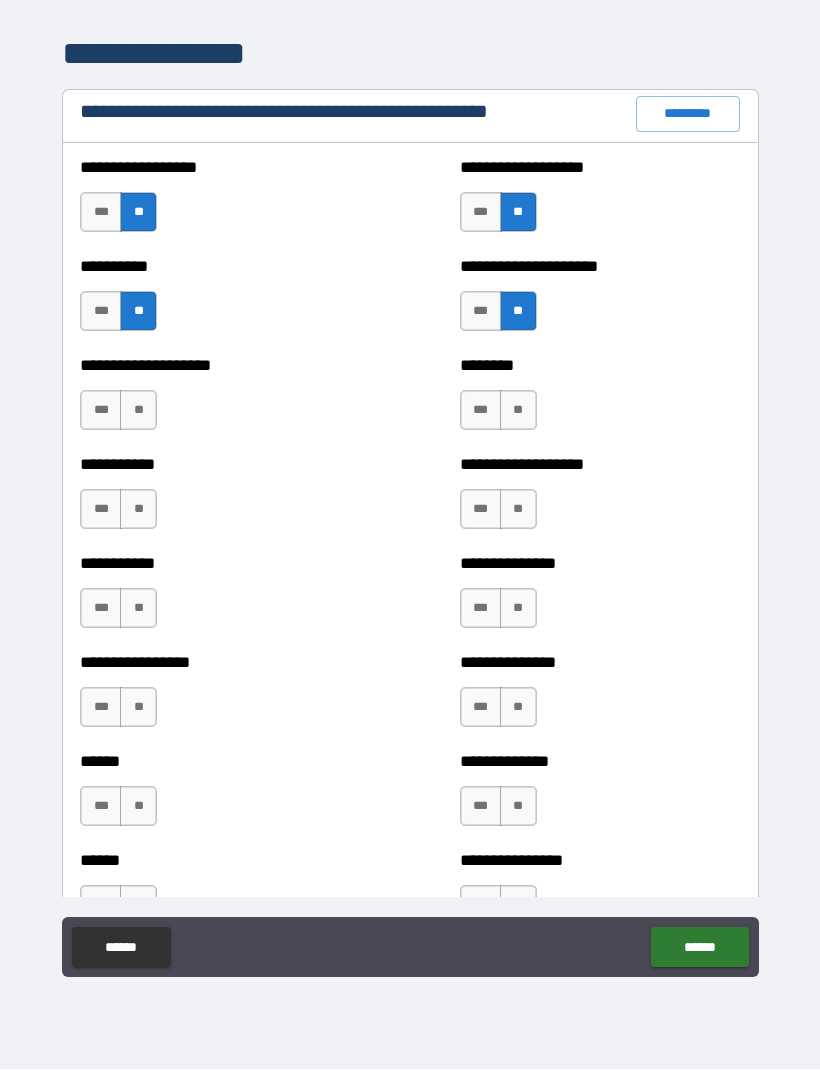 scroll, scrollTop: 2347, scrollLeft: 0, axis: vertical 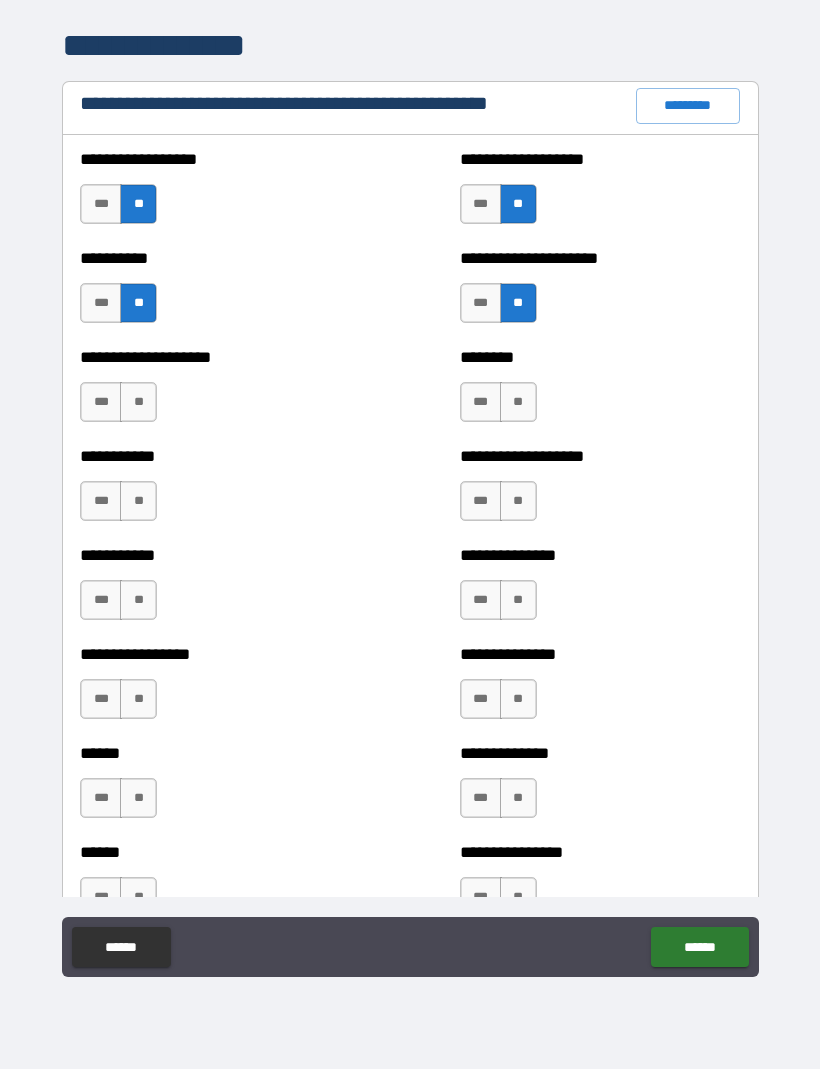 click on "**" at bounding box center (138, 403) 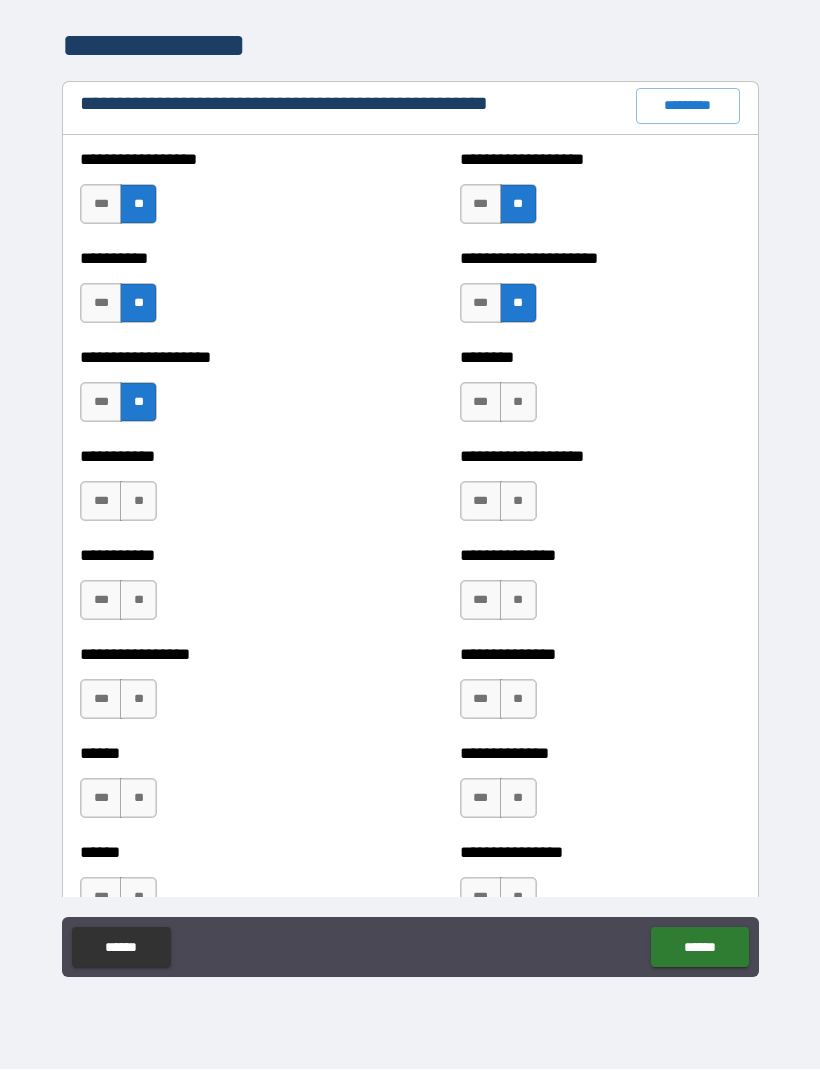 click on "**" at bounding box center [518, 403] 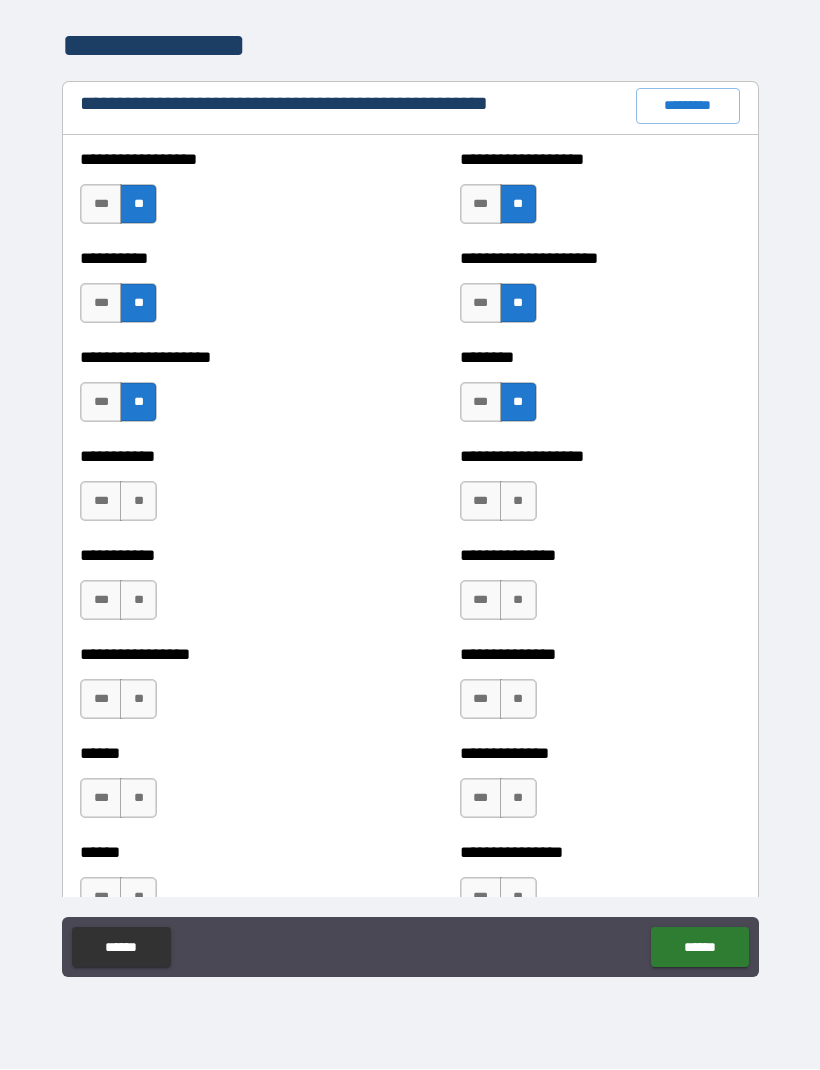 click on "***" at bounding box center (101, 502) 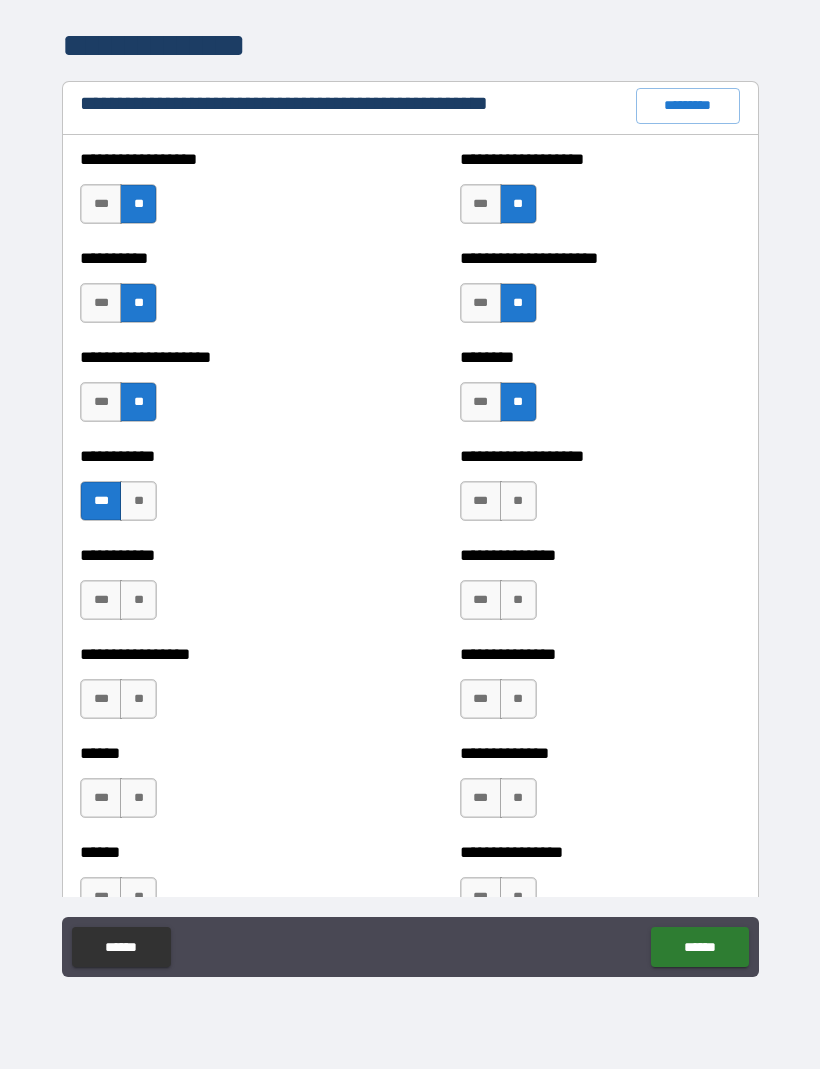 click on "**" at bounding box center [138, 502] 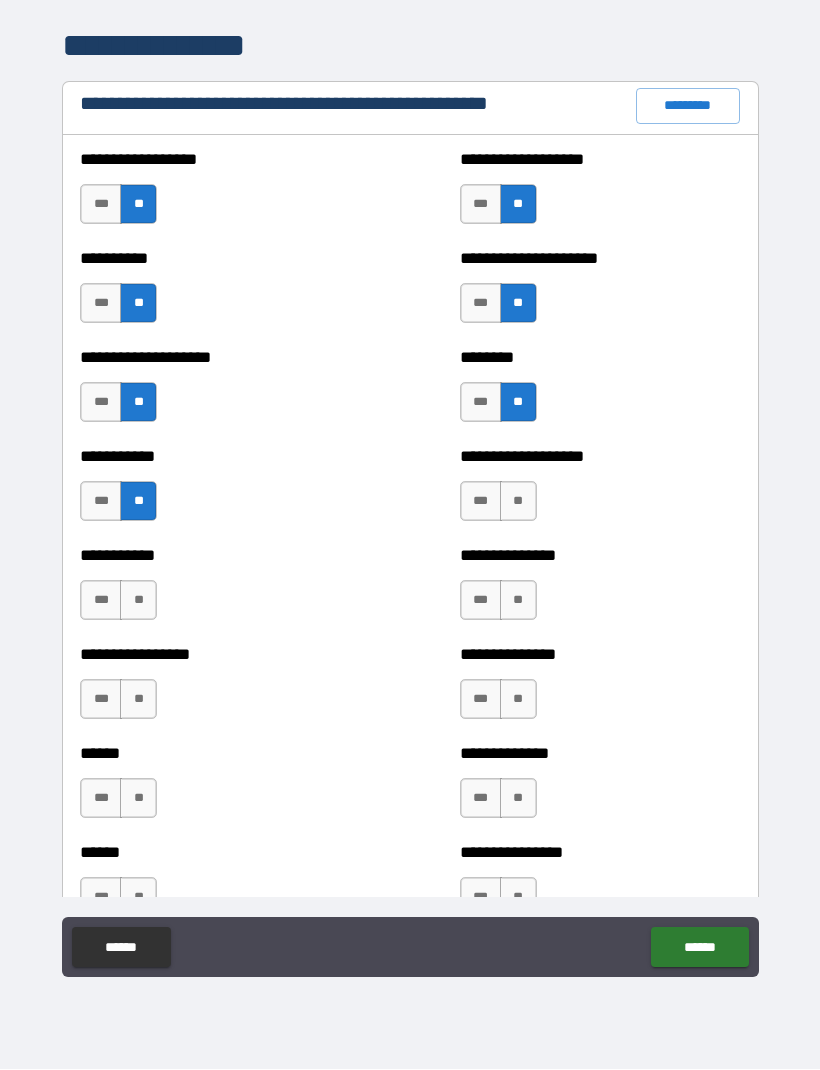 click on "**" at bounding box center [518, 502] 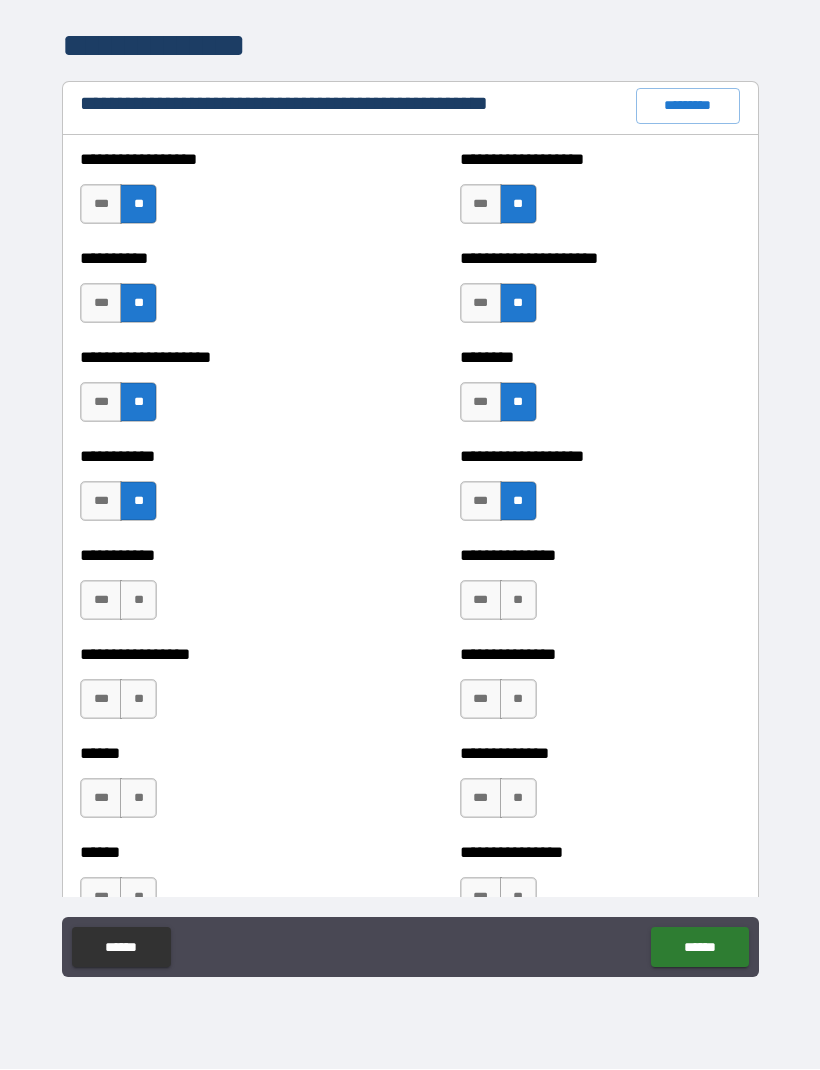 click on "**" at bounding box center (138, 601) 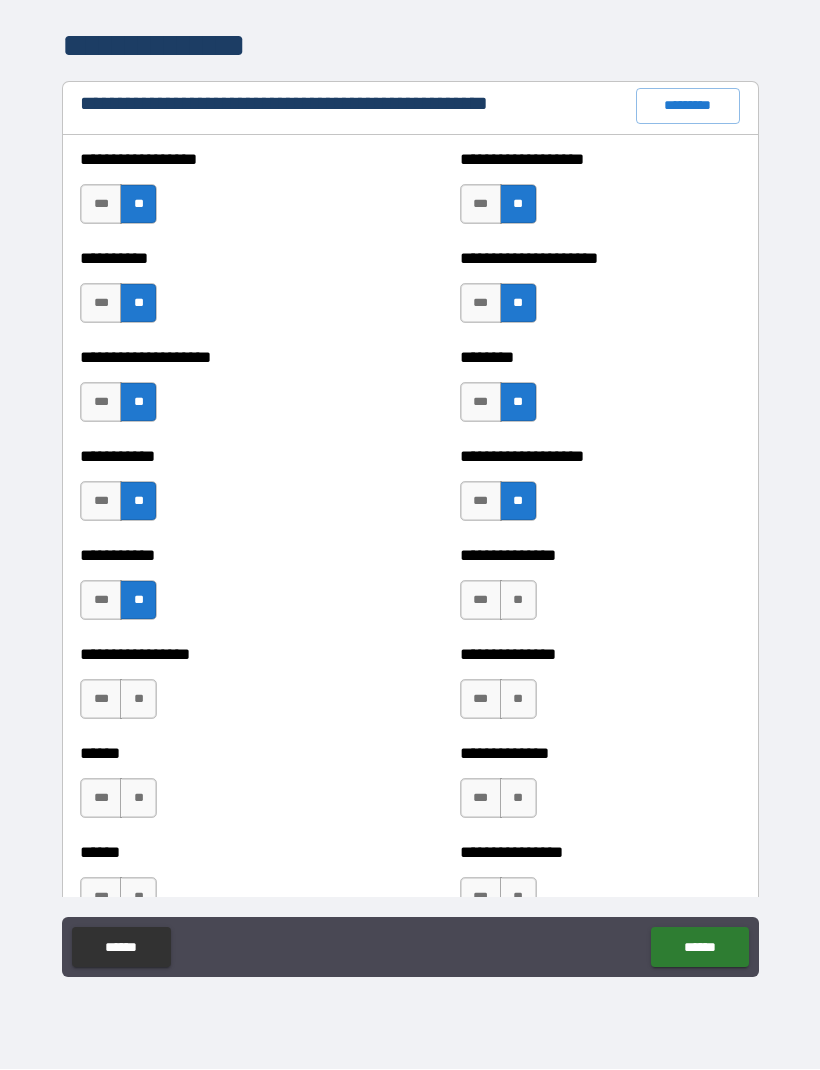 click on "**" at bounding box center [518, 601] 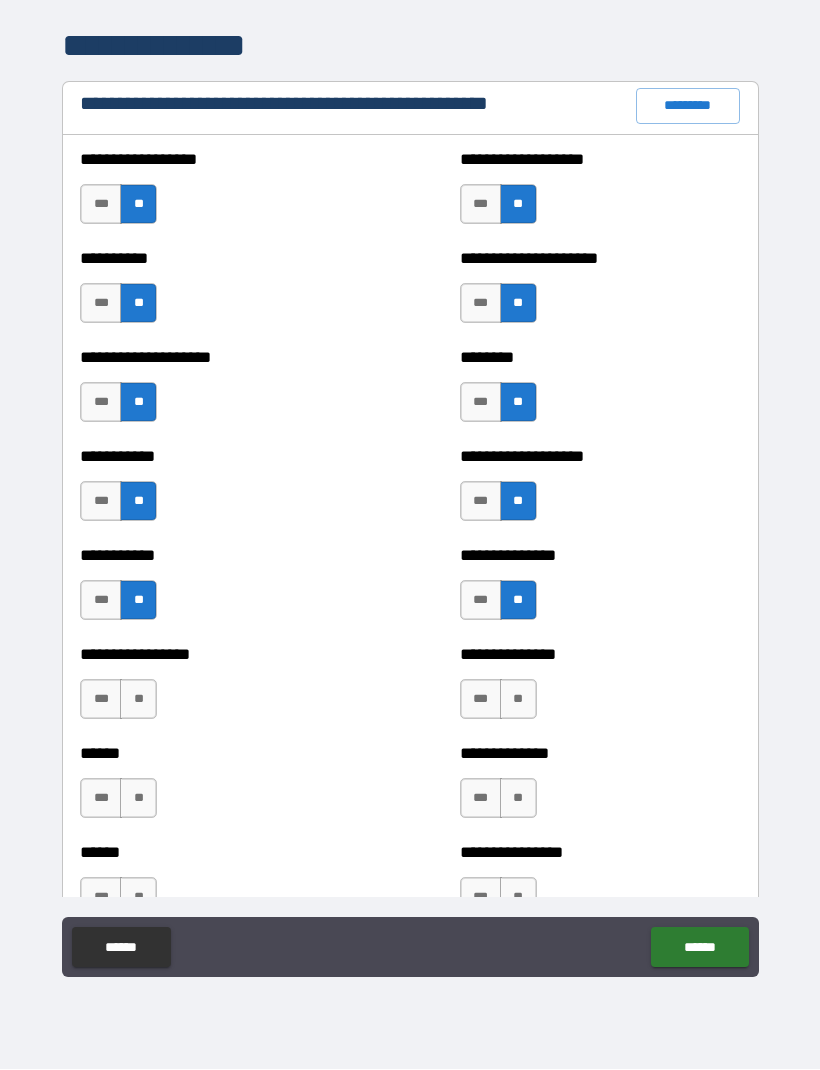 click on "**" at bounding box center (138, 700) 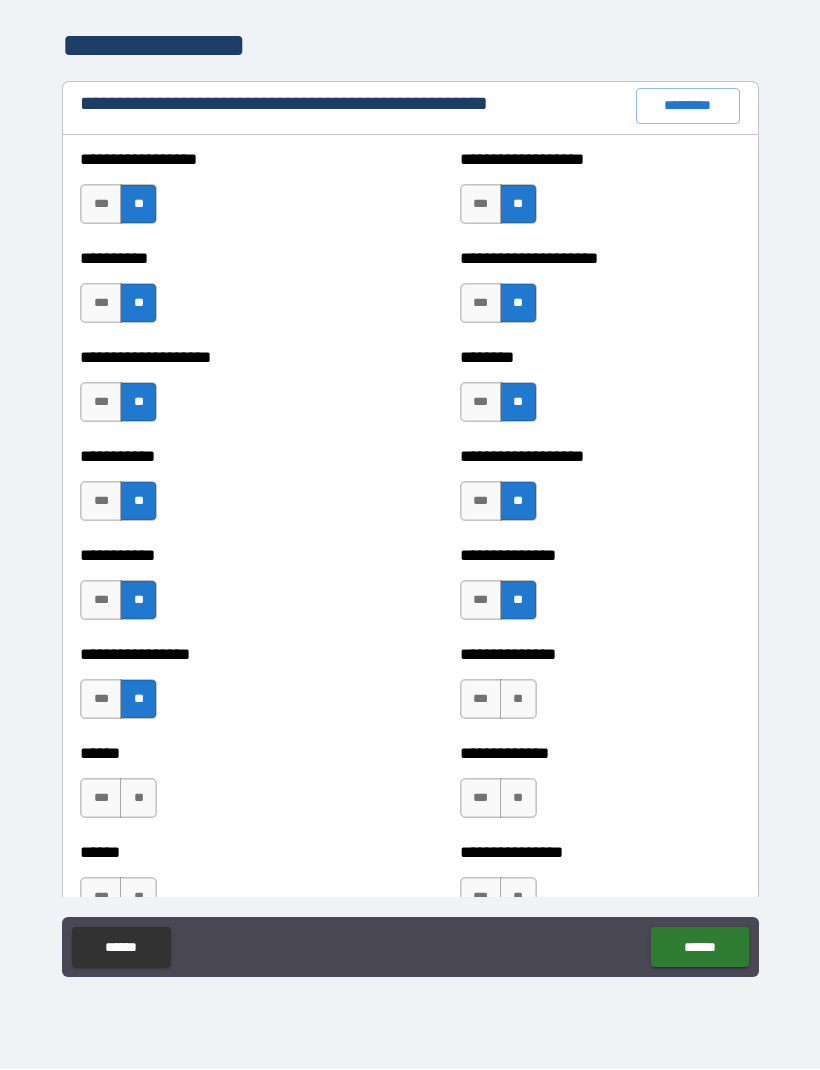 click on "**" at bounding box center [518, 700] 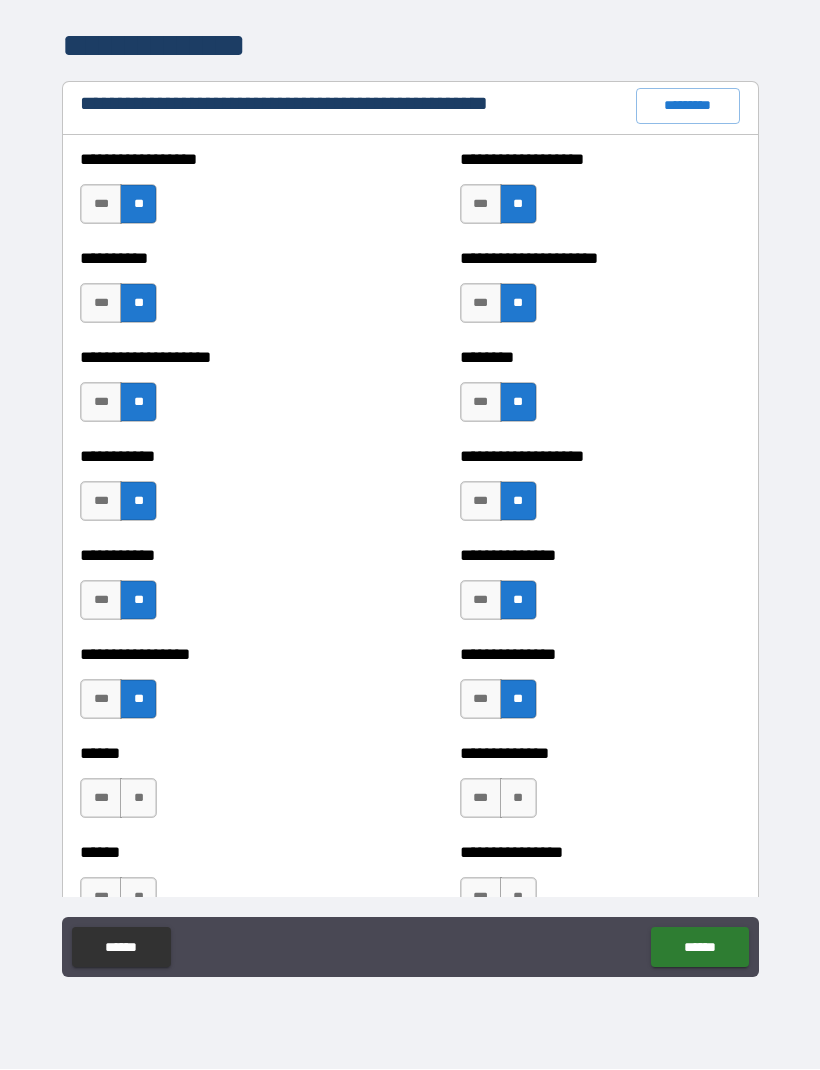 click on "**" at bounding box center (138, 799) 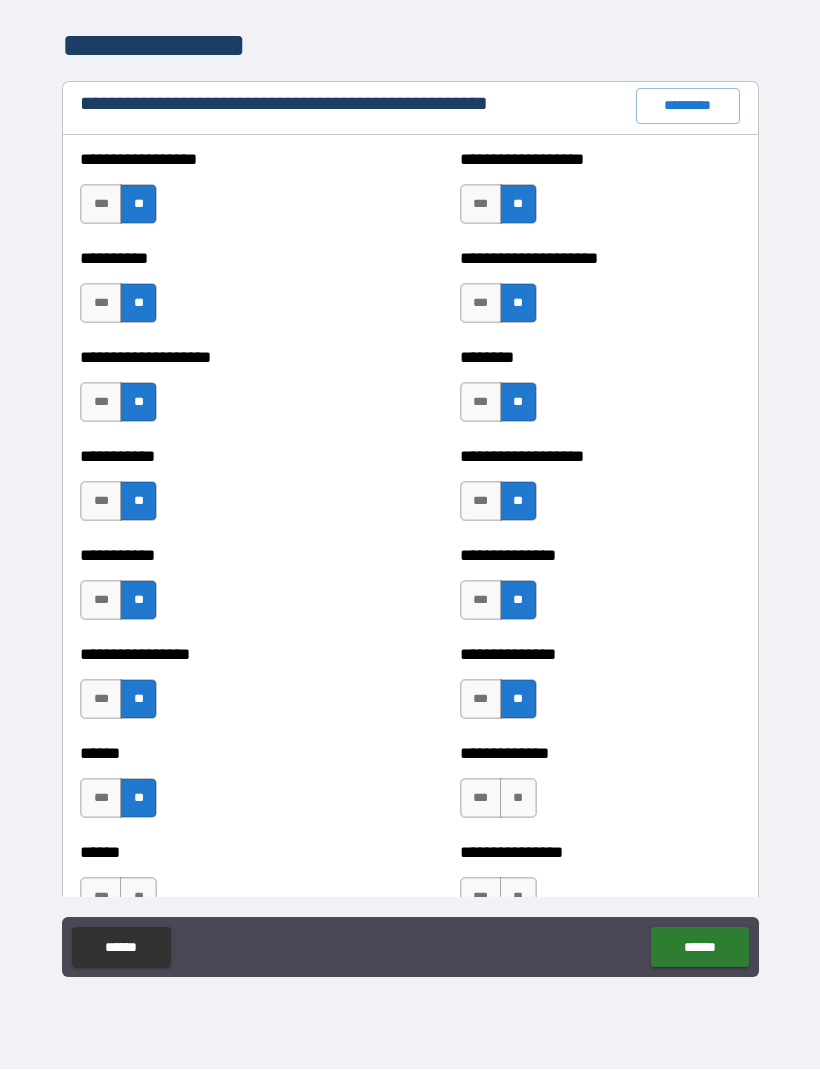 click on "**" at bounding box center [518, 799] 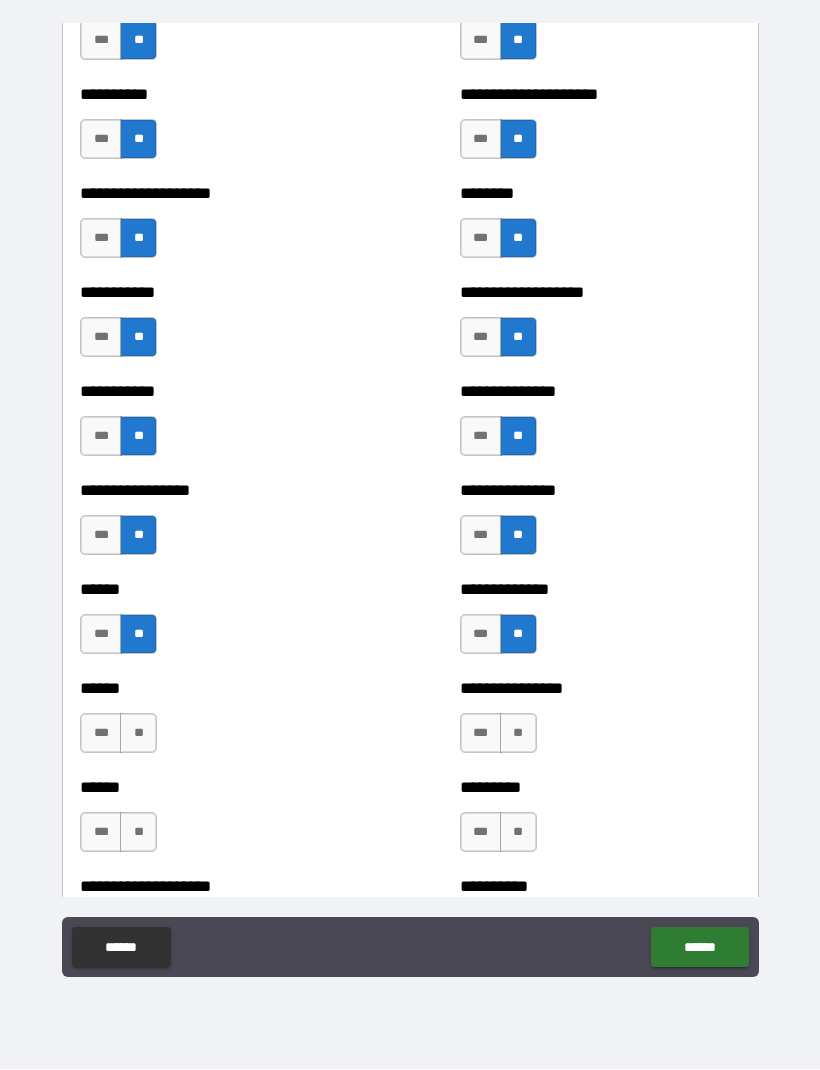 scroll, scrollTop: 2543, scrollLeft: 0, axis: vertical 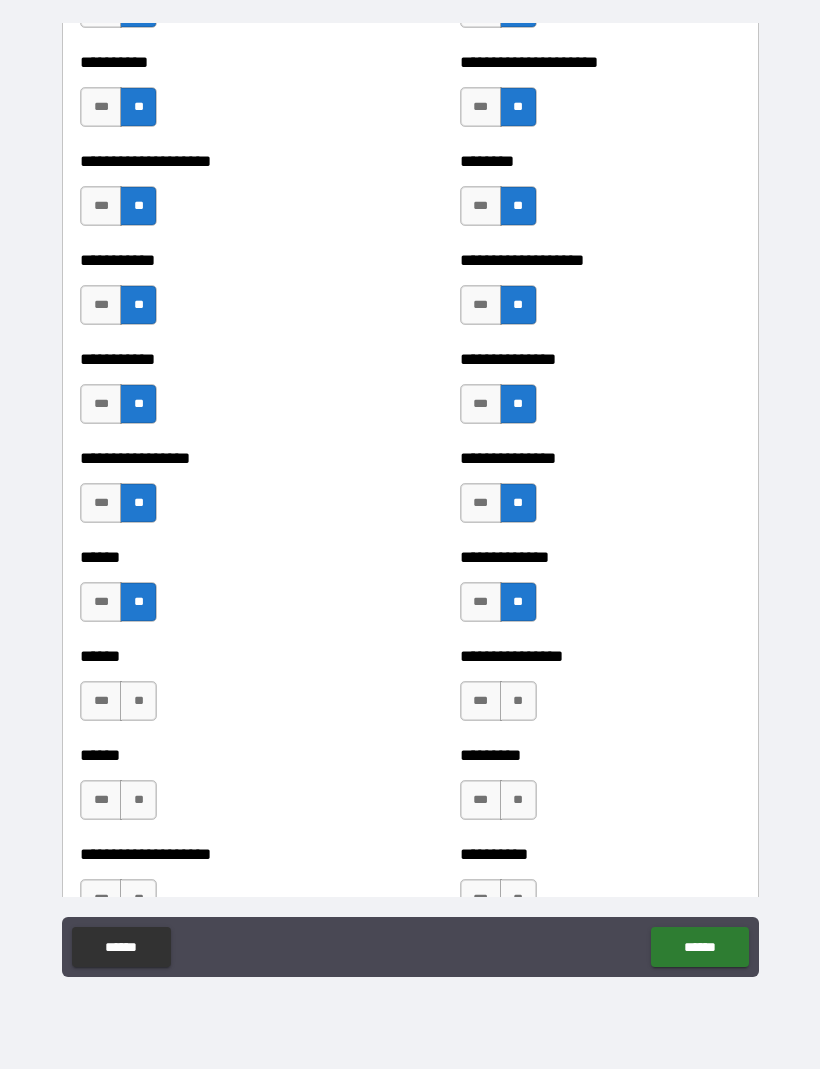 click on "**" at bounding box center [138, 702] 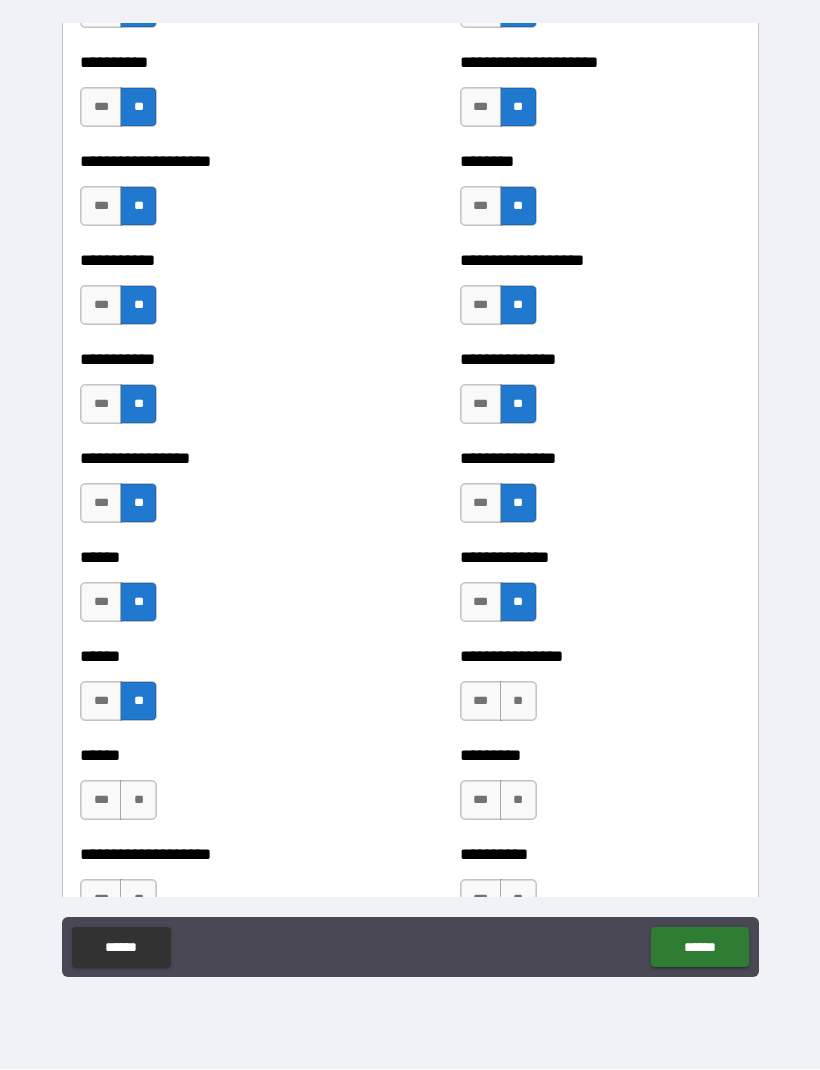 click on "**" at bounding box center [518, 702] 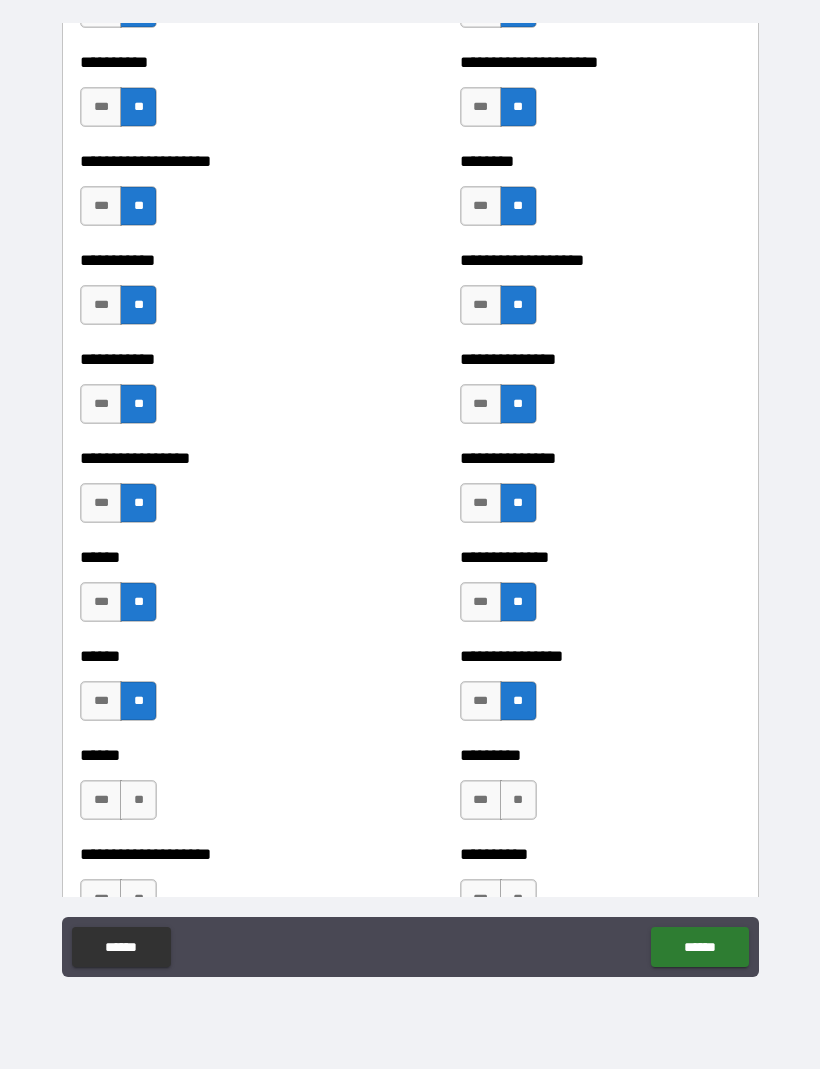 click on "**" at bounding box center [138, 801] 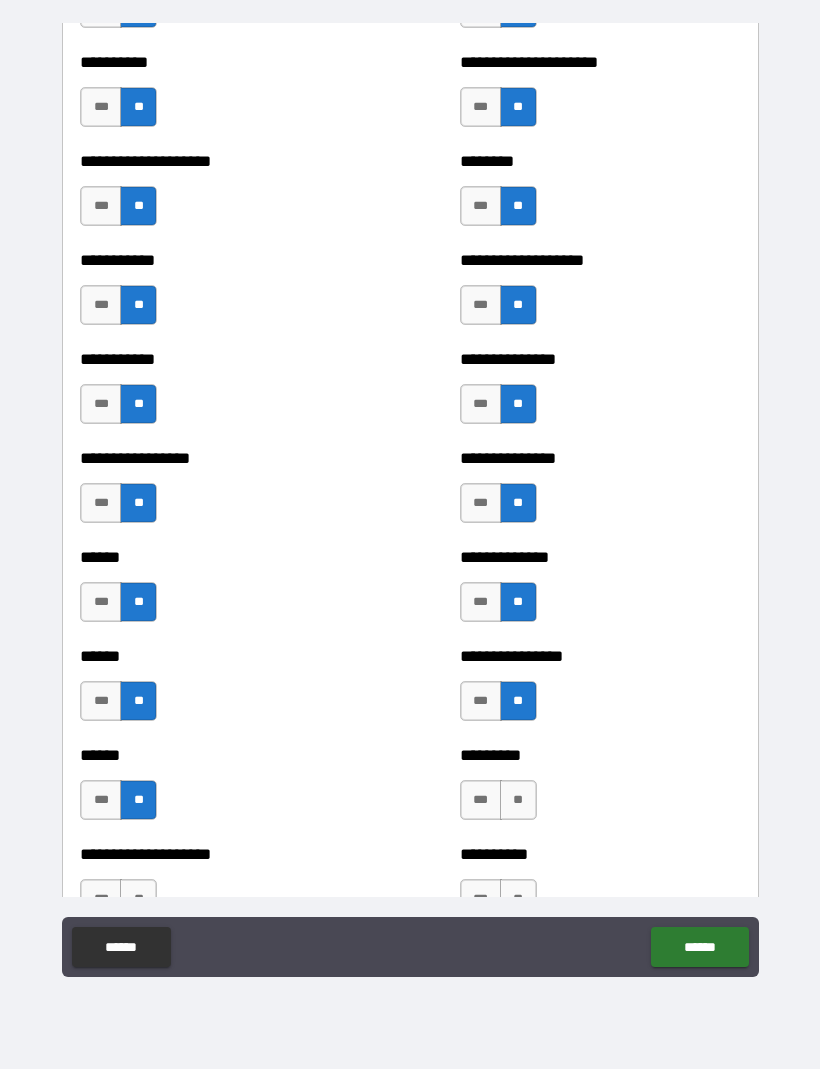 click on "**" at bounding box center [518, 801] 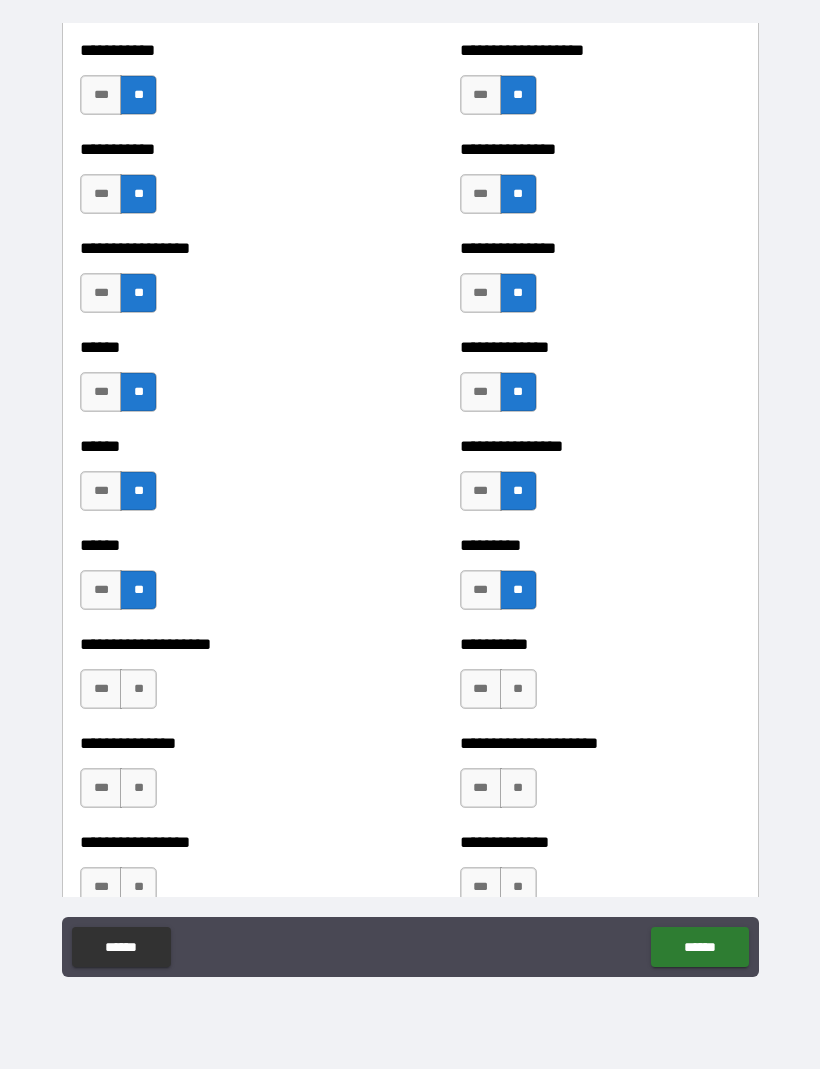 scroll, scrollTop: 2755, scrollLeft: 0, axis: vertical 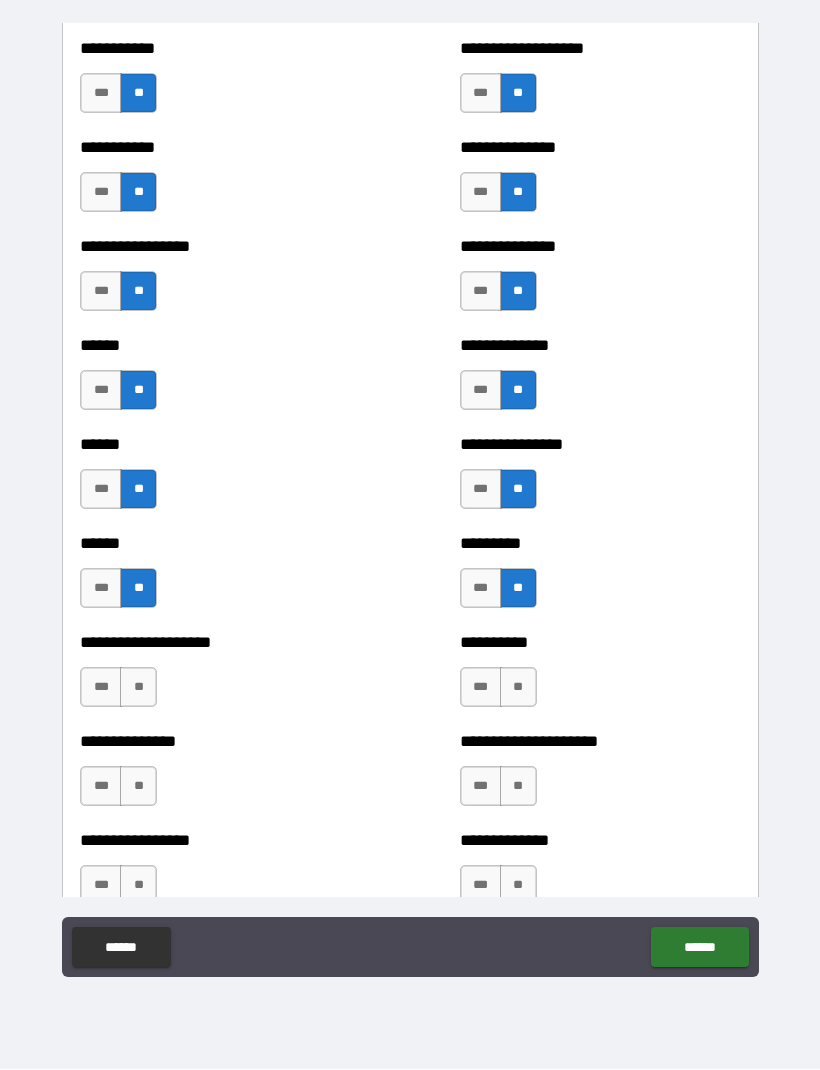 click on "**" at bounding box center (138, 688) 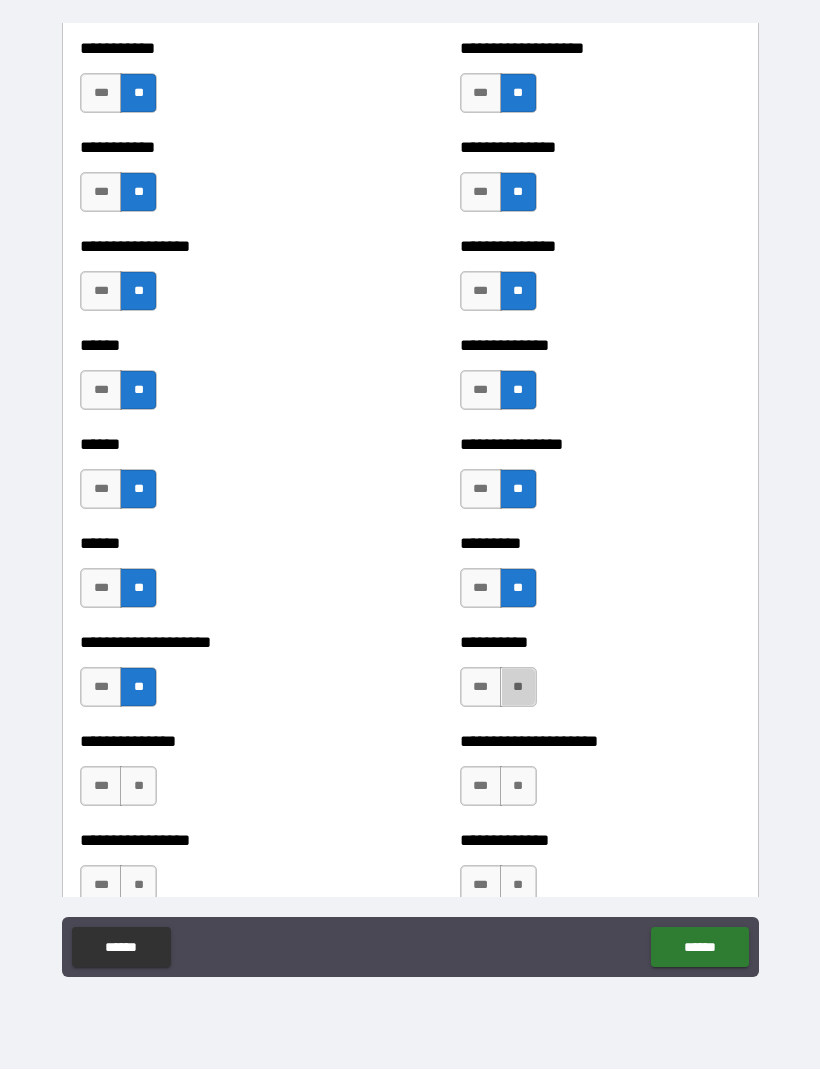 click on "**" at bounding box center [518, 688] 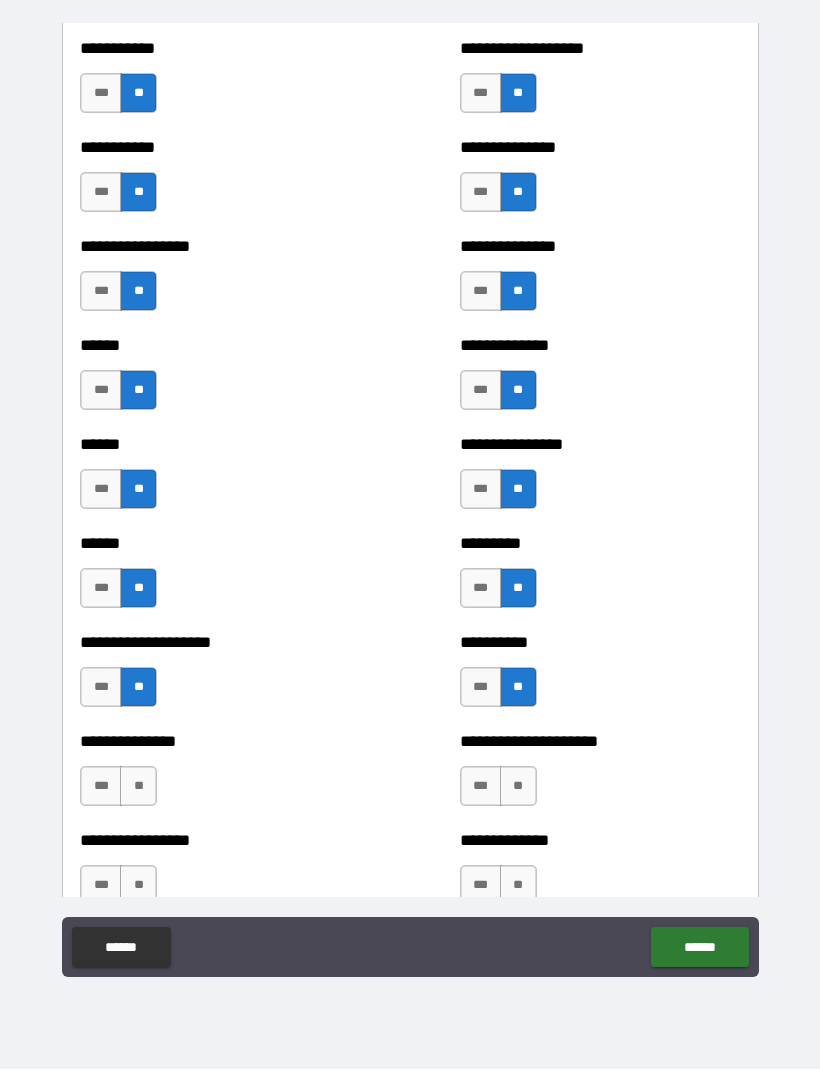 click on "**" at bounding box center [138, 787] 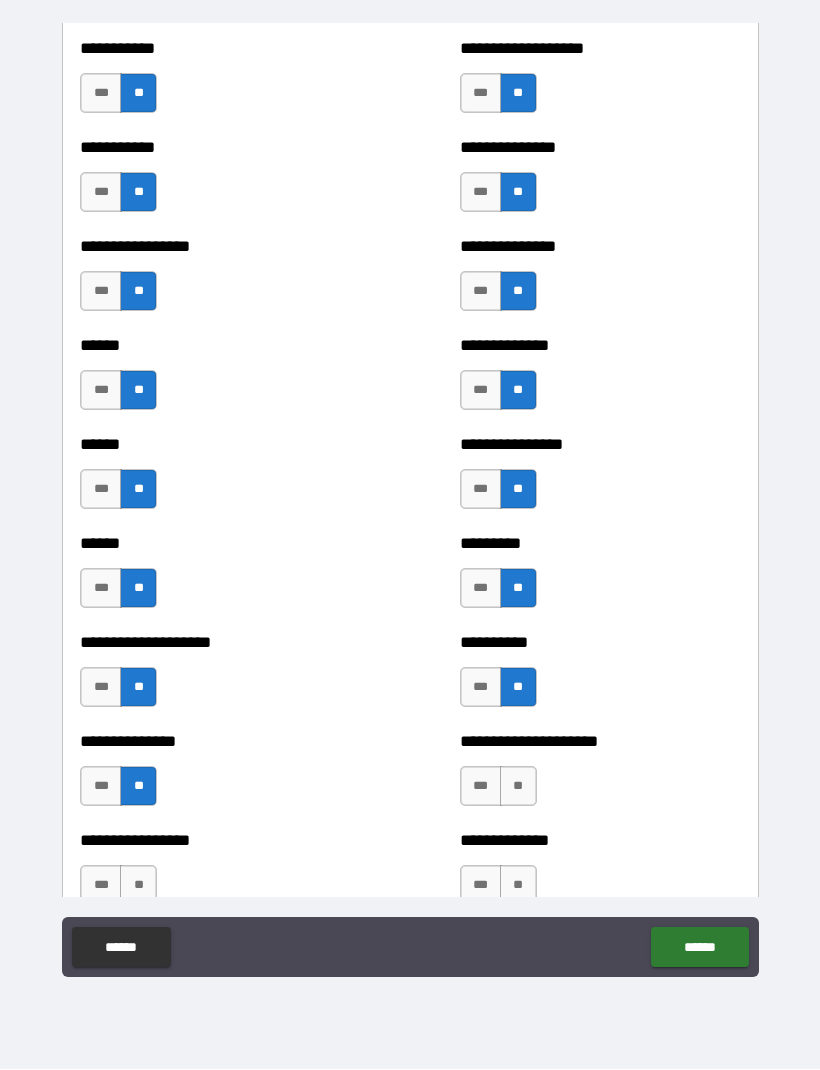 click on "**" at bounding box center [518, 787] 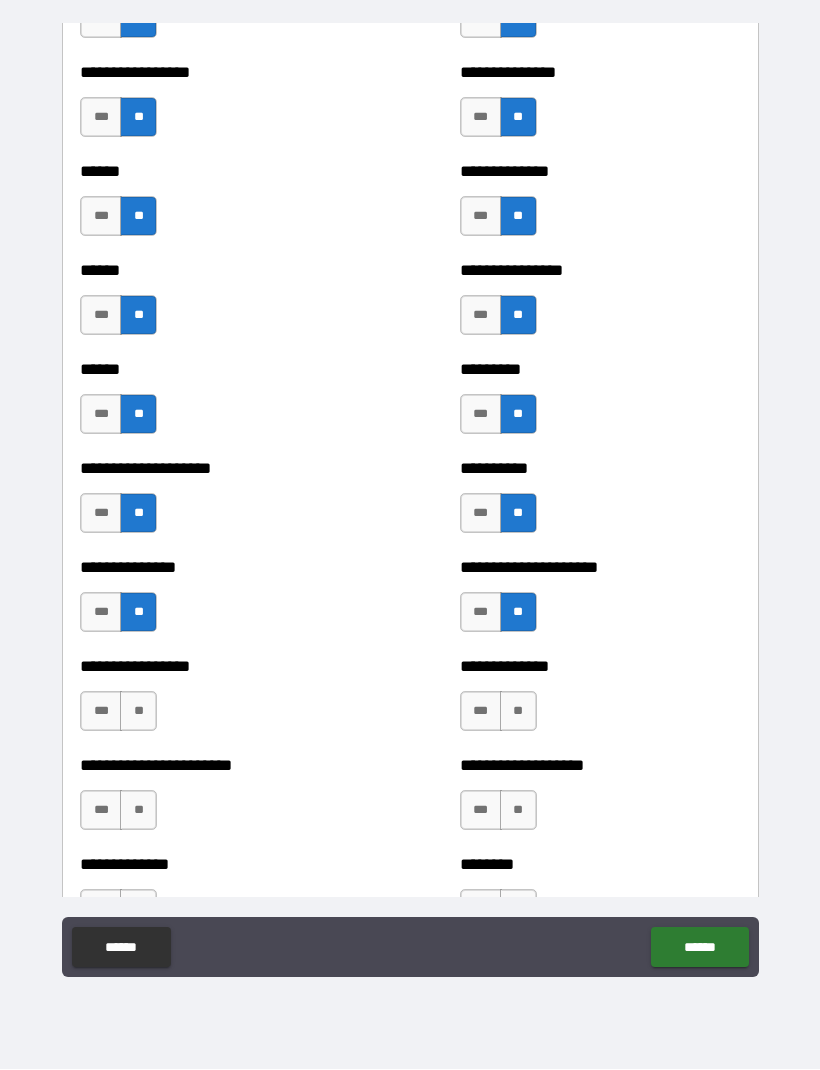 scroll, scrollTop: 2944, scrollLeft: 0, axis: vertical 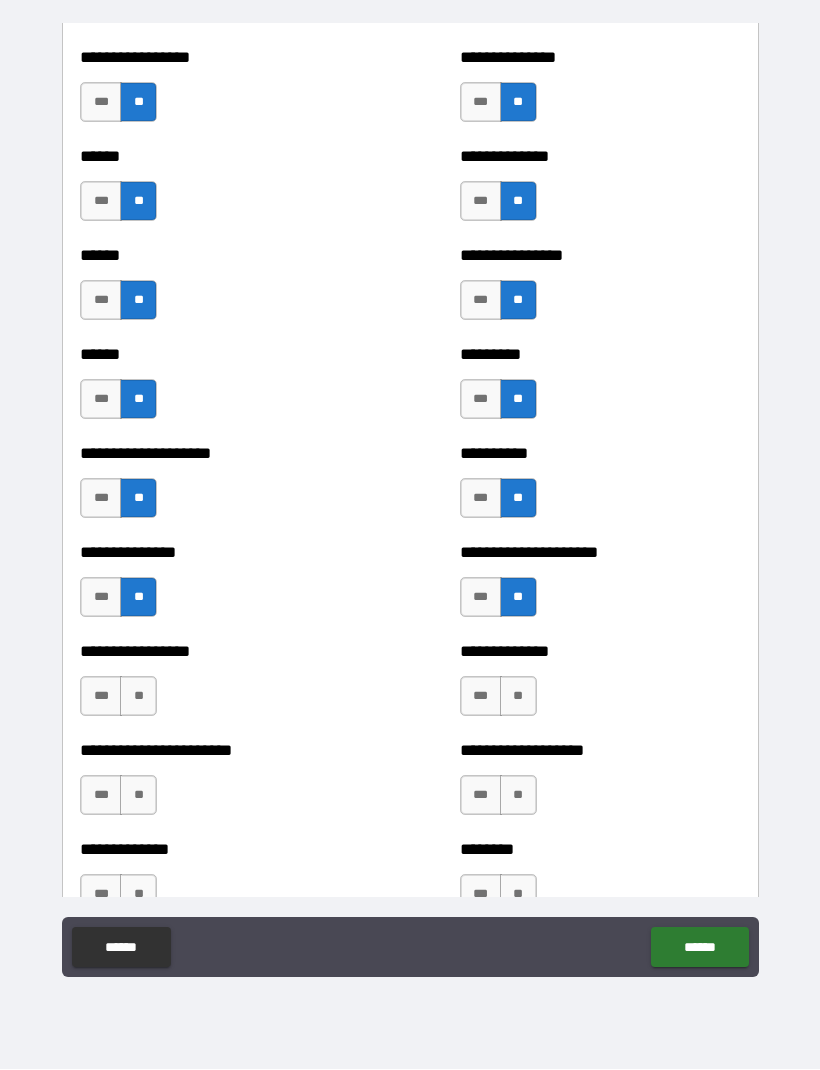 click on "**" at bounding box center (518, 697) 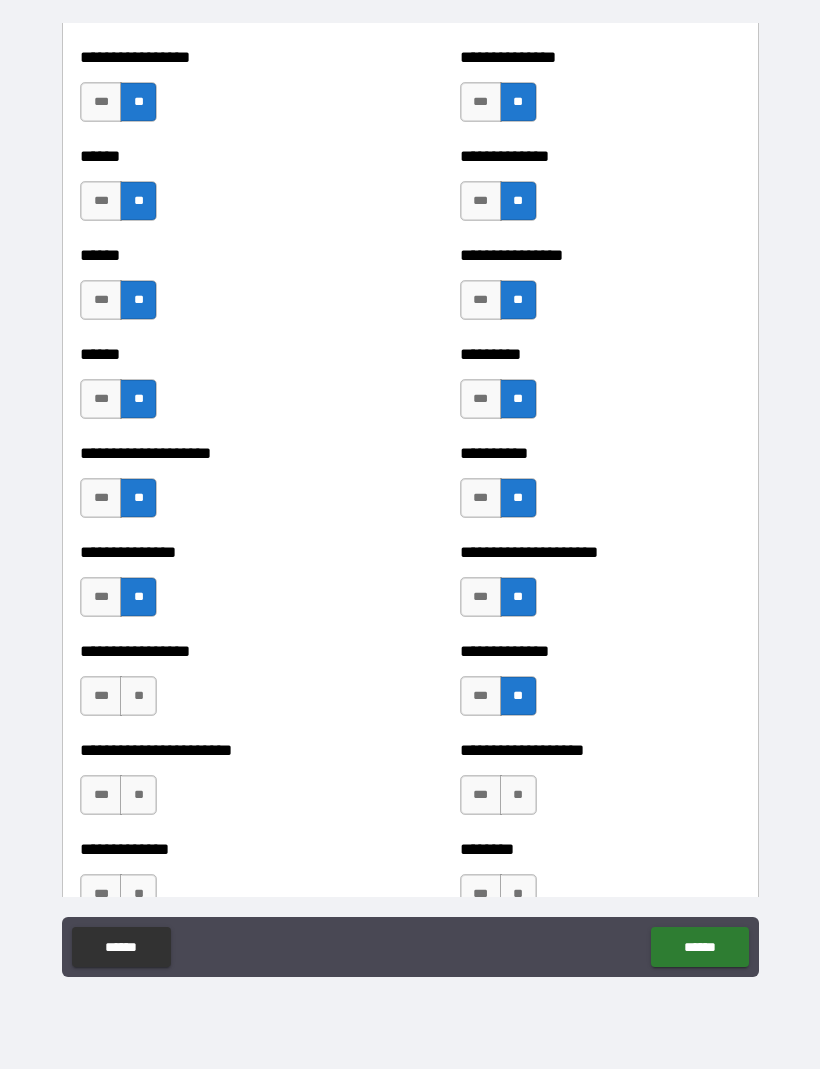 click on "**" at bounding box center (138, 697) 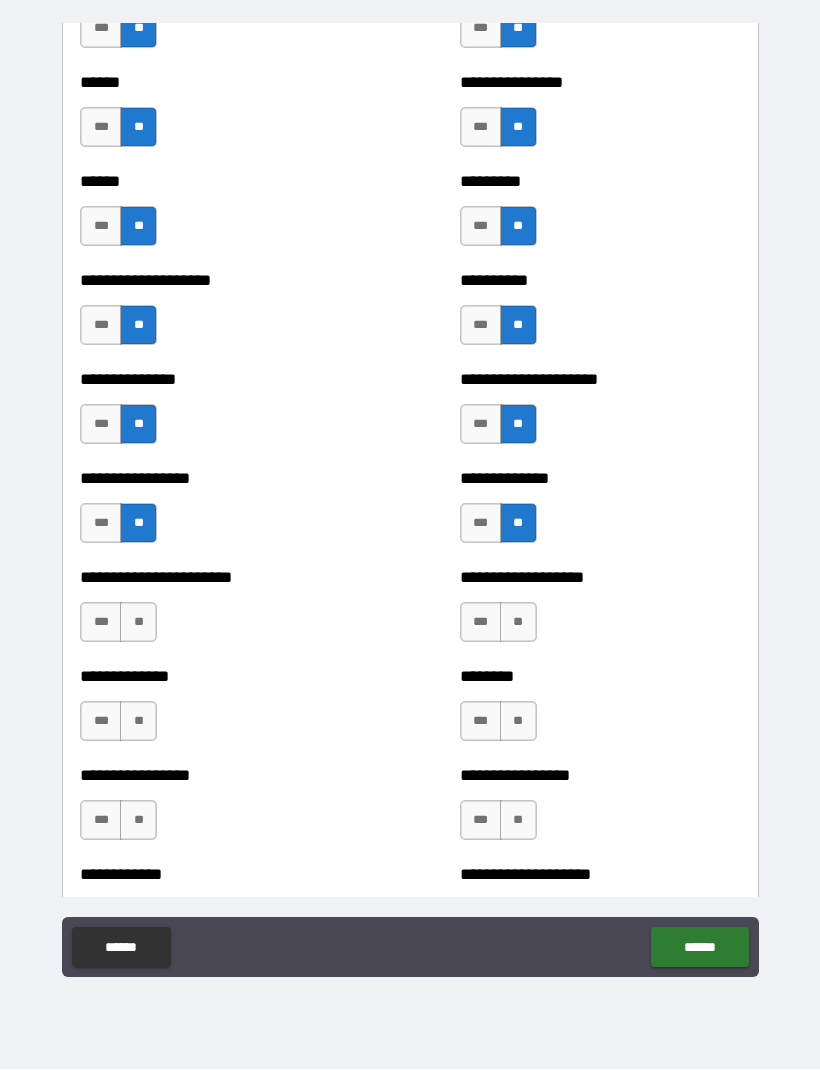 scroll, scrollTop: 3124, scrollLeft: 0, axis: vertical 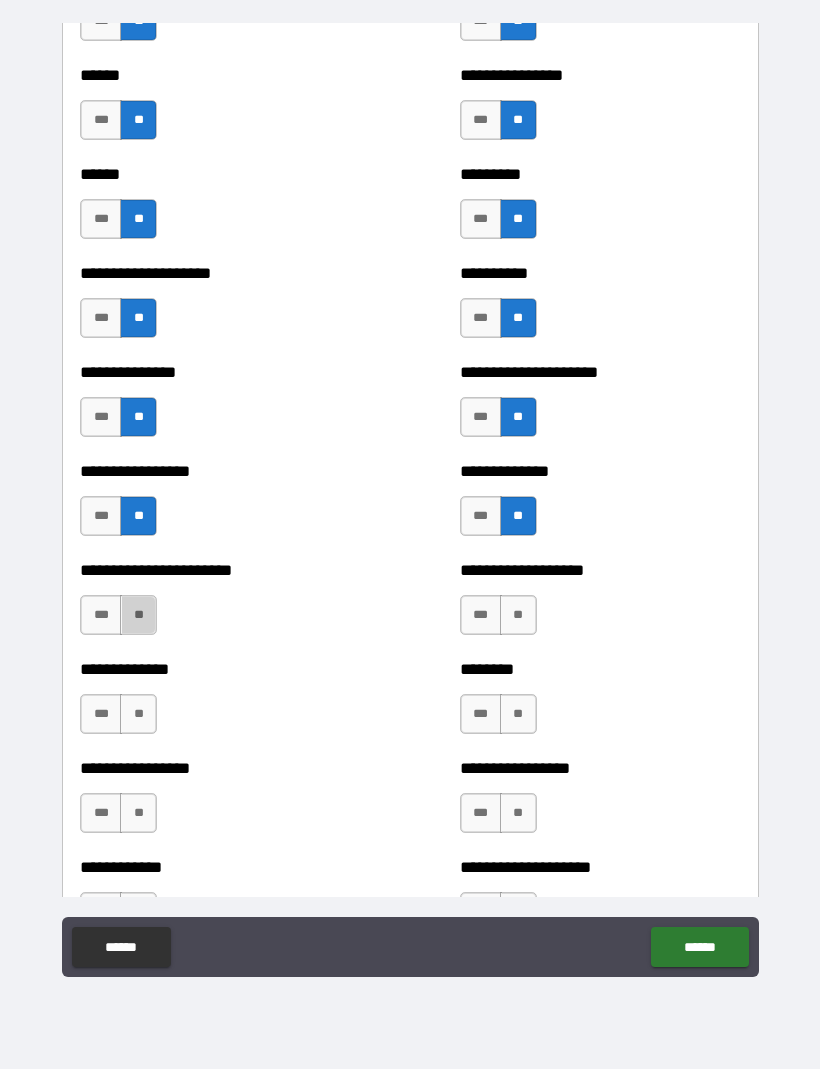 click on "**" at bounding box center (138, 616) 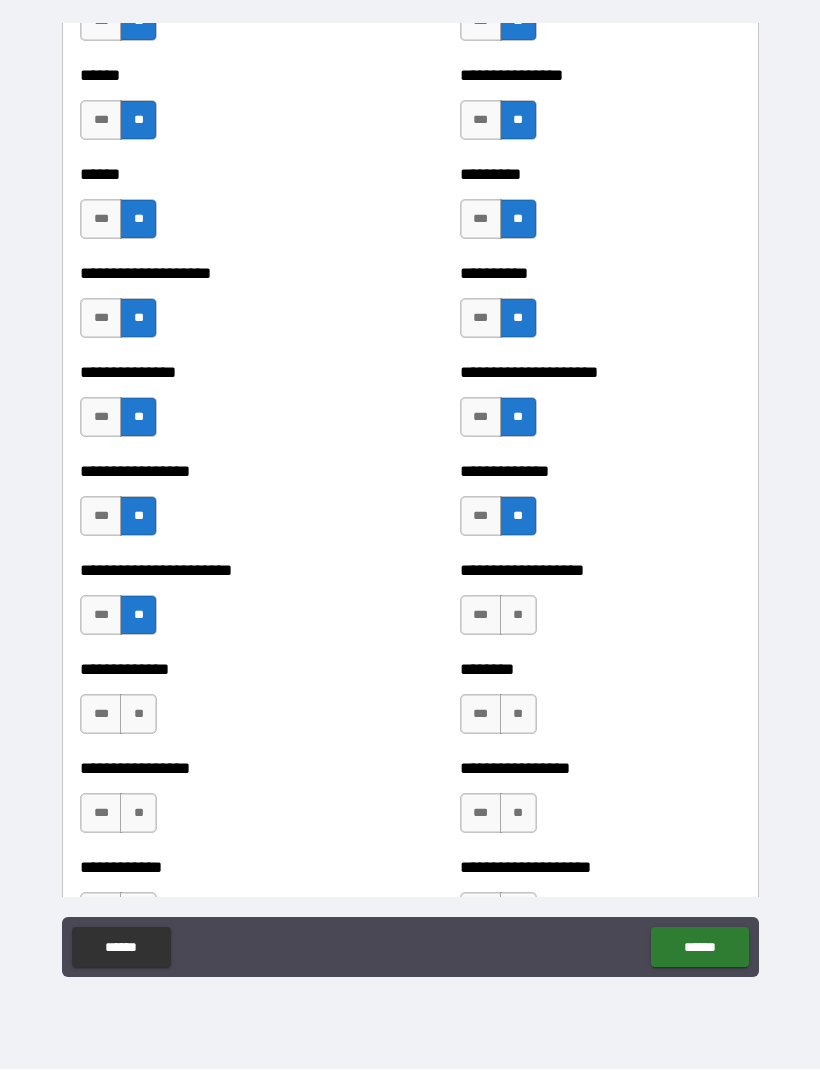 click on "**" at bounding box center [518, 616] 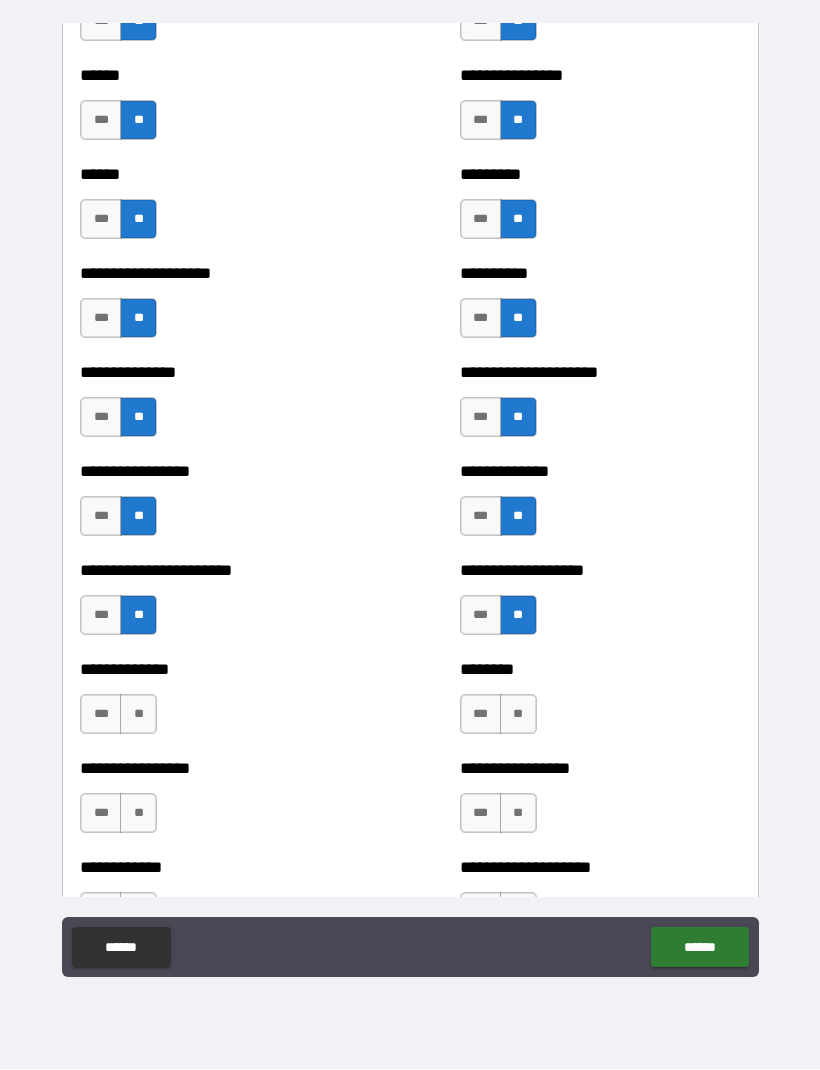 click on "**" at bounding box center [138, 715] 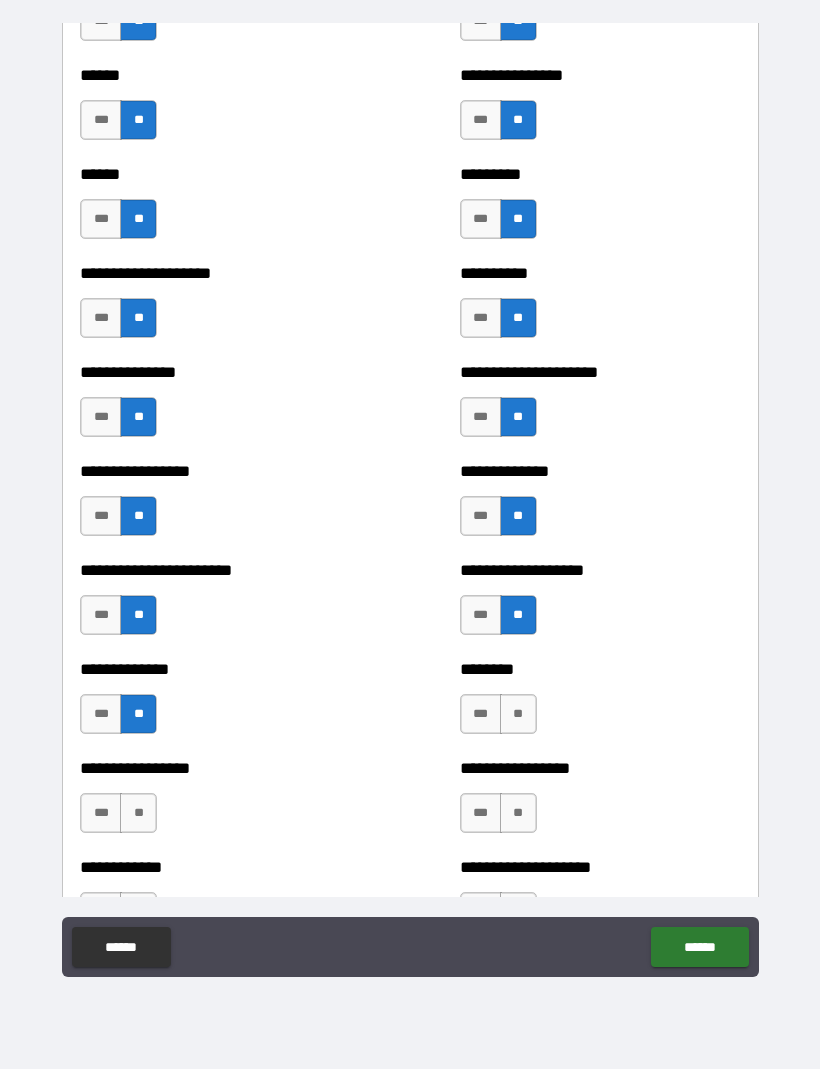 click on "**" at bounding box center (518, 715) 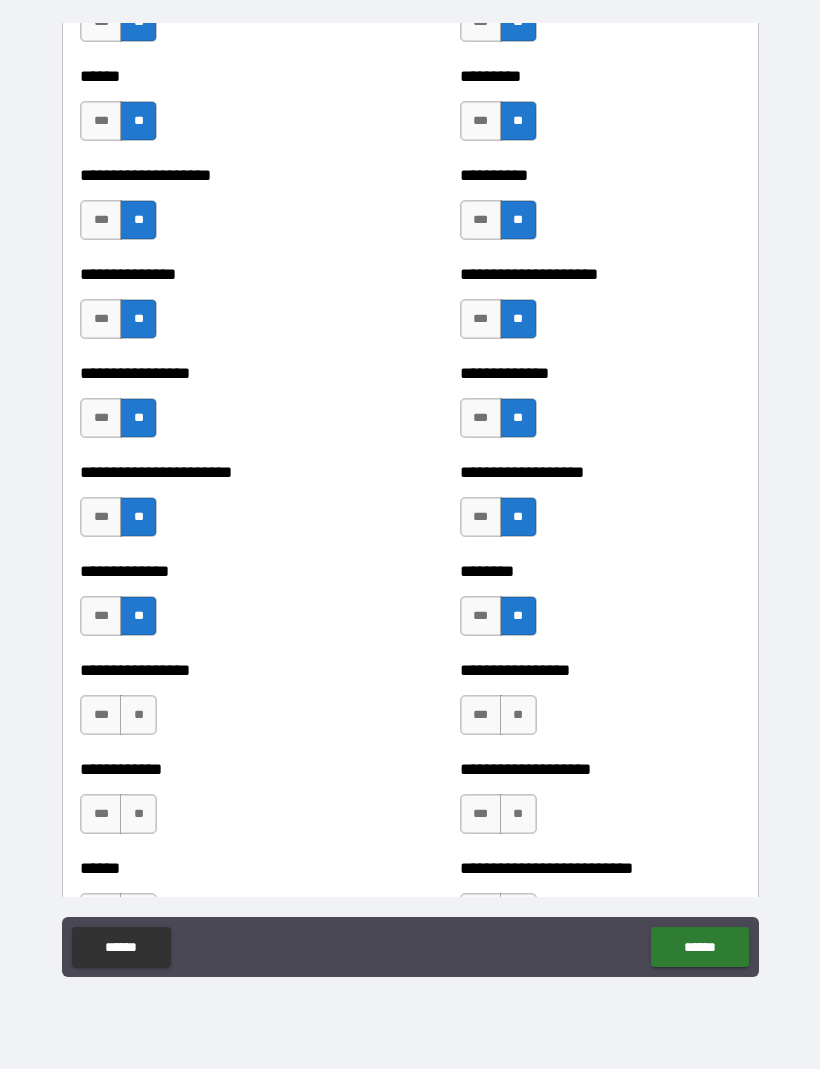 scroll, scrollTop: 3229, scrollLeft: 0, axis: vertical 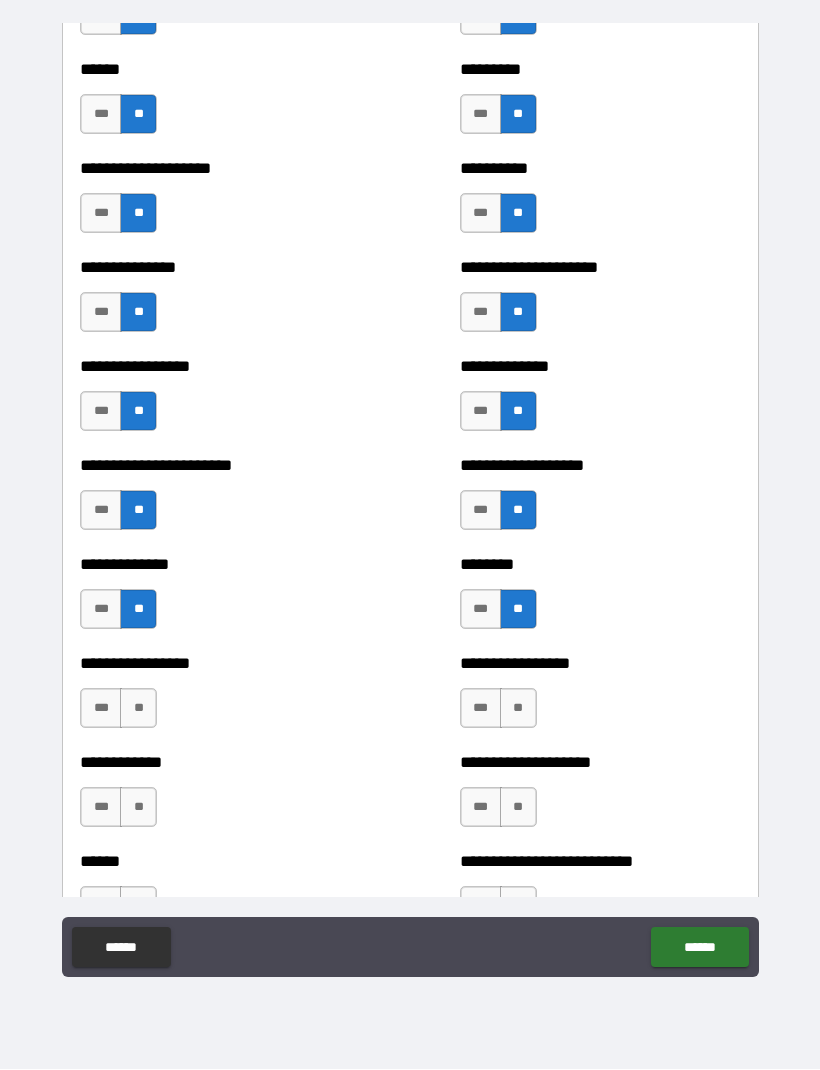 click on "**" at bounding box center [138, 709] 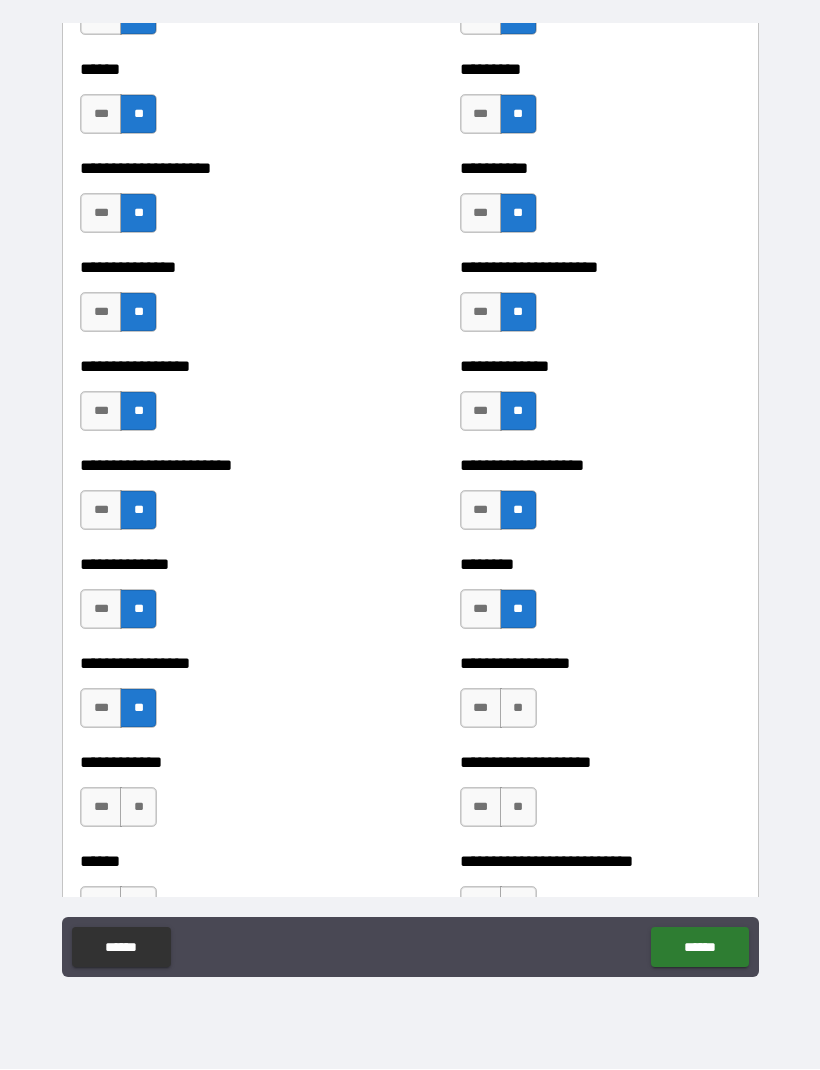 click on "**" at bounding box center [518, 709] 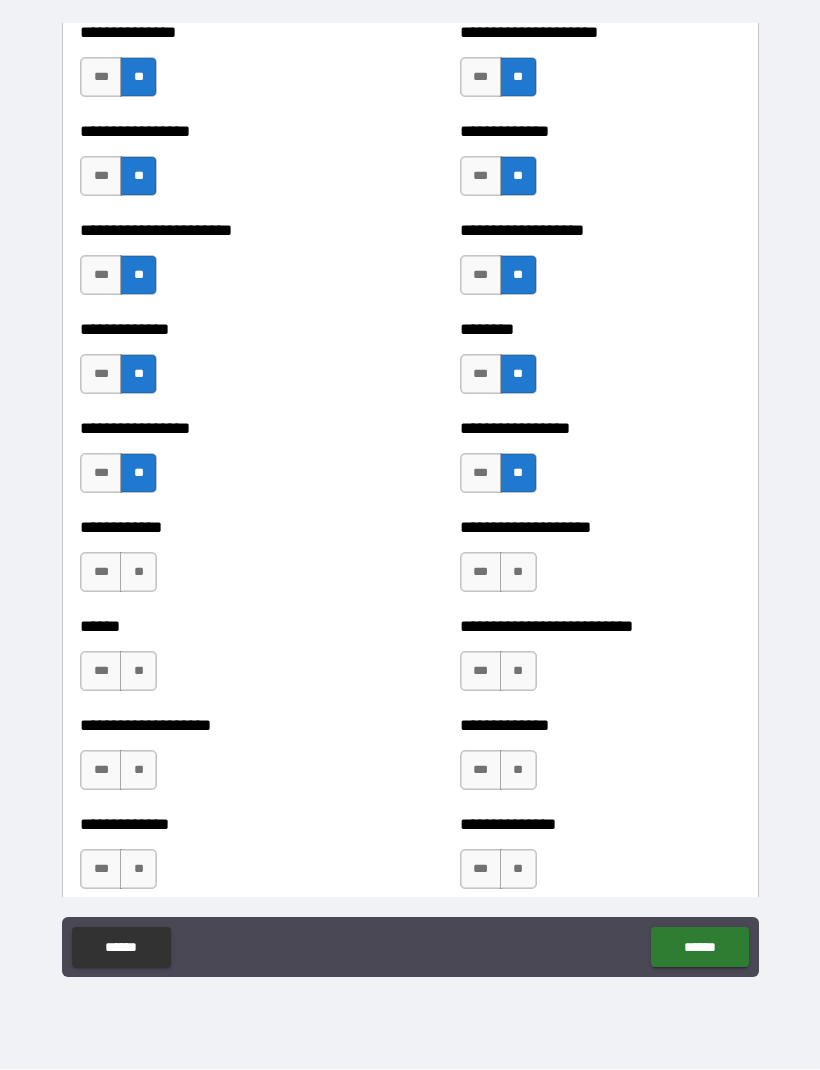 scroll, scrollTop: 3469, scrollLeft: 0, axis: vertical 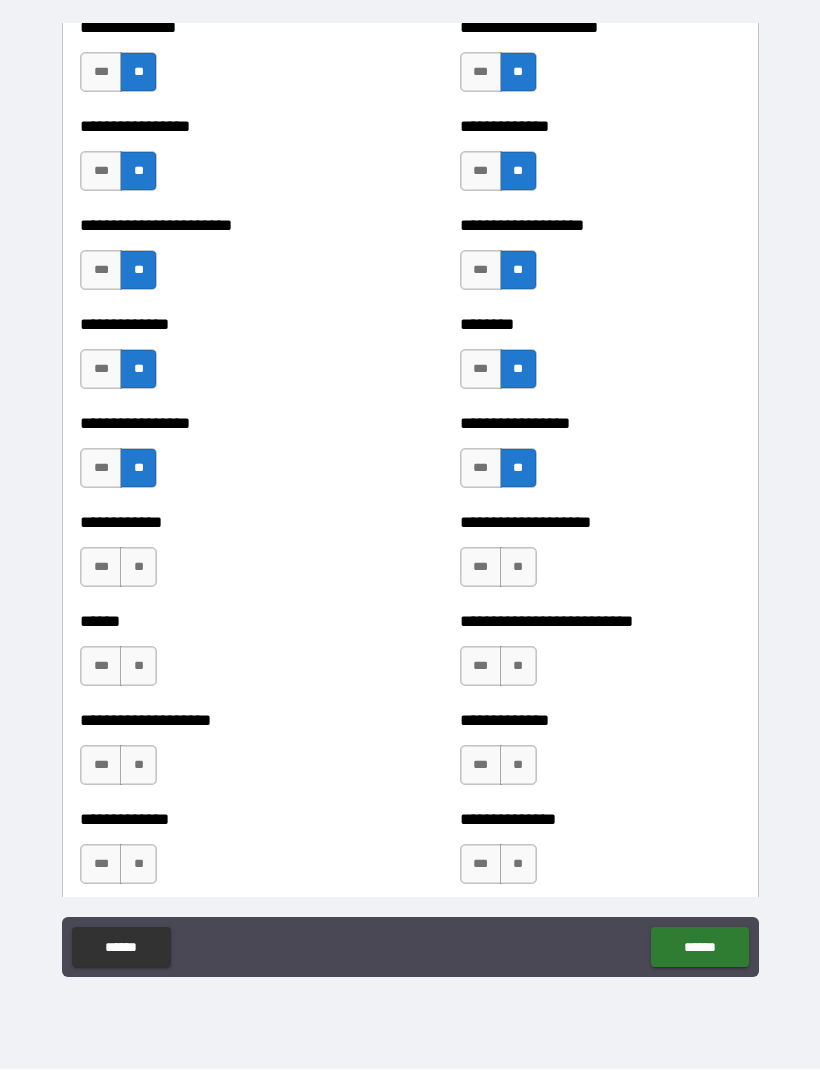 click on "**" at bounding box center [518, 568] 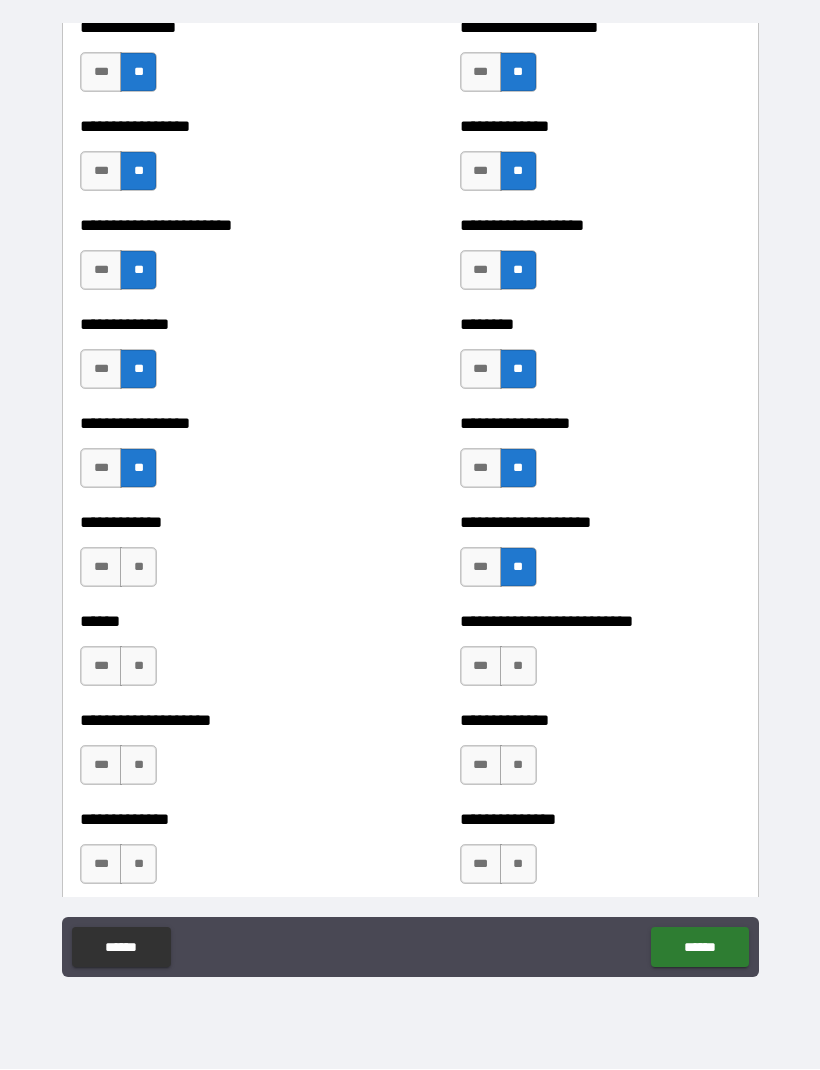 click on "**" at bounding box center [138, 568] 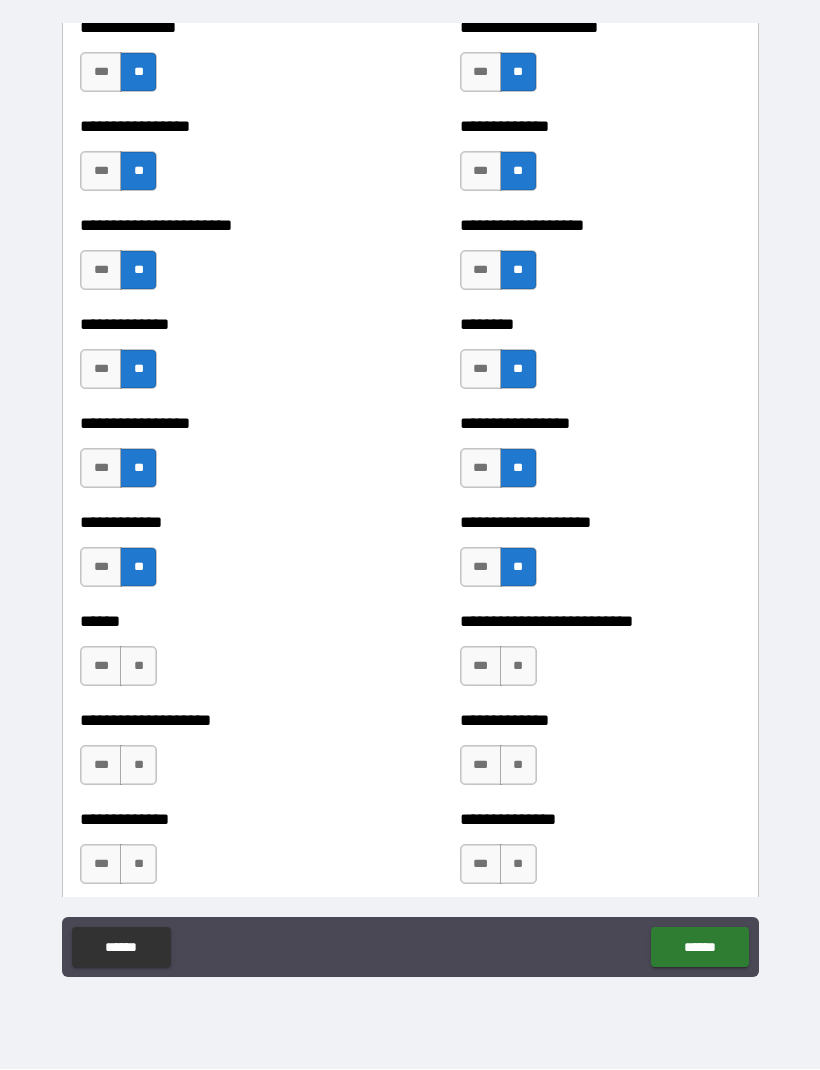 click on "**" at bounding box center [138, 667] 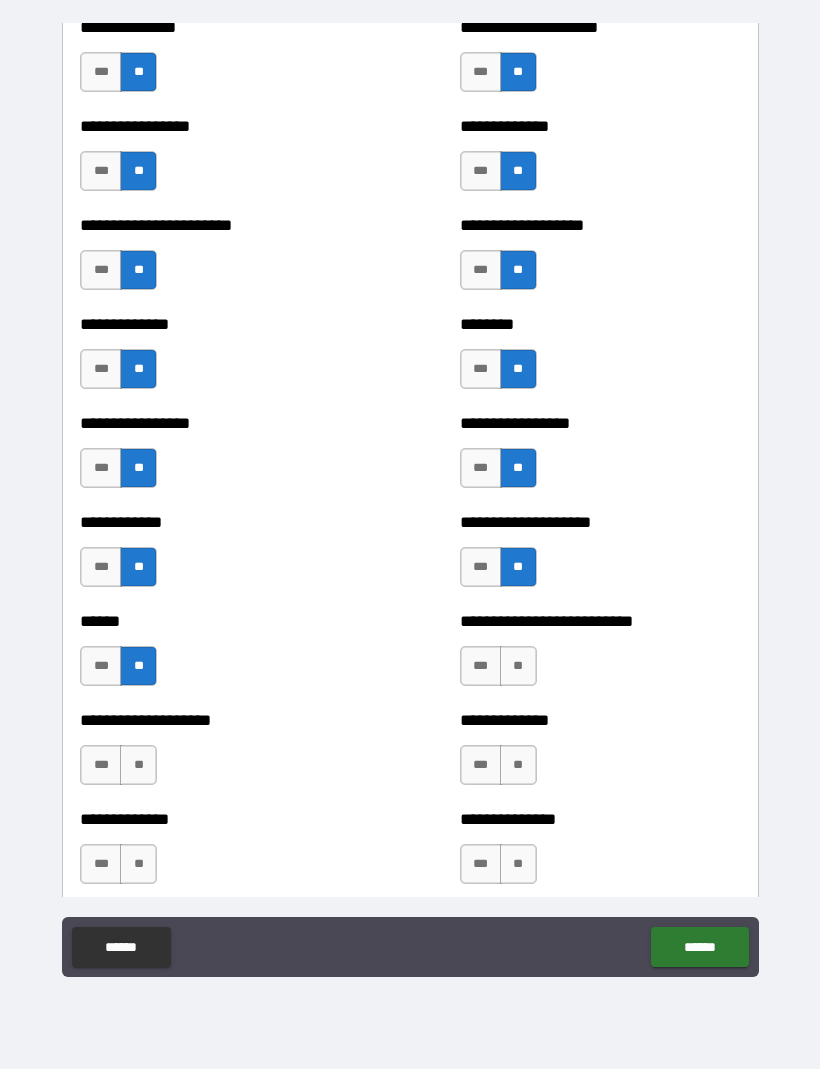 click on "**" at bounding box center (518, 667) 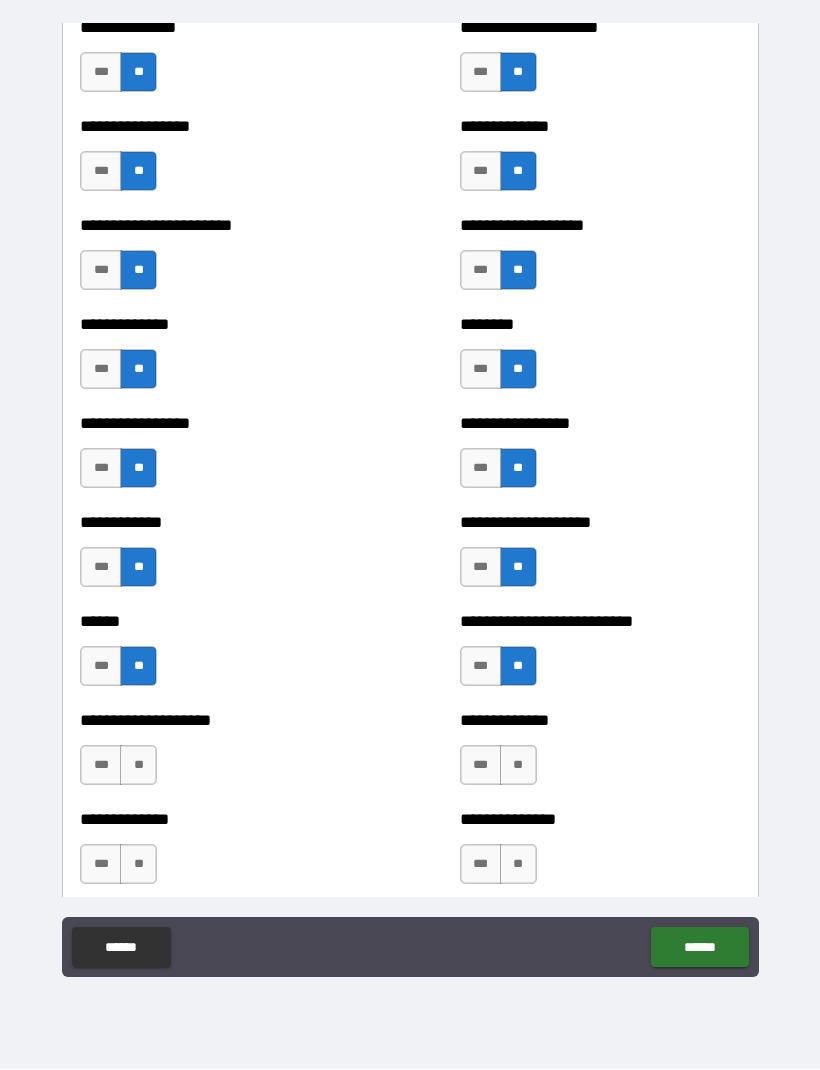 click on "***" at bounding box center (101, 766) 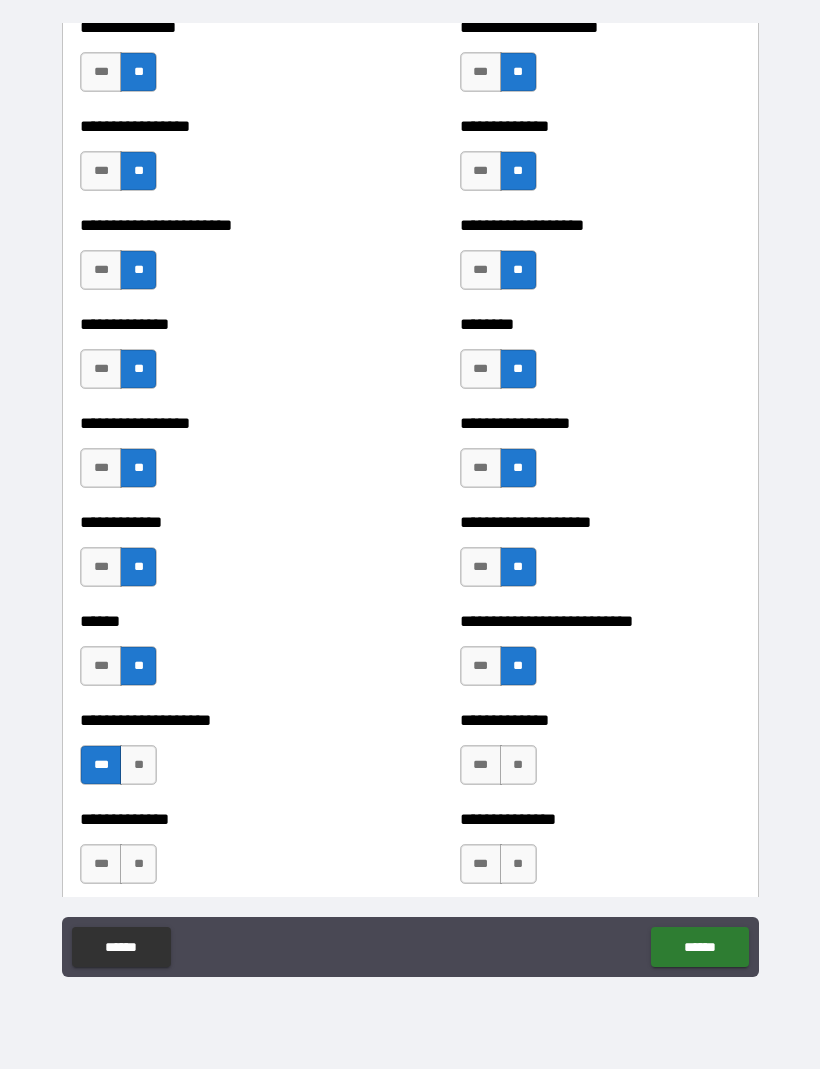 click on "**" at bounding box center (138, 766) 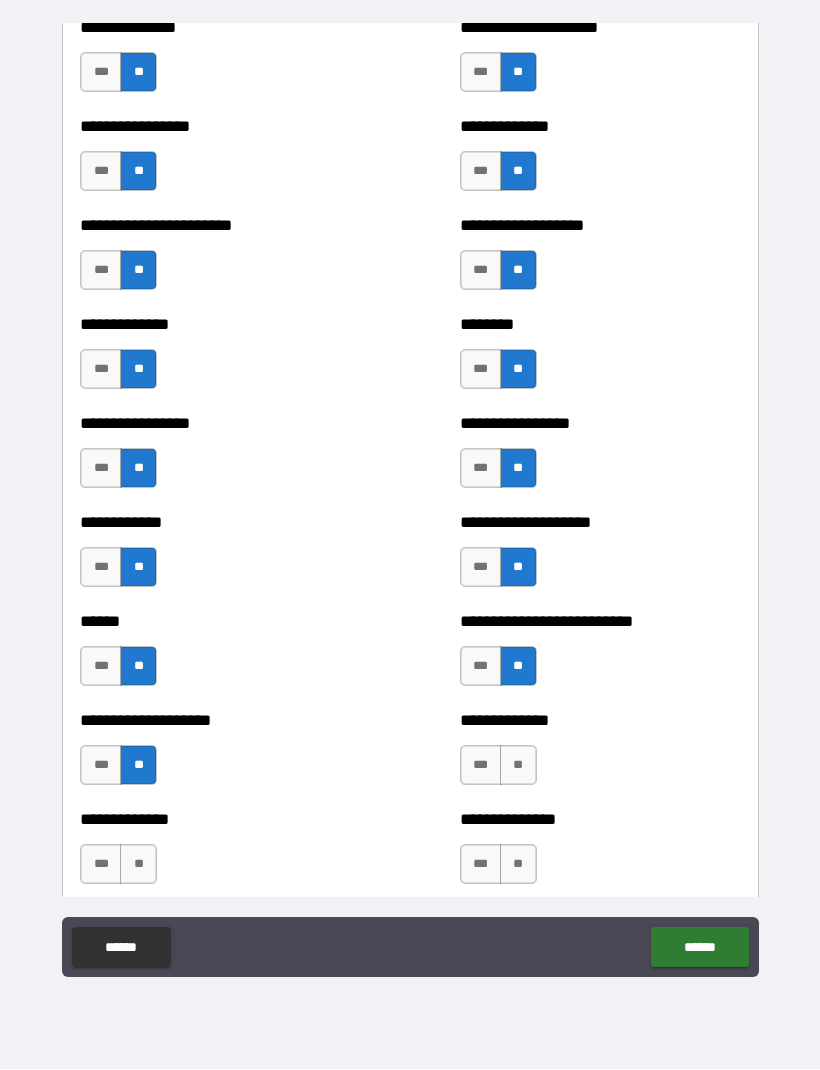 click on "**" at bounding box center (518, 766) 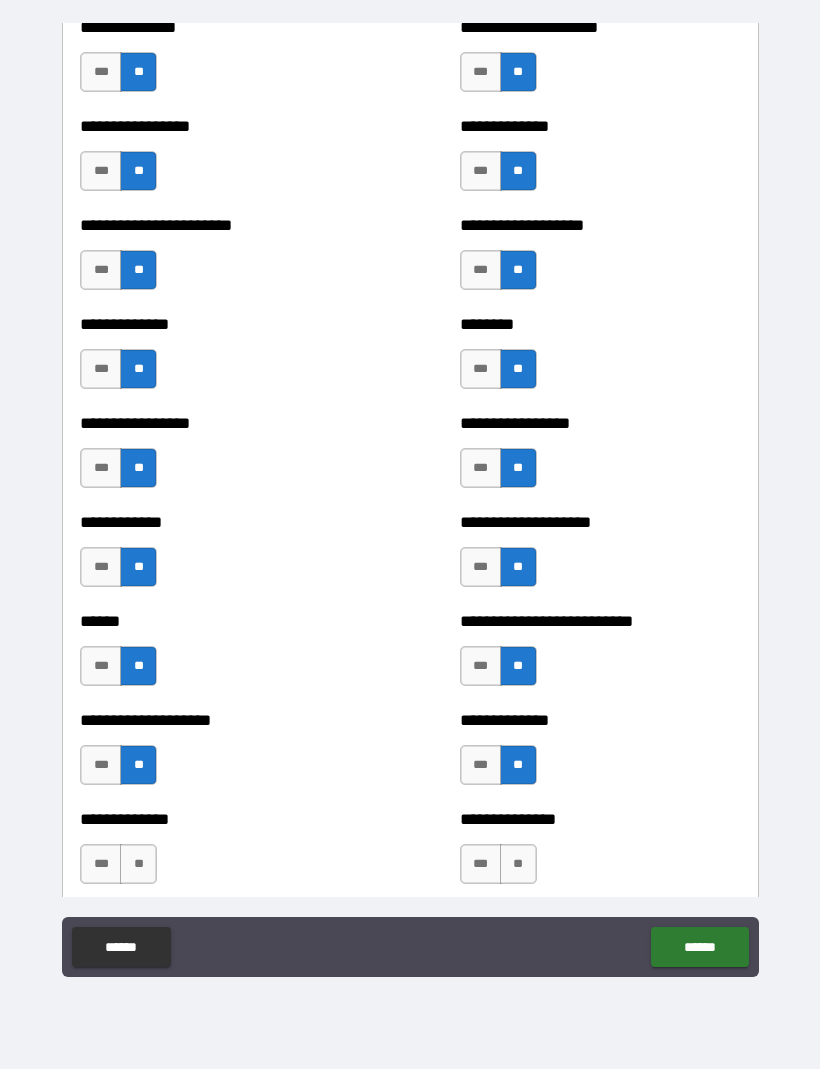 click on "**" at bounding box center (138, 865) 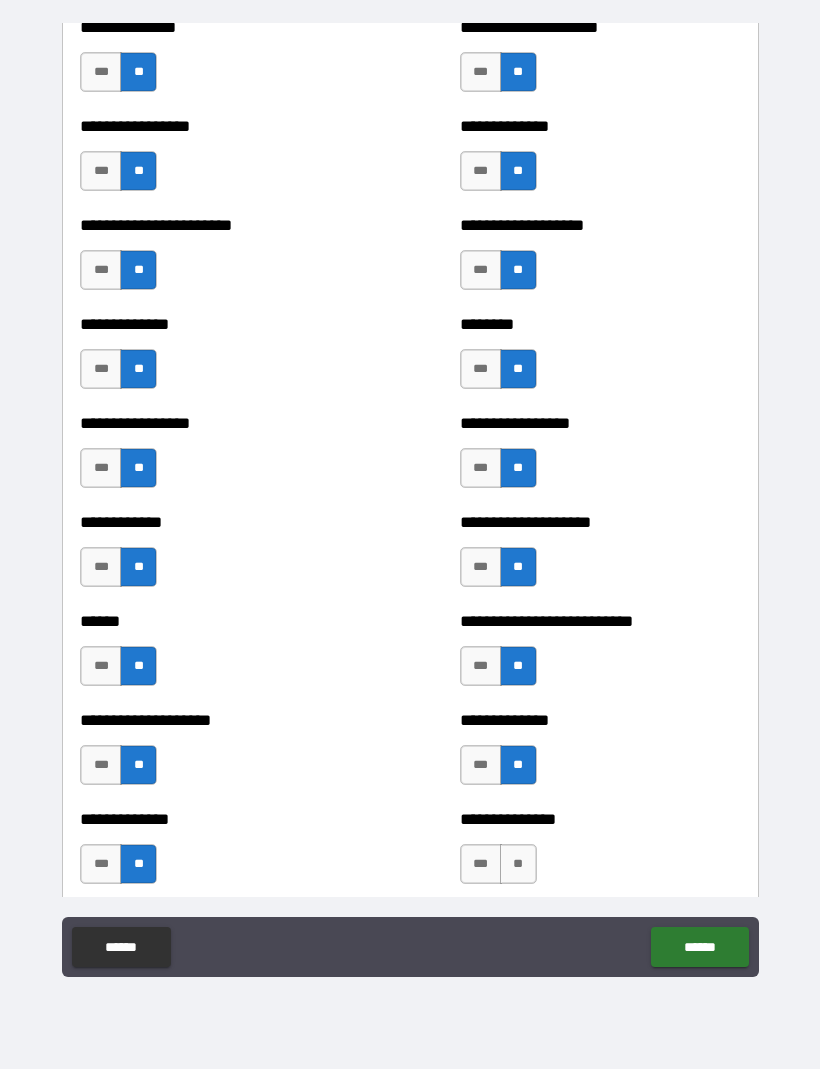 click on "**" at bounding box center (518, 865) 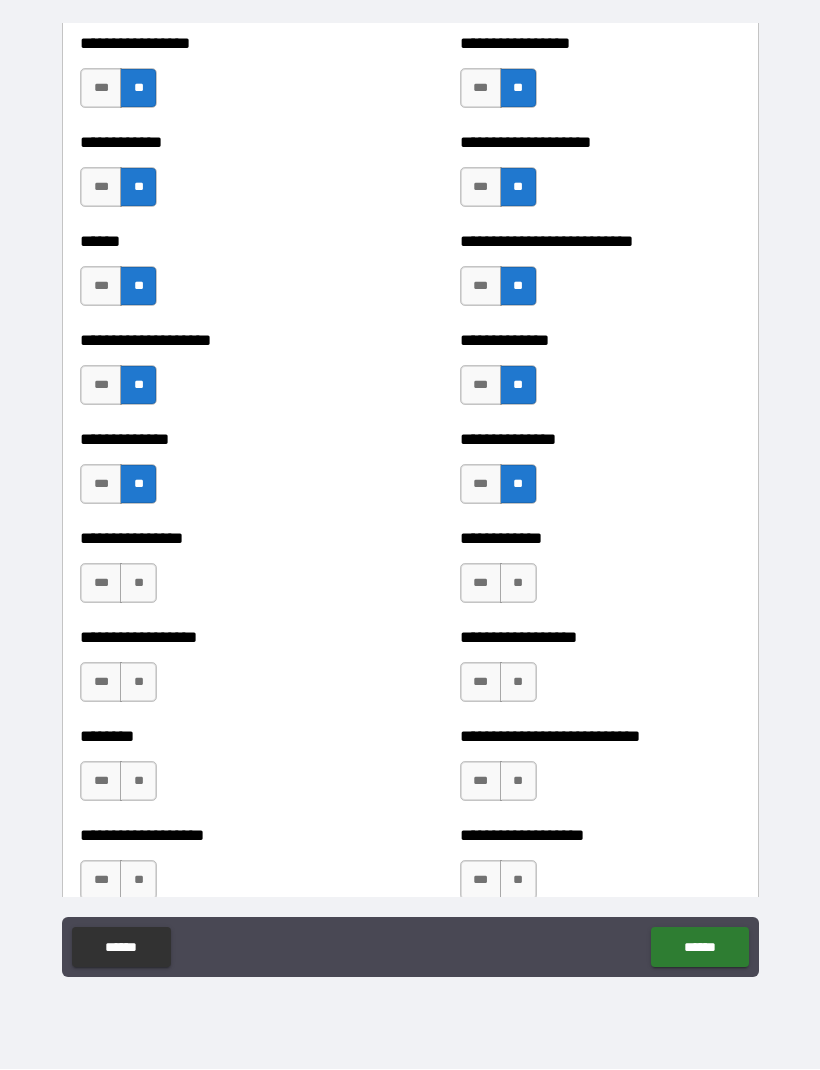 scroll, scrollTop: 3851, scrollLeft: 0, axis: vertical 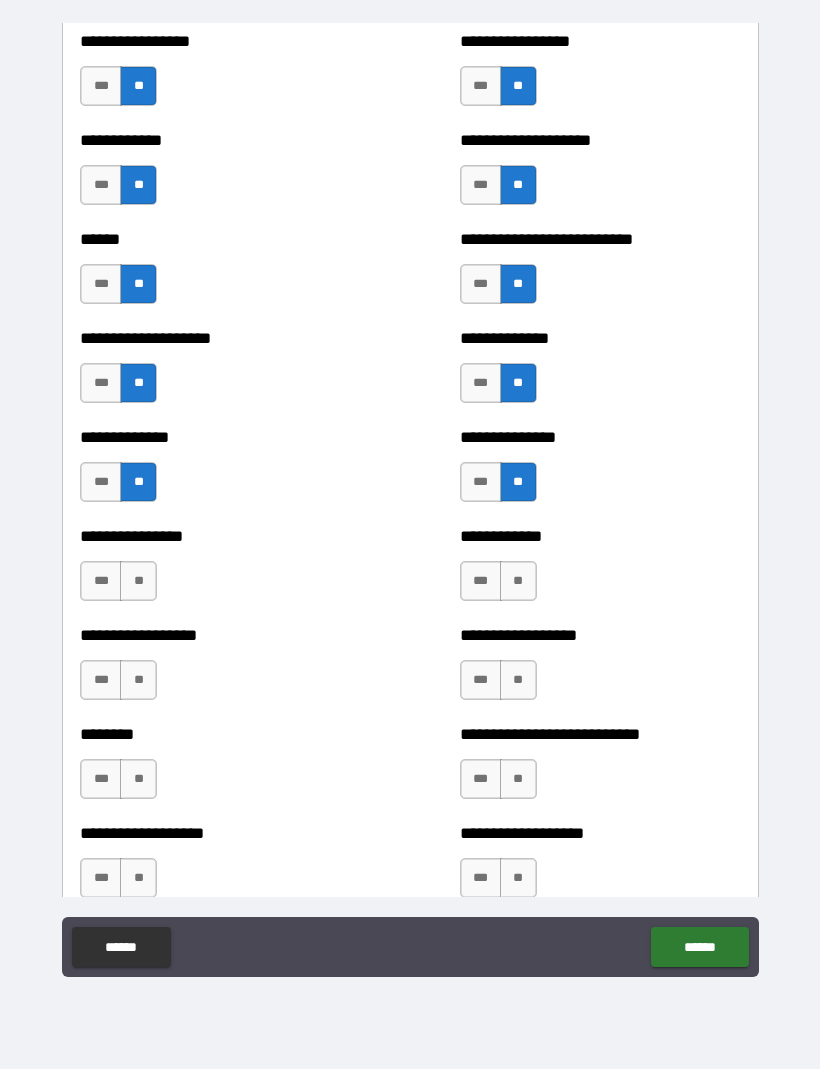click on "**" at bounding box center [138, 582] 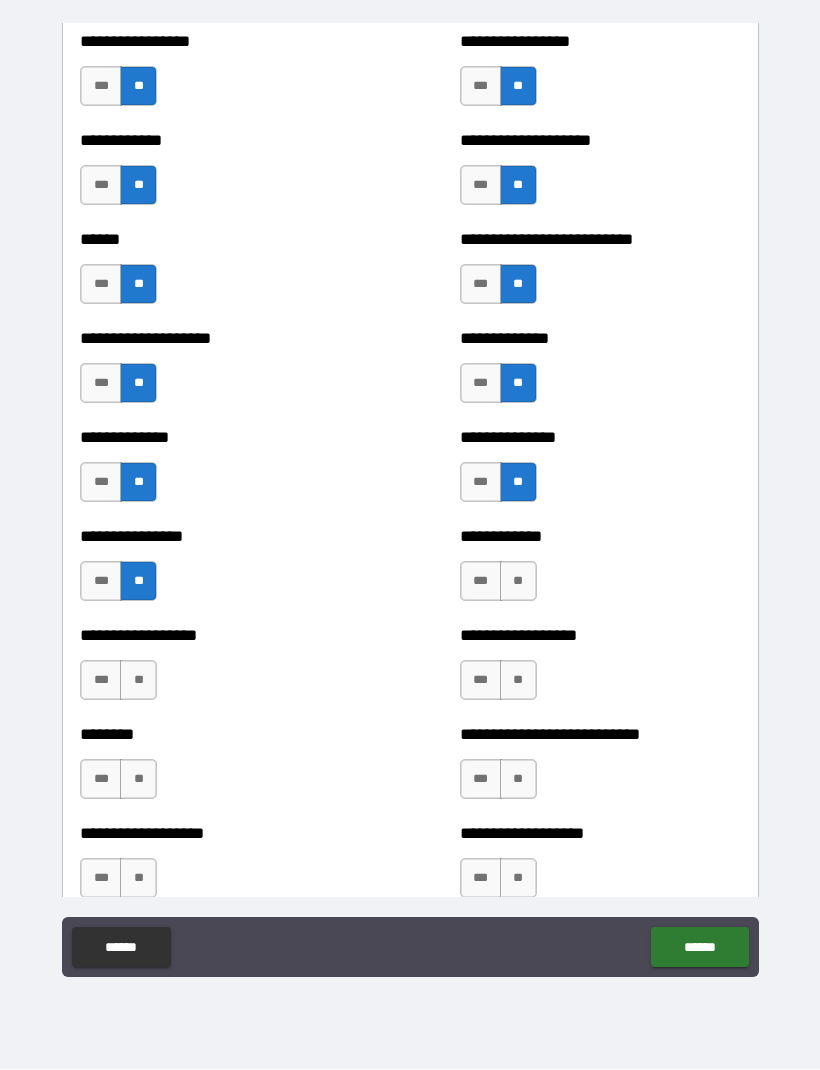 click on "**" at bounding box center (518, 582) 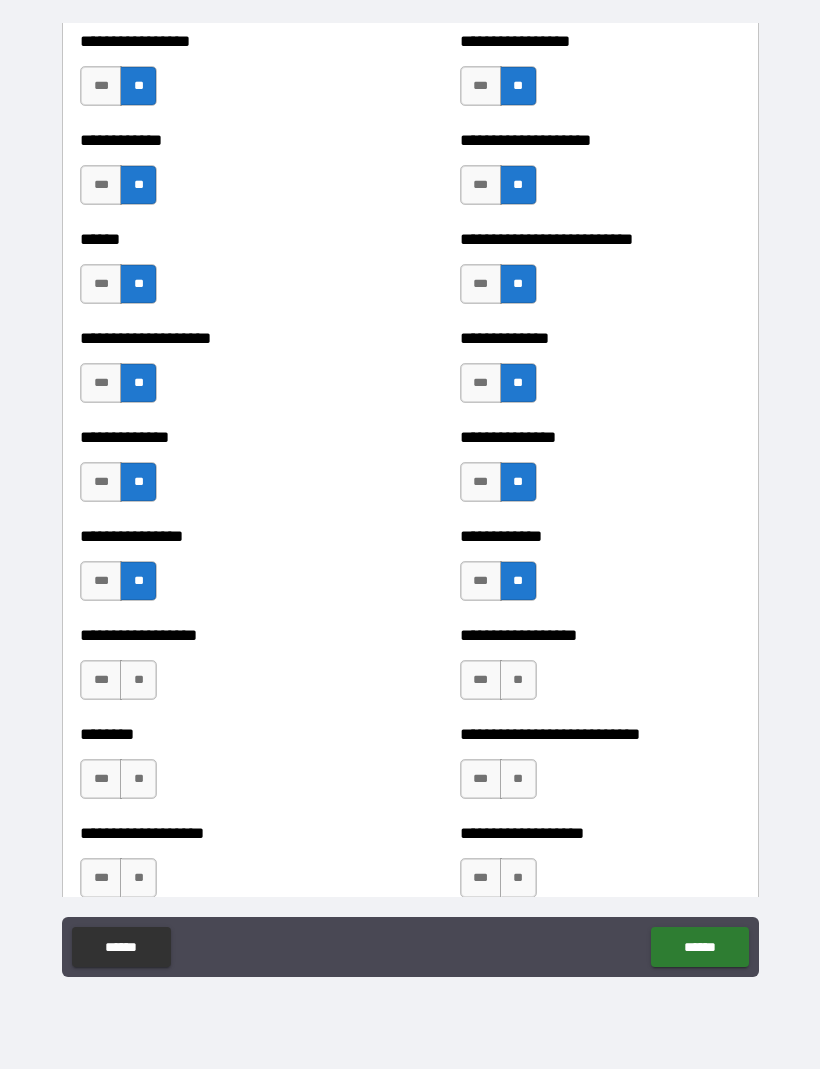 click on "**" at bounding box center (138, 681) 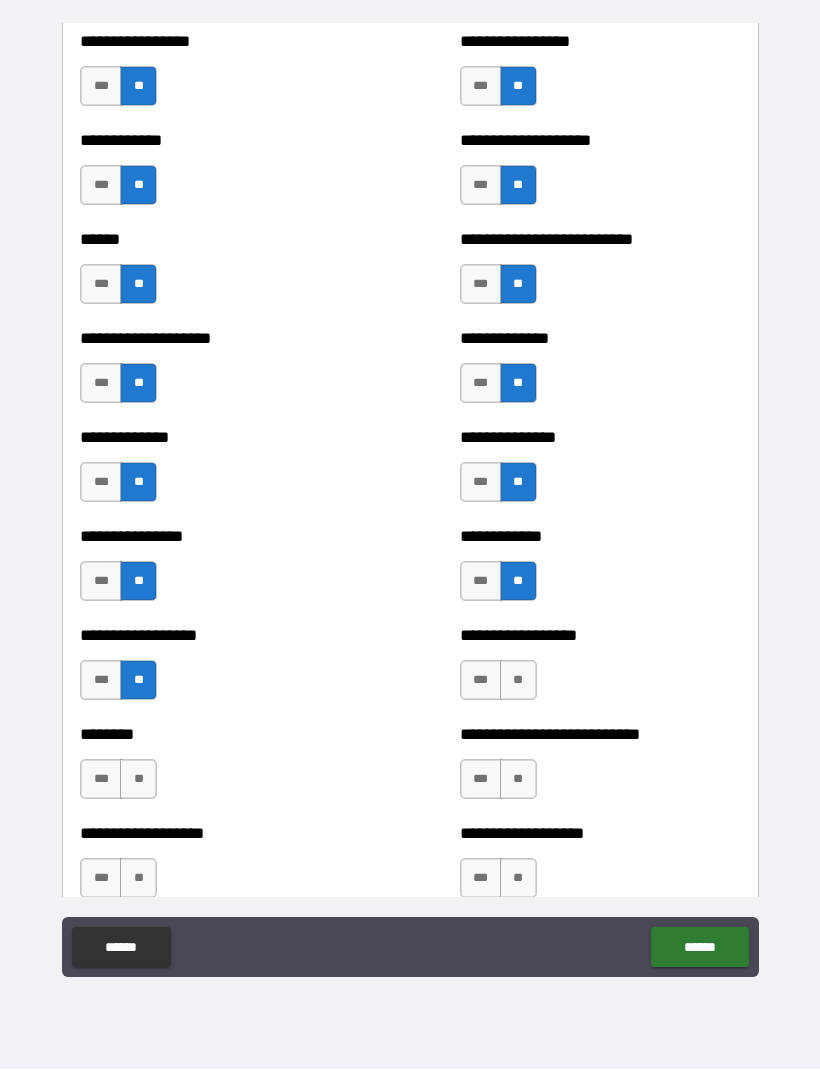 click on "**" at bounding box center (518, 681) 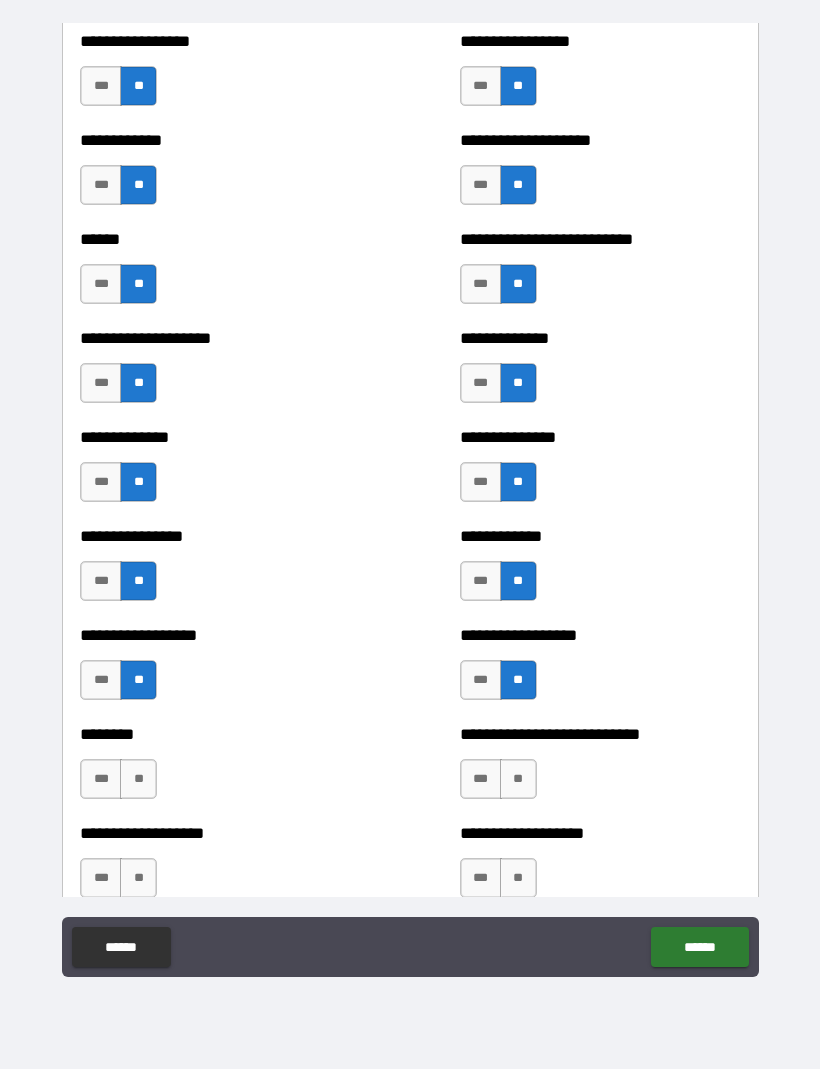click on "**" at bounding box center (138, 780) 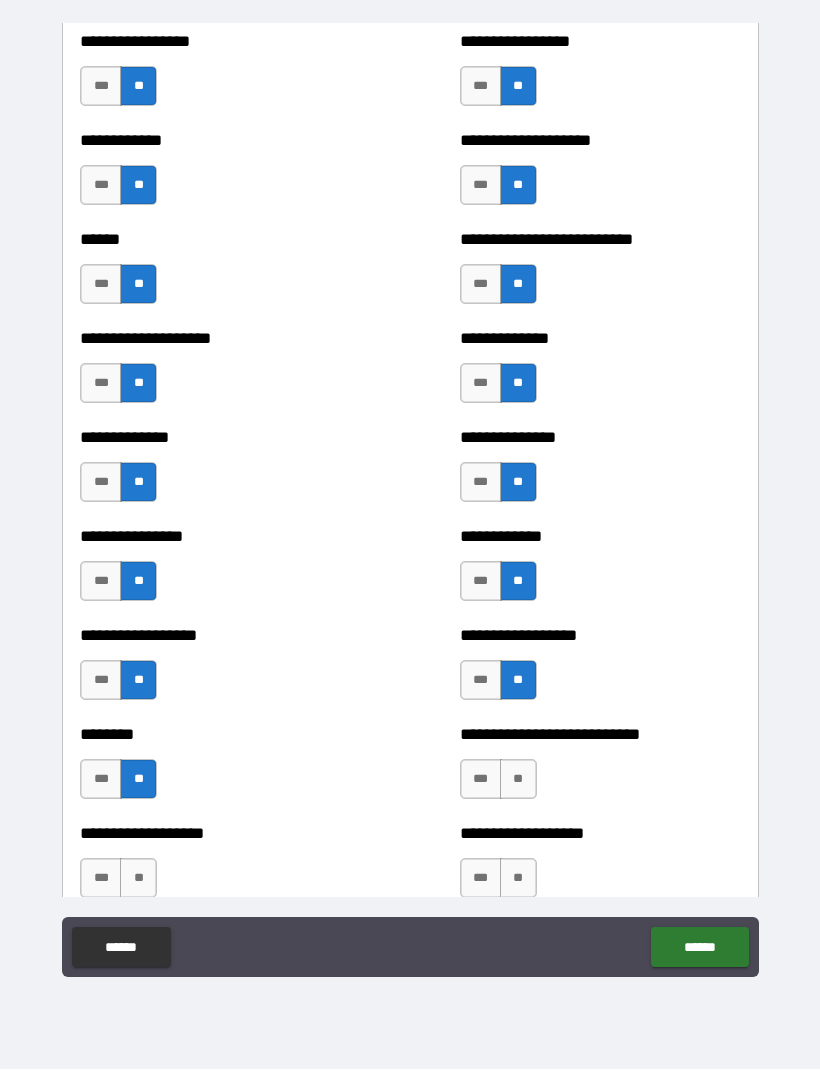 click on "**" at bounding box center (518, 780) 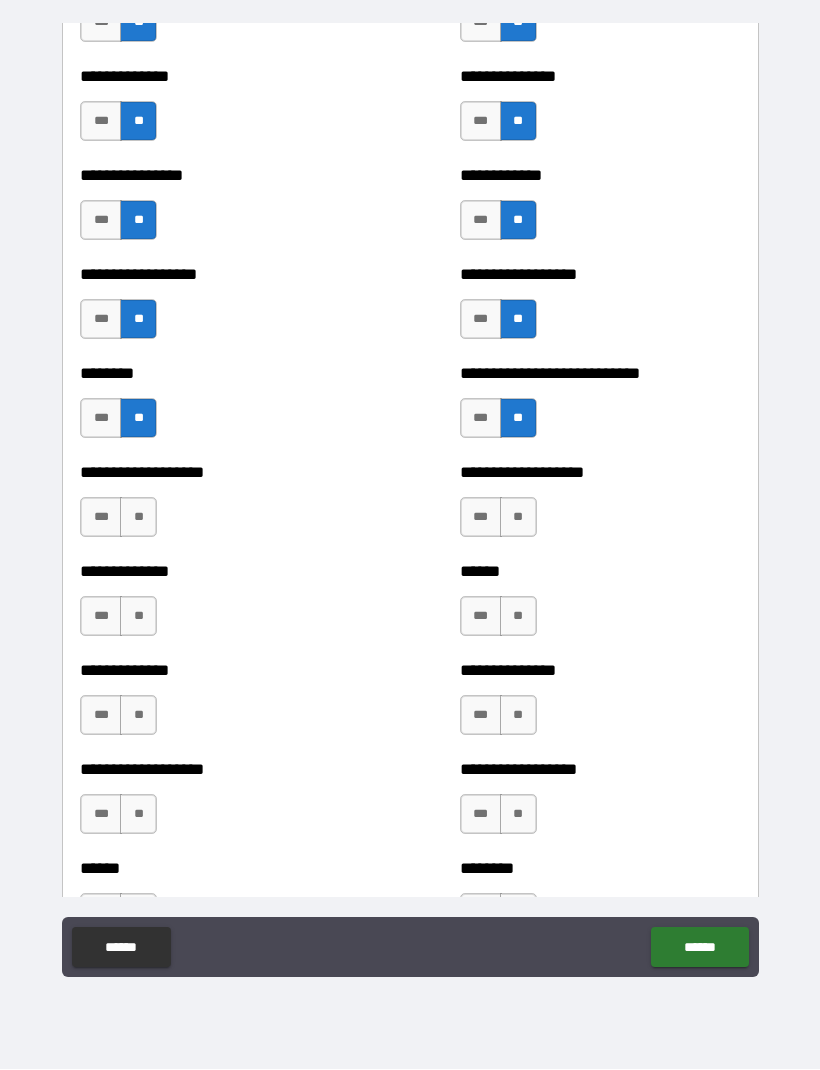 scroll, scrollTop: 4219, scrollLeft: 0, axis: vertical 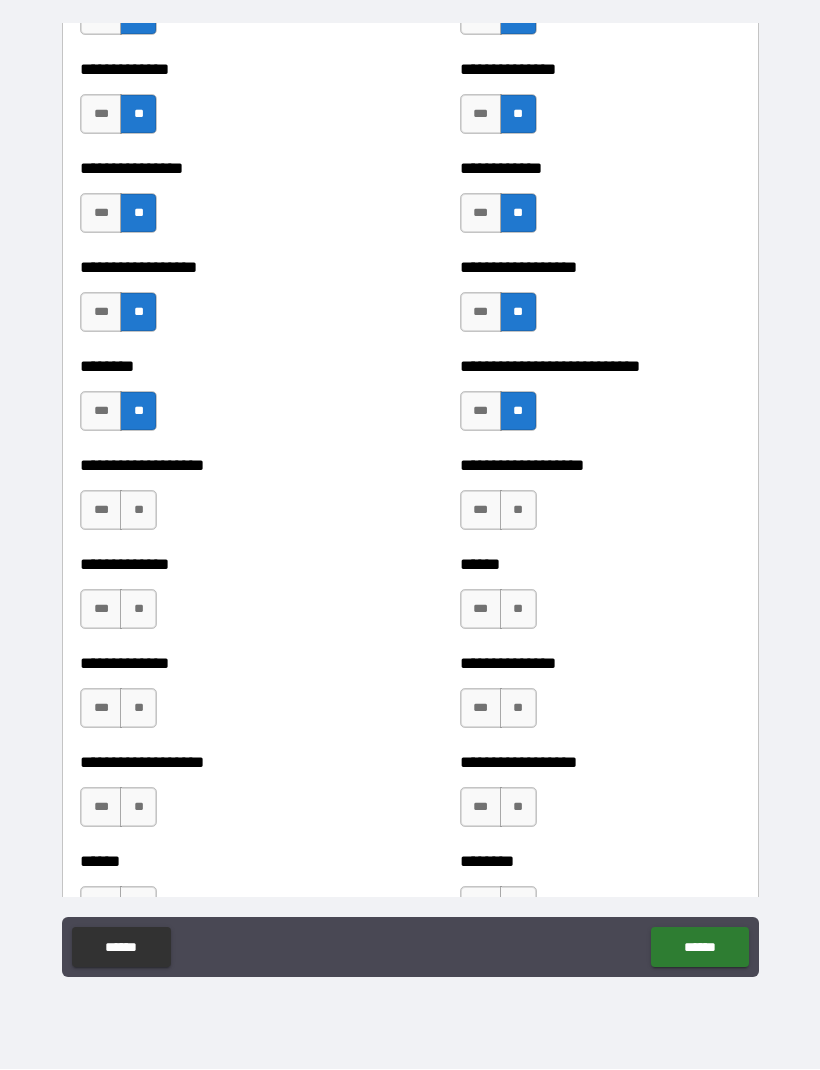 click on "**" at bounding box center (138, 511) 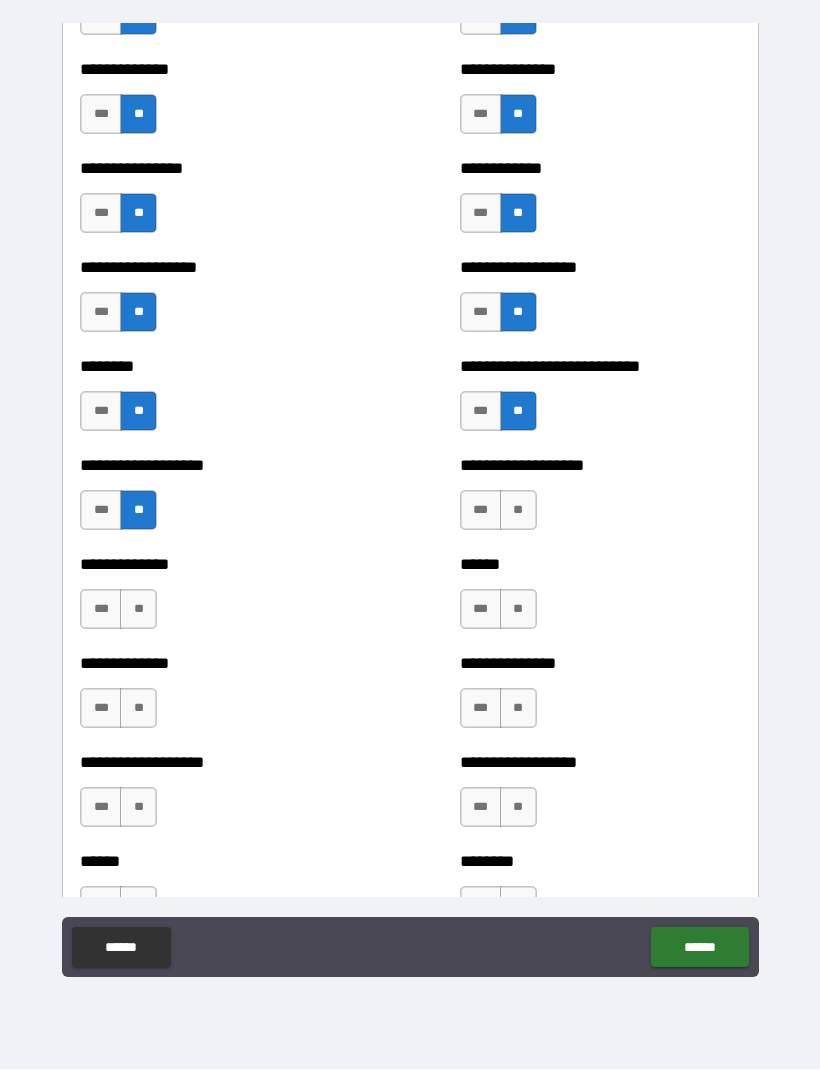 click on "**" at bounding box center [518, 511] 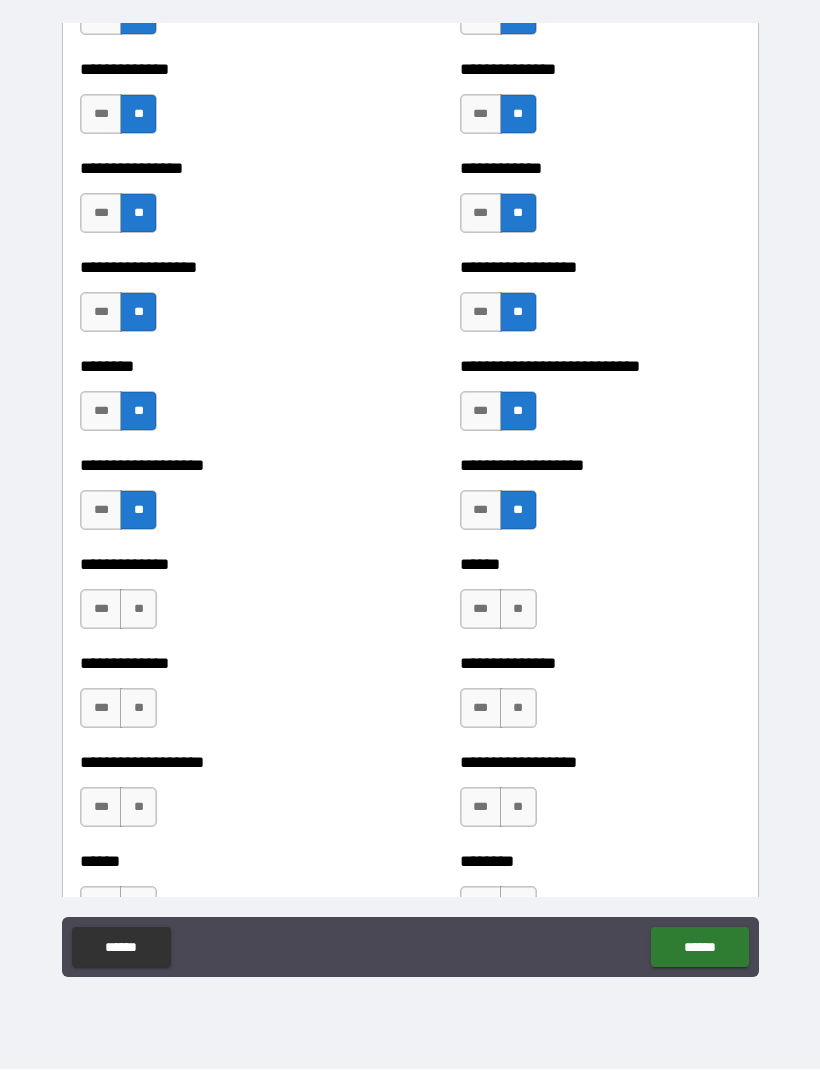 click on "**" at bounding box center [138, 610] 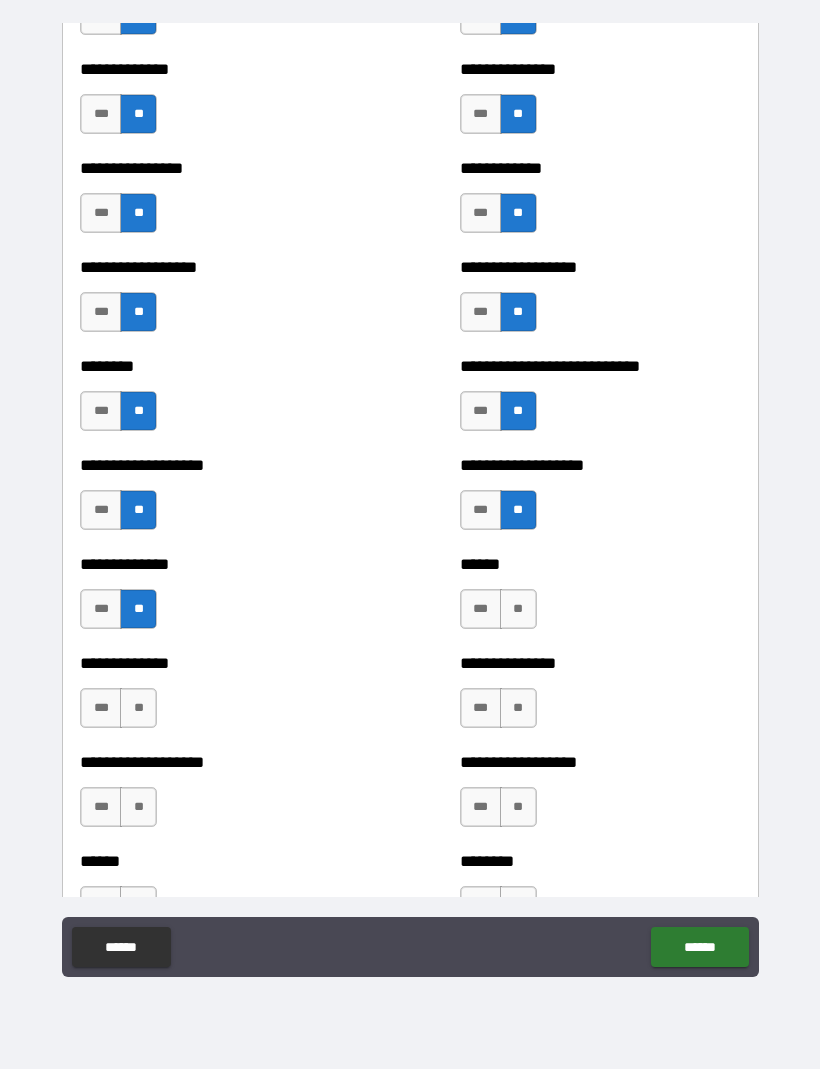 click on "**" at bounding box center [518, 610] 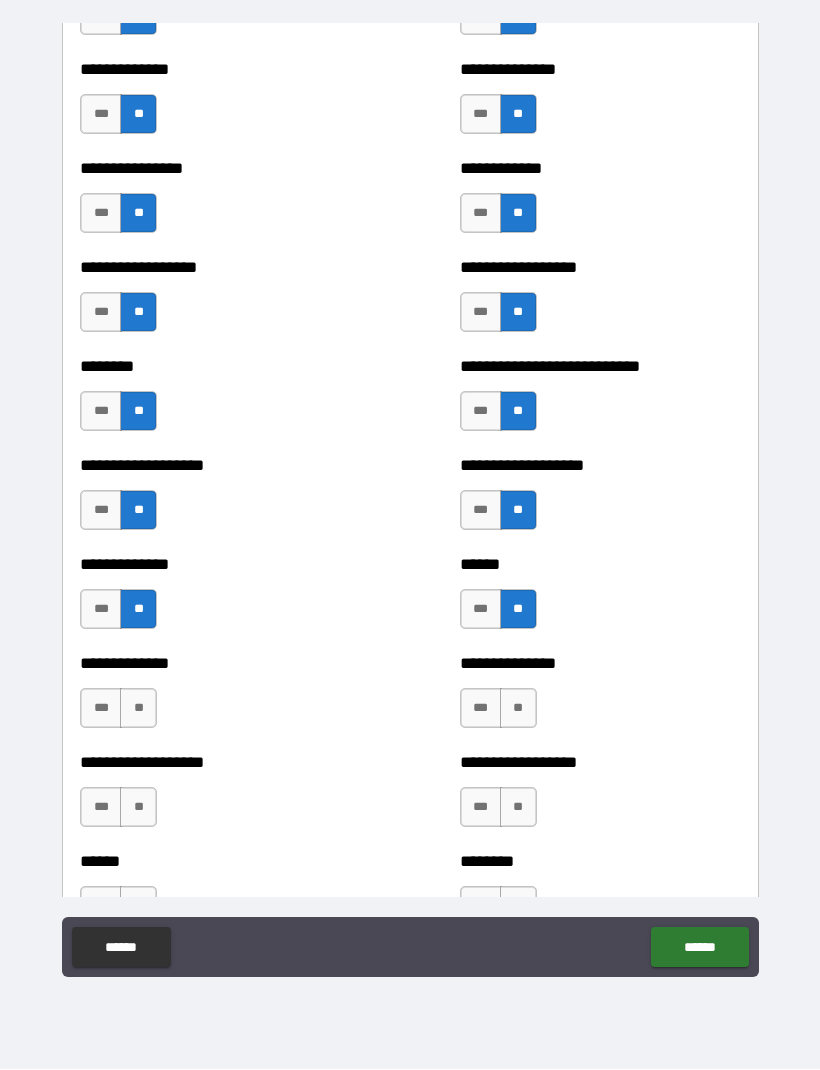click on "**" at bounding box center (138, 709) 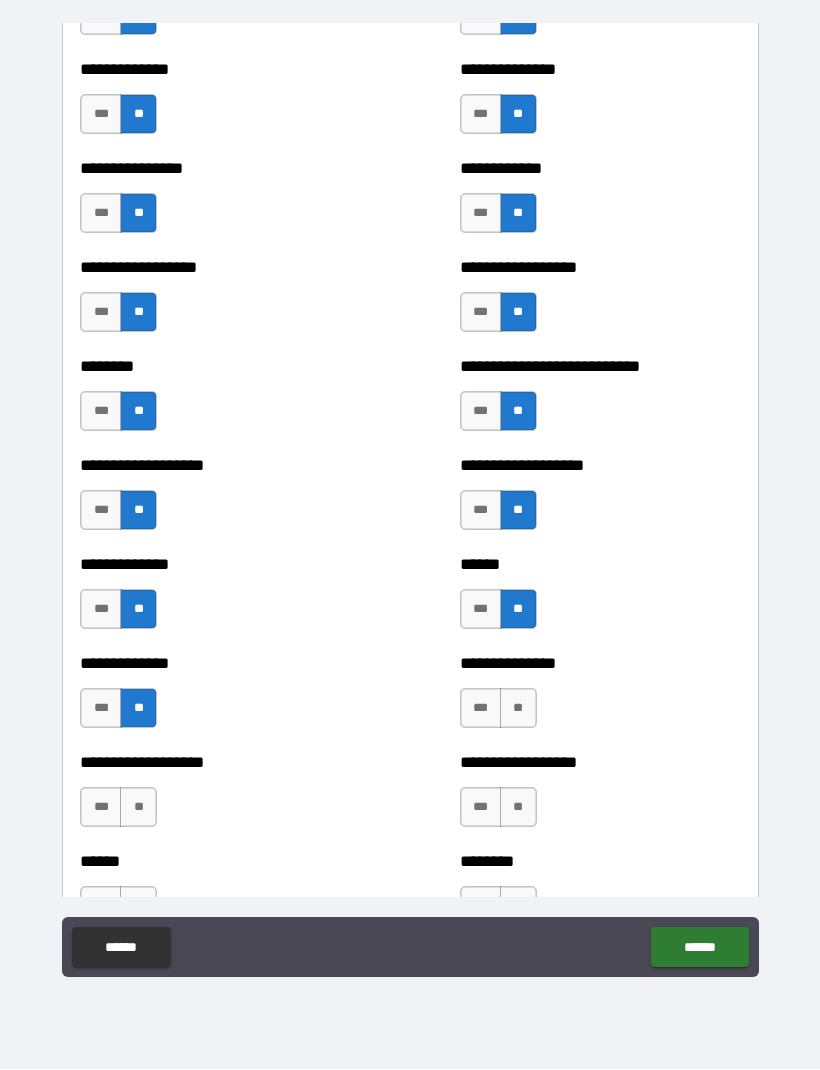 click on "**" at bounding box center [518, 709] 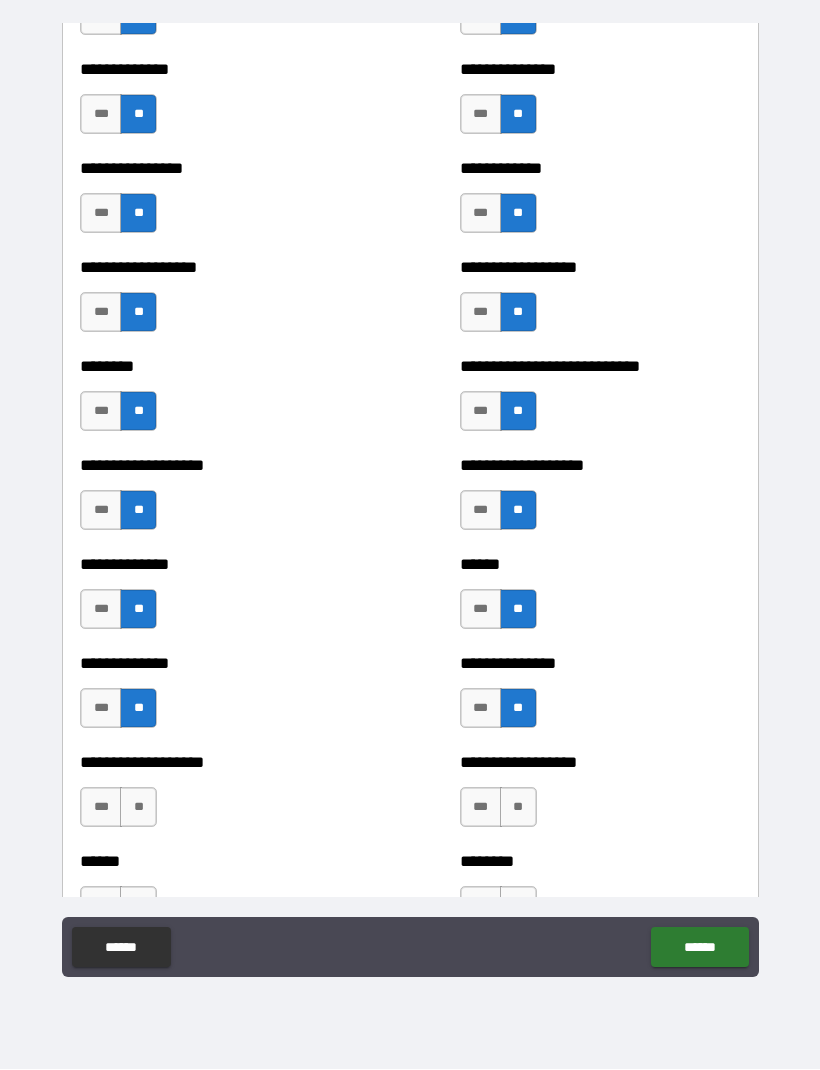 click on "***" at bounding box center [101, 808] 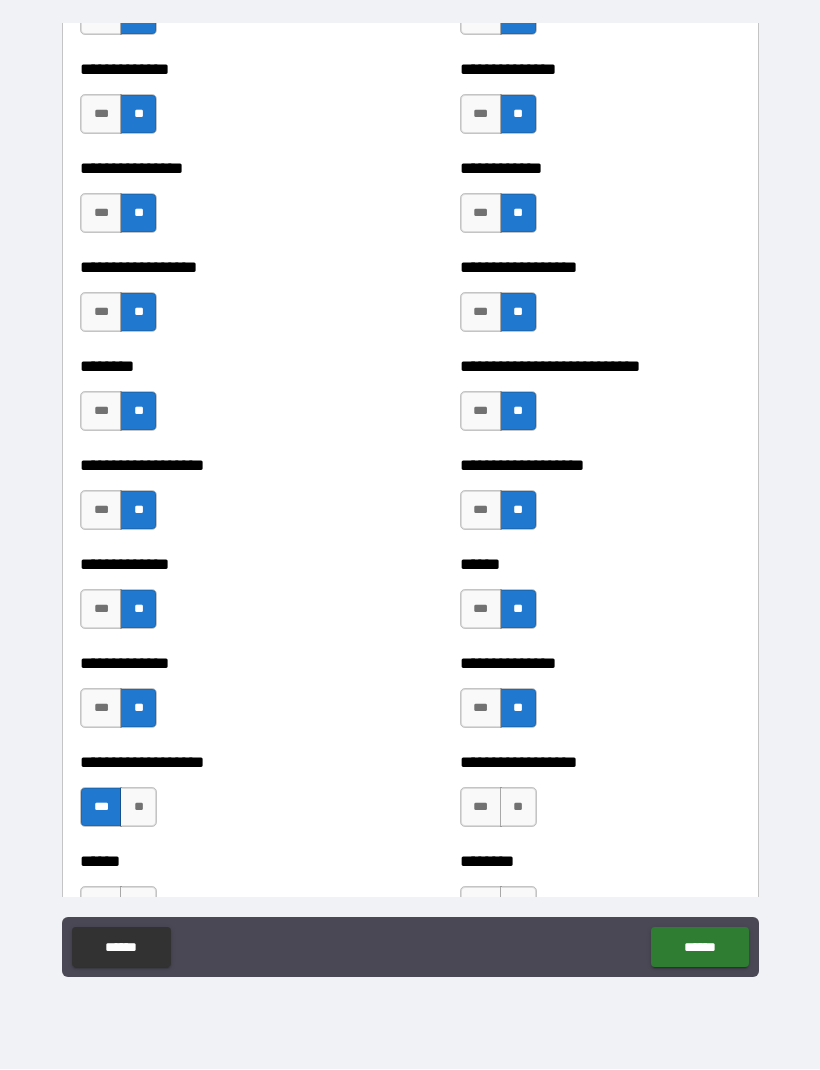 click on "**" at bounding box center (138, 808) 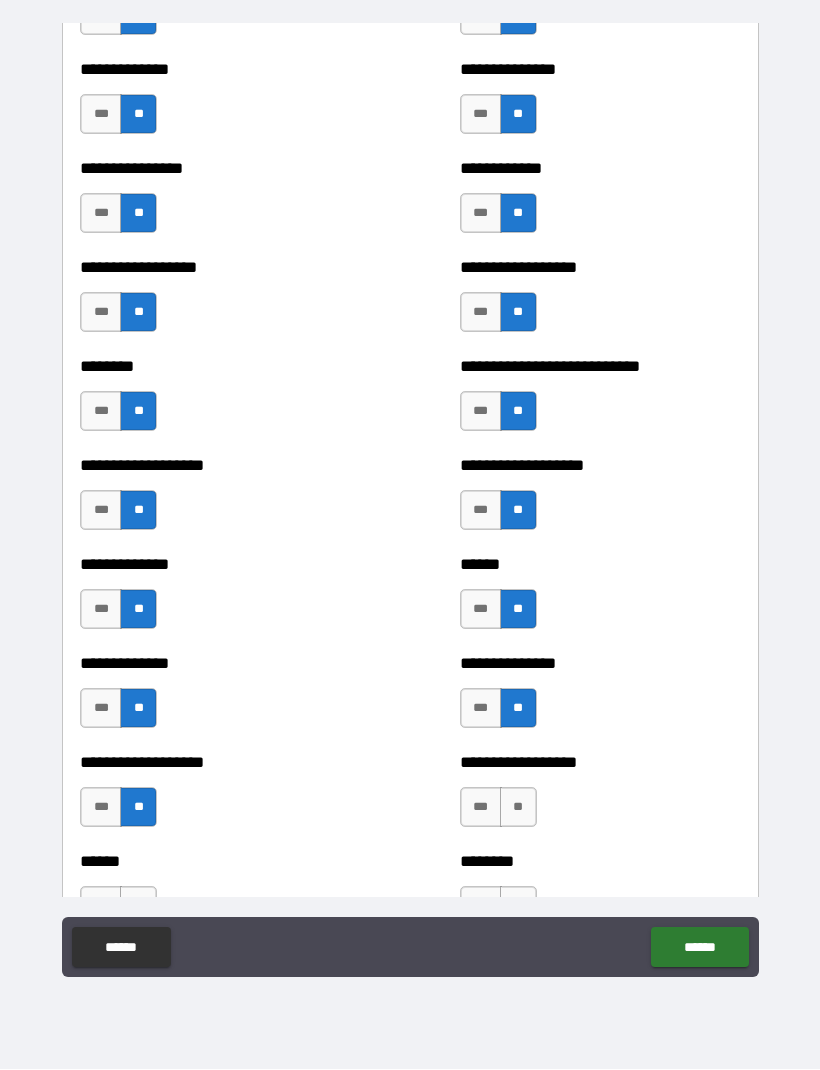 click on "**" at bounding box center (518, 808) 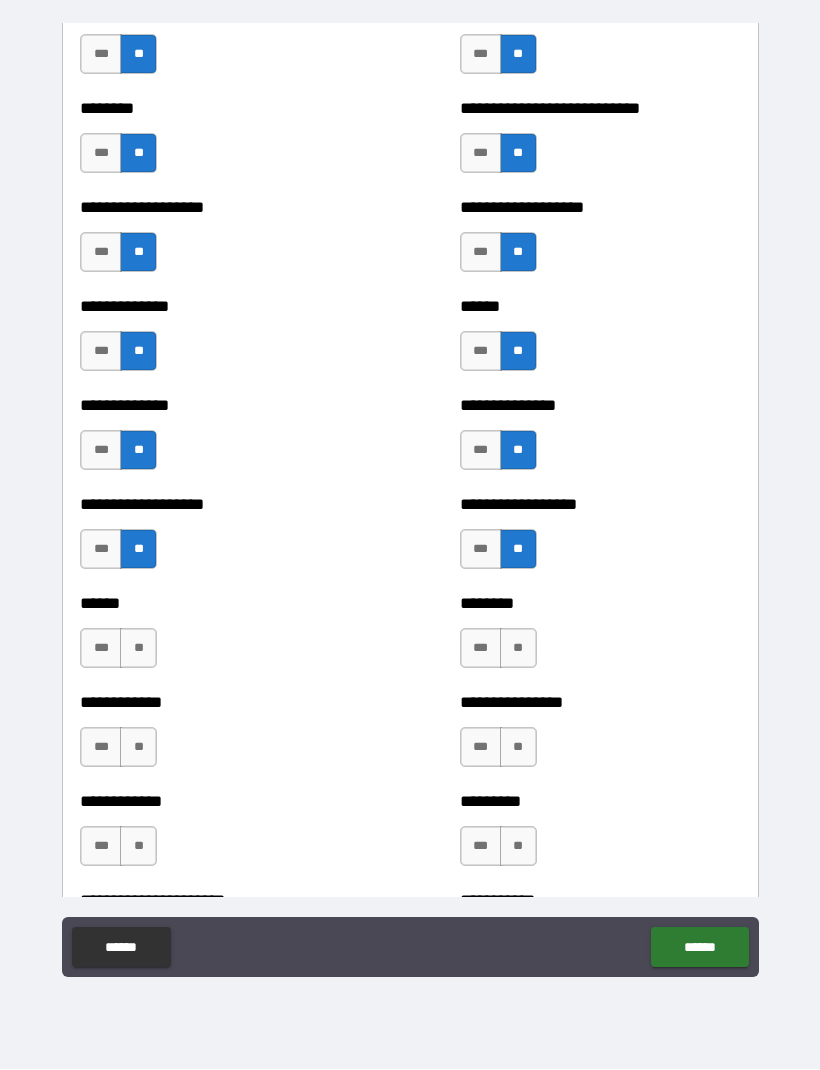 scroll, scrollTop: 4478, scrollLeft: 0, axis: vertical 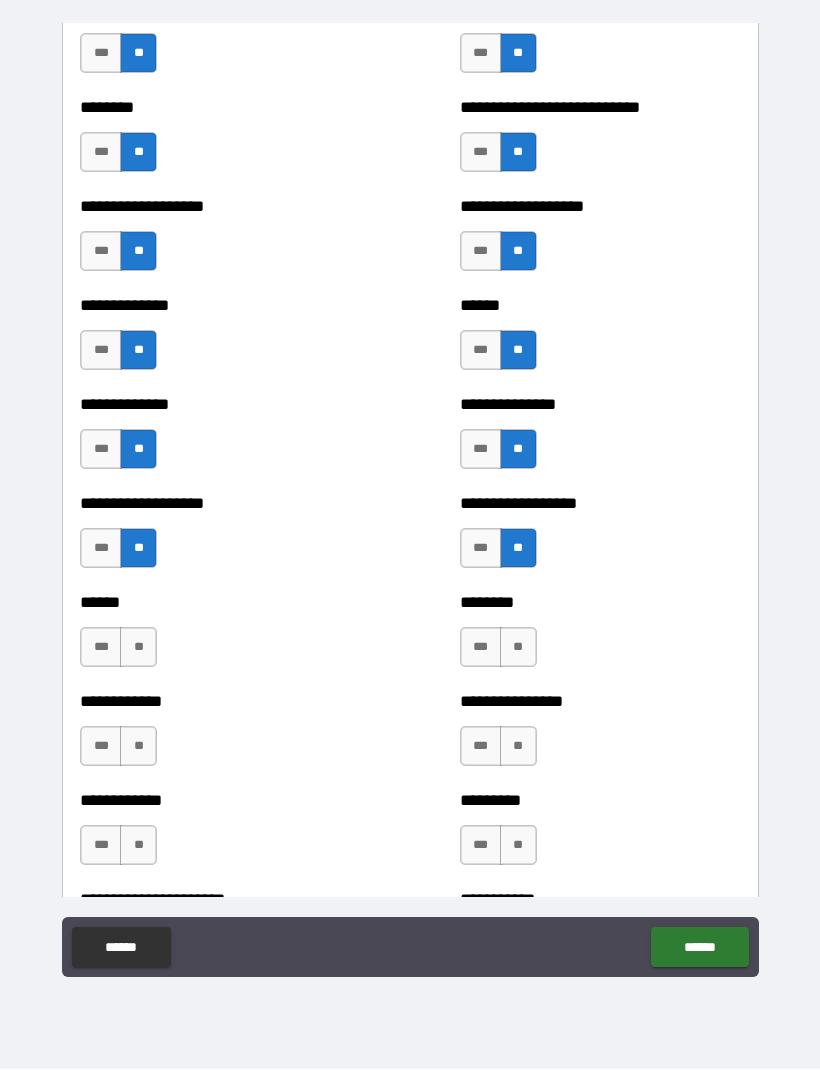 click on "**" at bounding box center [138, 648] 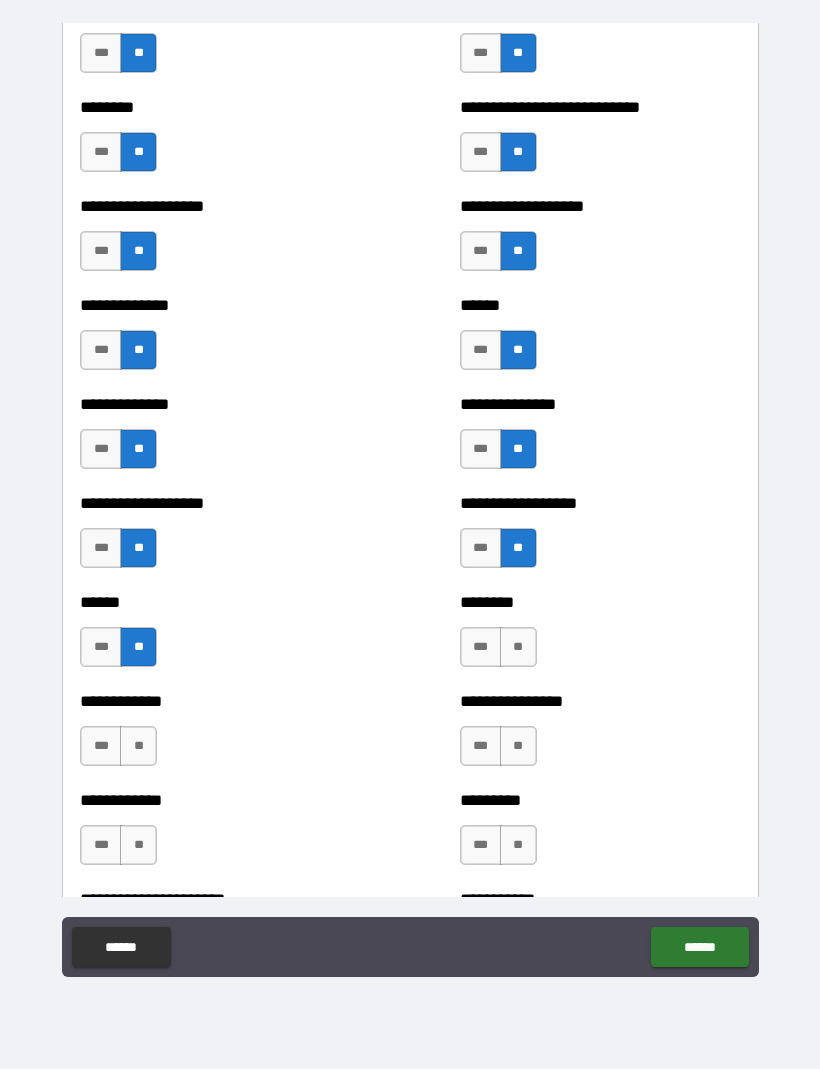 click on "**" at bounding box center (518, 648) 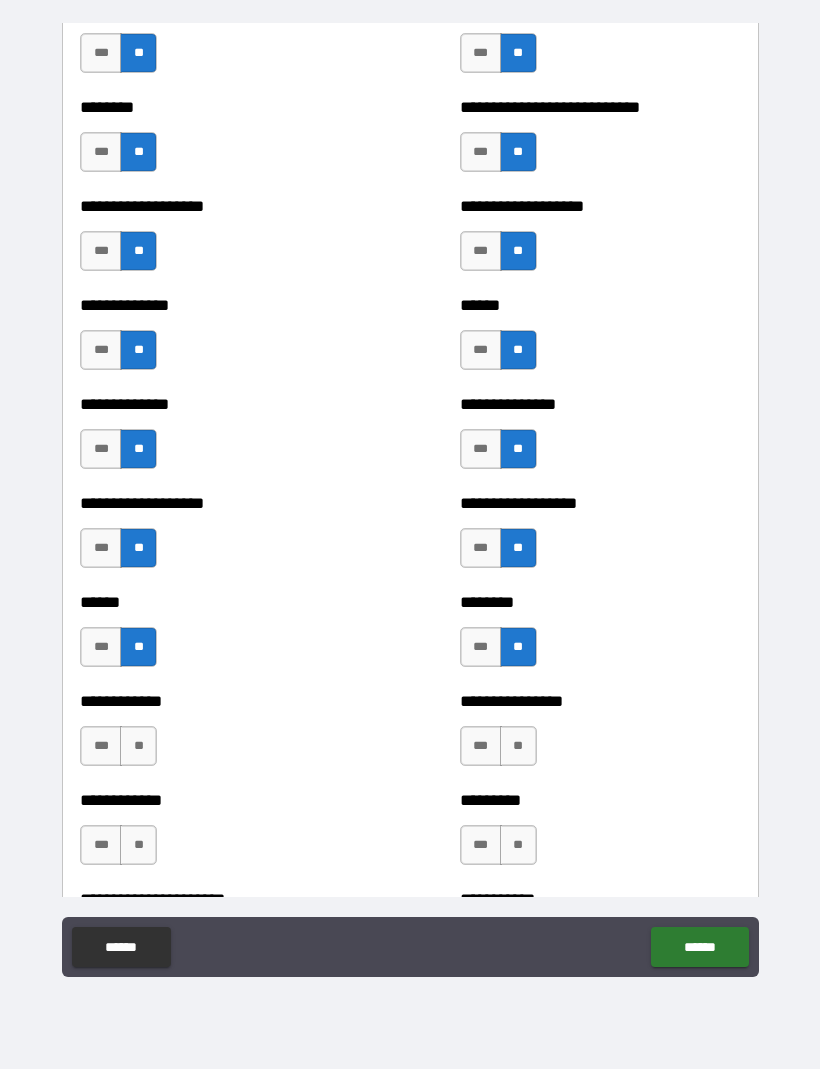 click on "**" at bounding box center (138, 747) 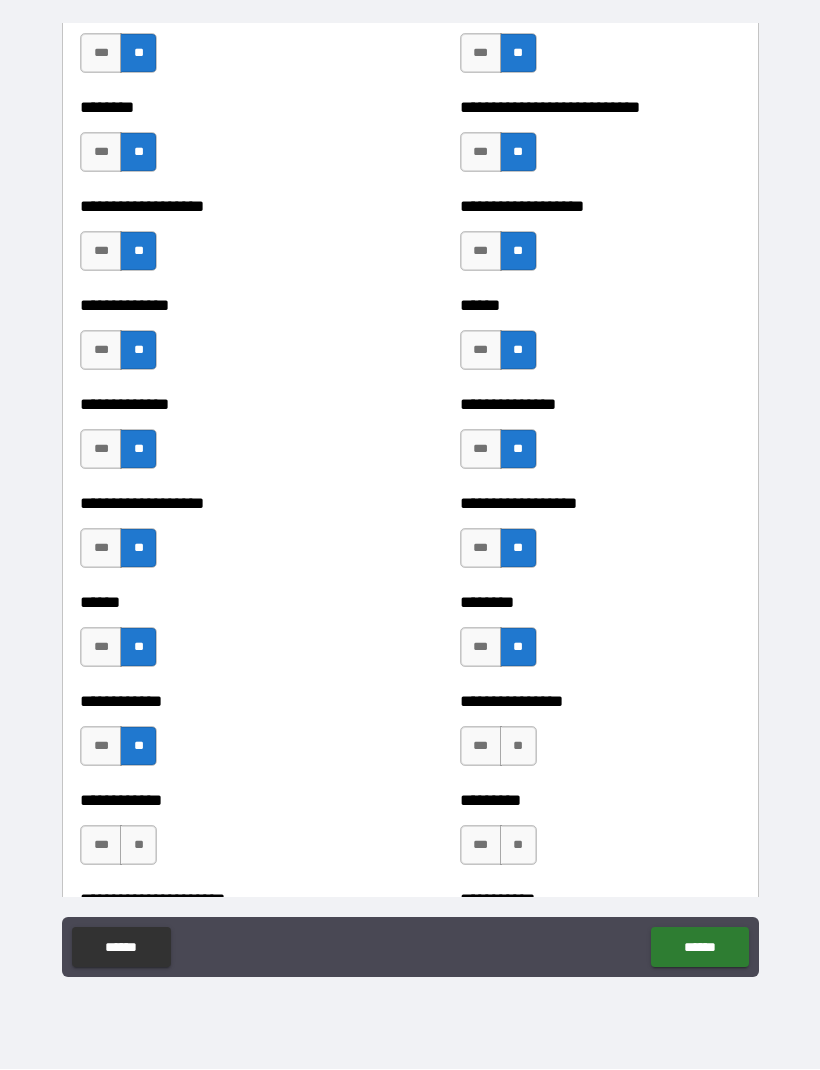 click on "**" at bounding box center (518, 747) 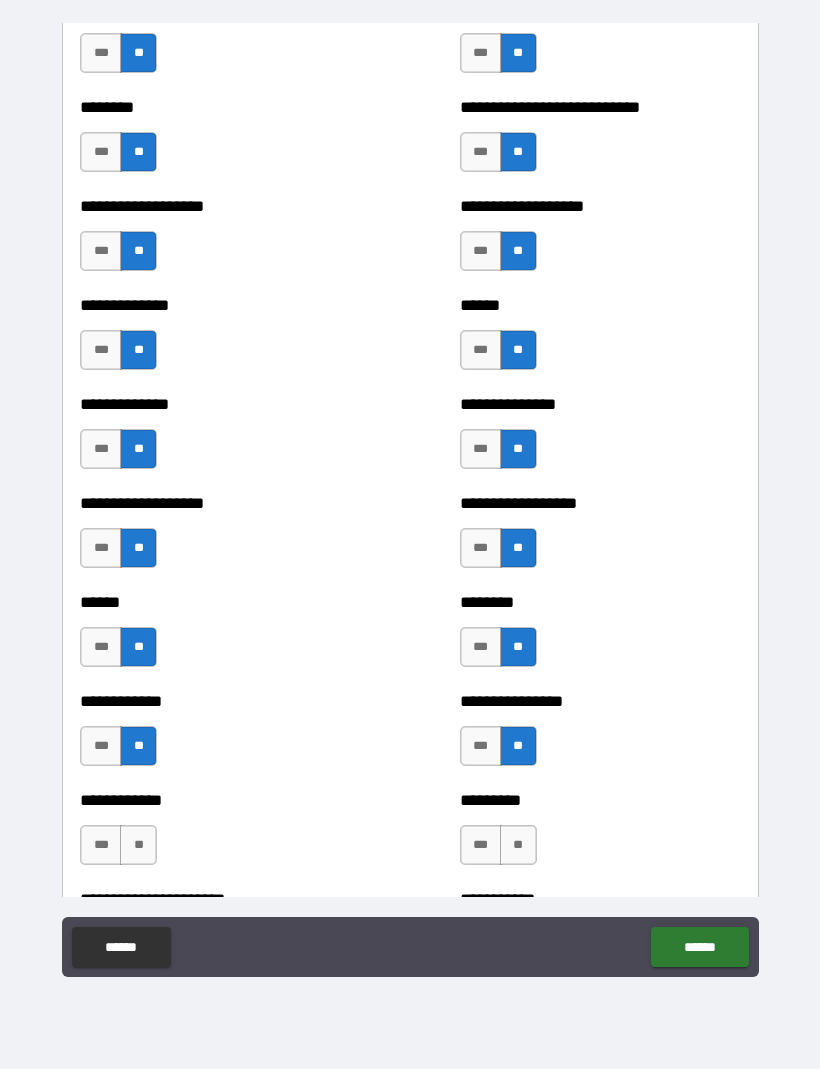 click on "***" at bounding box center [101, 846] 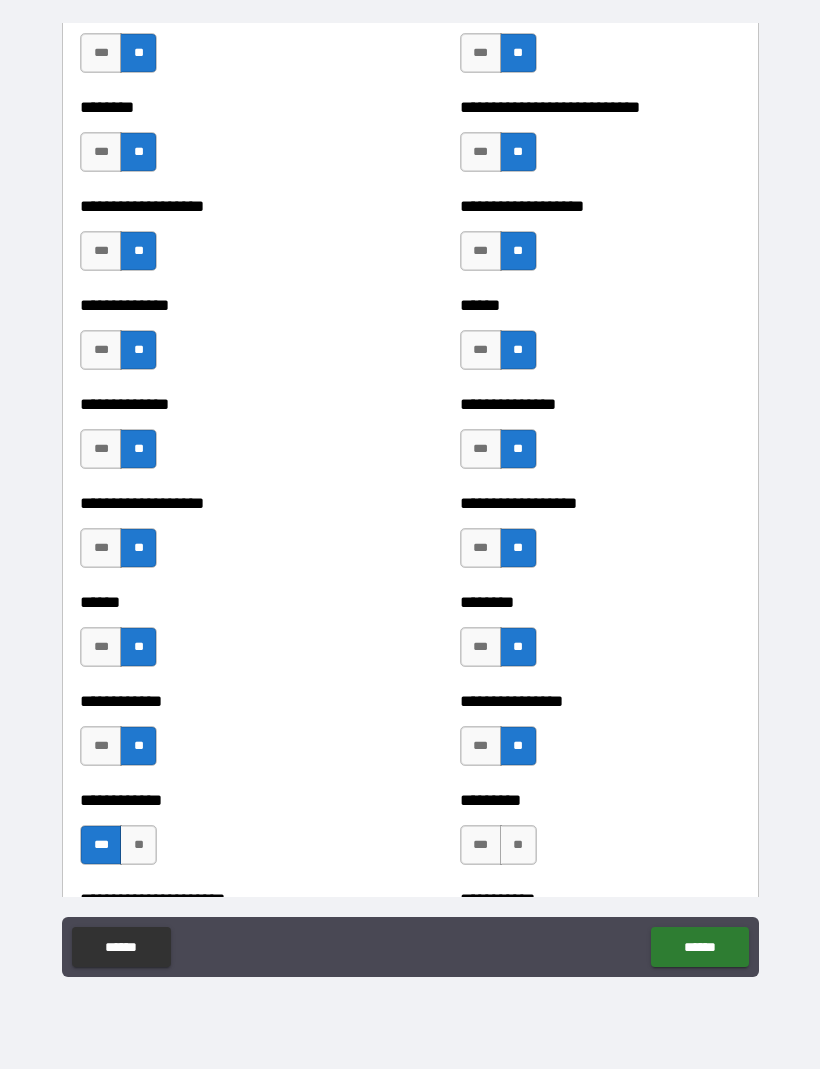 click on "**" at bounding box center (138, 846) 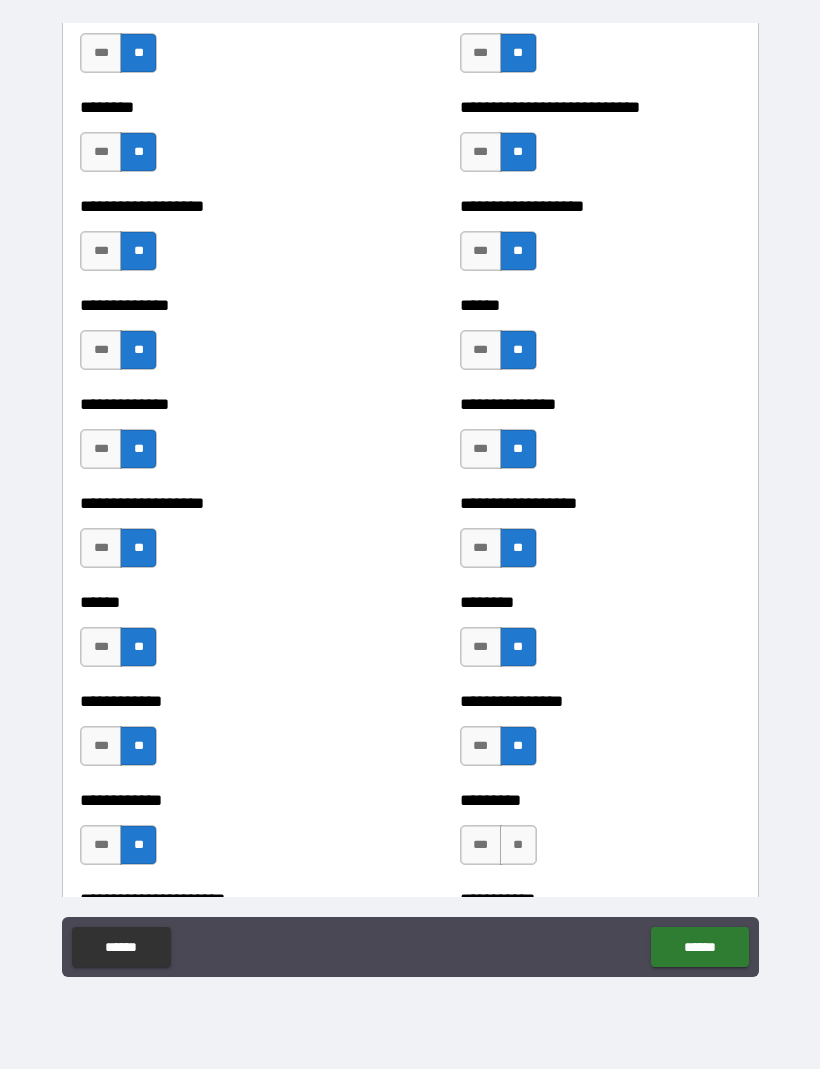 click on "**" at bounding box center [518, 846] 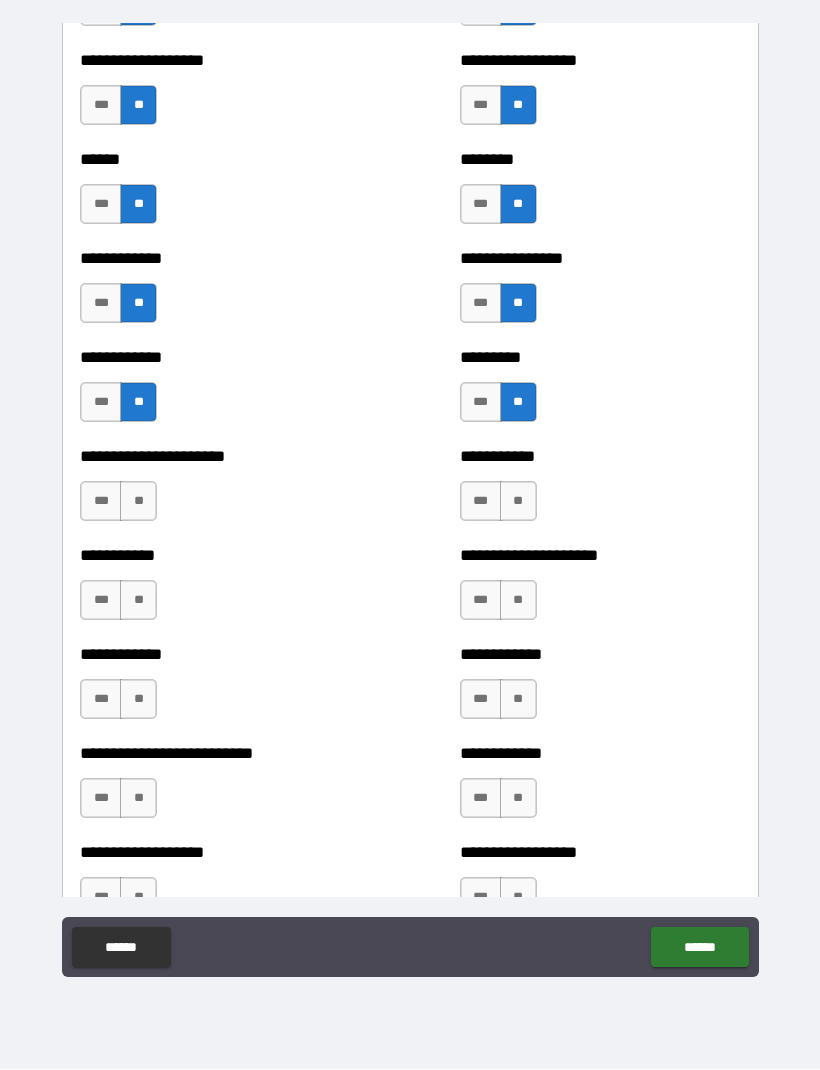 scroll, scrollTop: 4923, scrollLeft: 0, axis: vertical 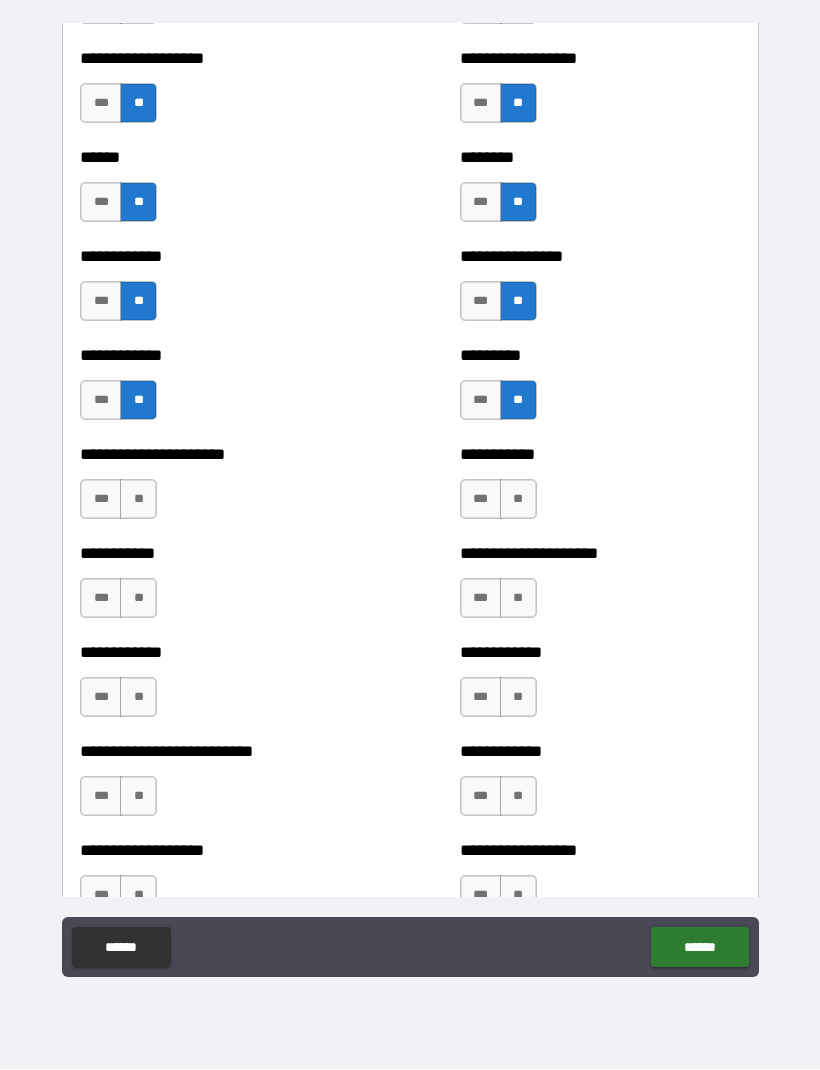 click on "**" at bounding box center (138, 500) 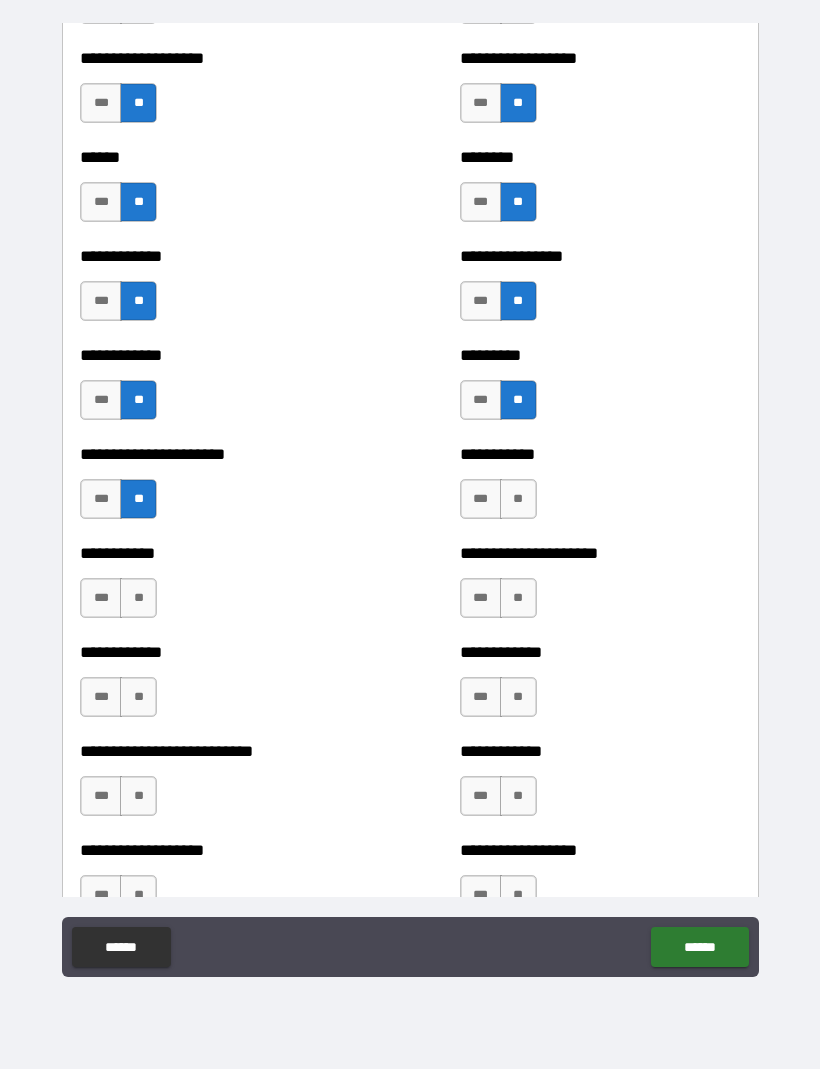 click on "**" at bounding box center (518, 500) 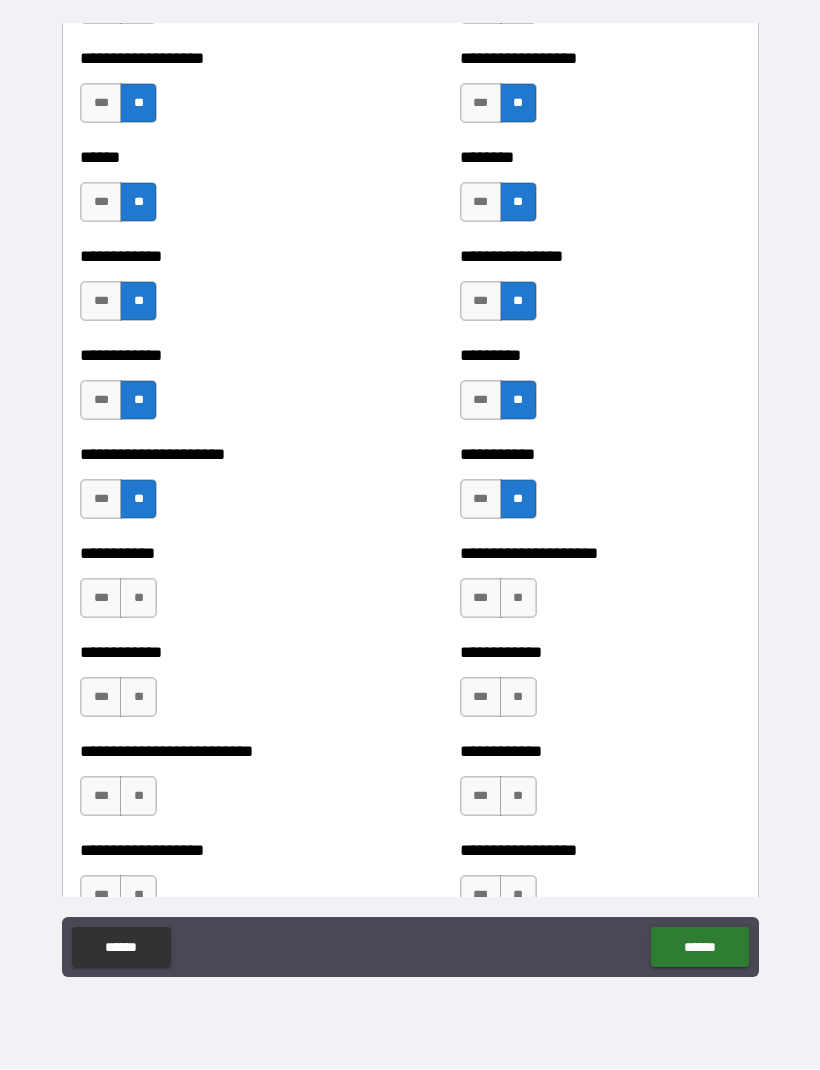 click on "**" at bounding box center [138, 599] 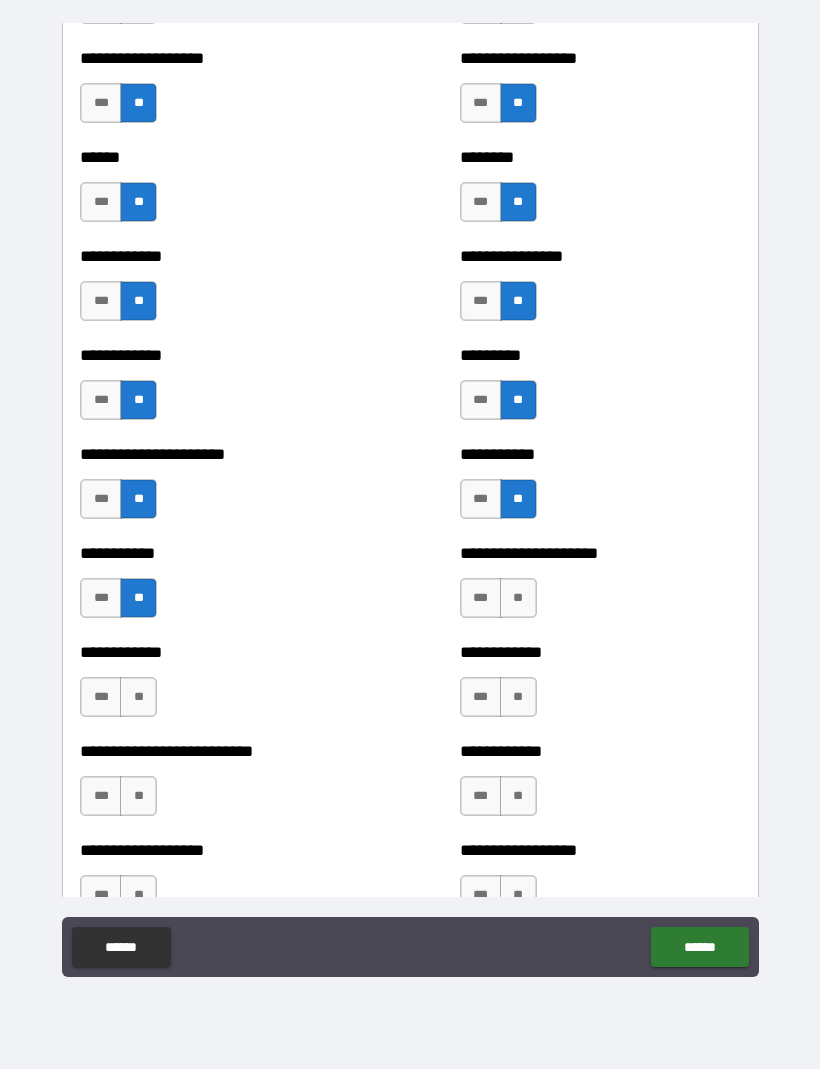 click on "**" at bounding box center (518, 599) 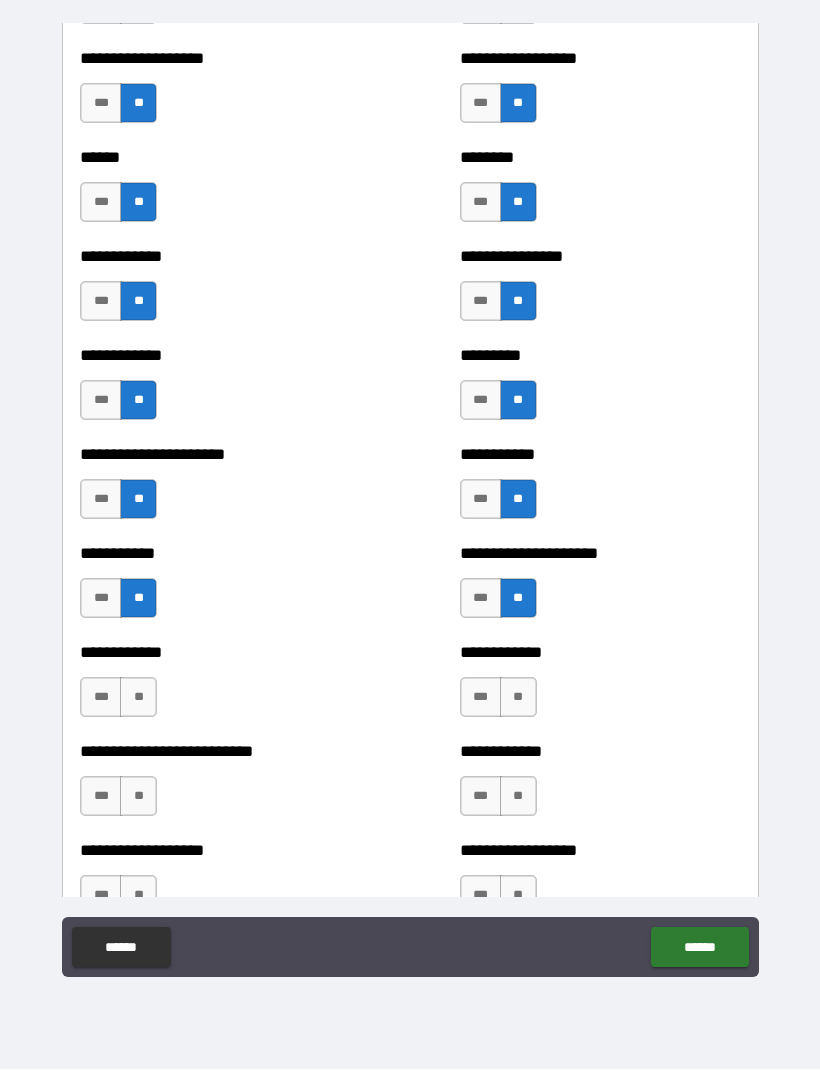 click on "**" at bounding box center [138, 698] 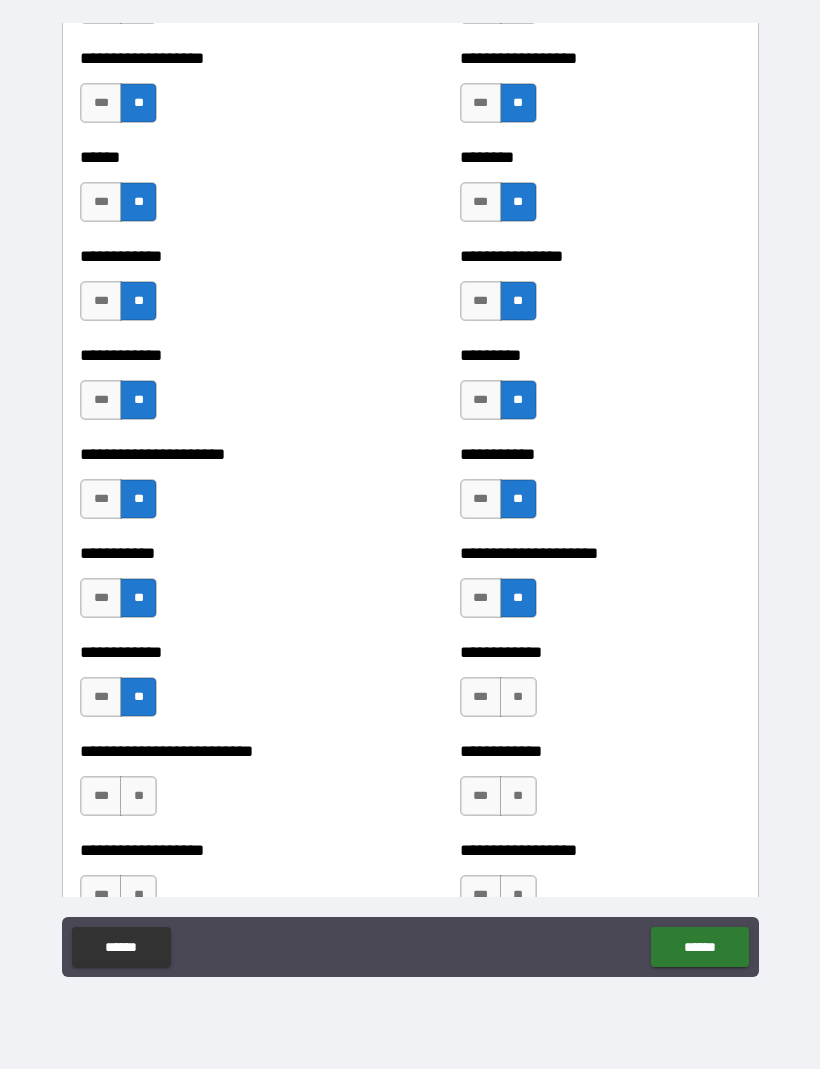 click on "**" at bounding box center (518, 698) 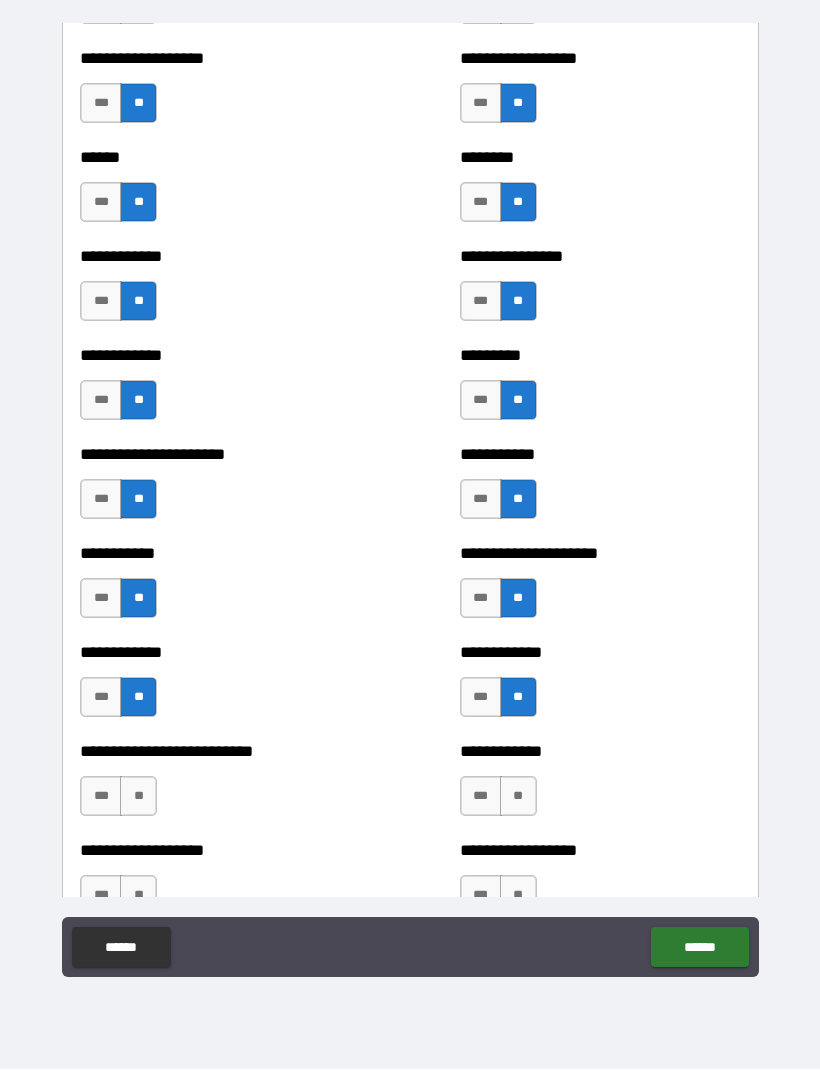 click on "**" at bounding box center [138, 797] 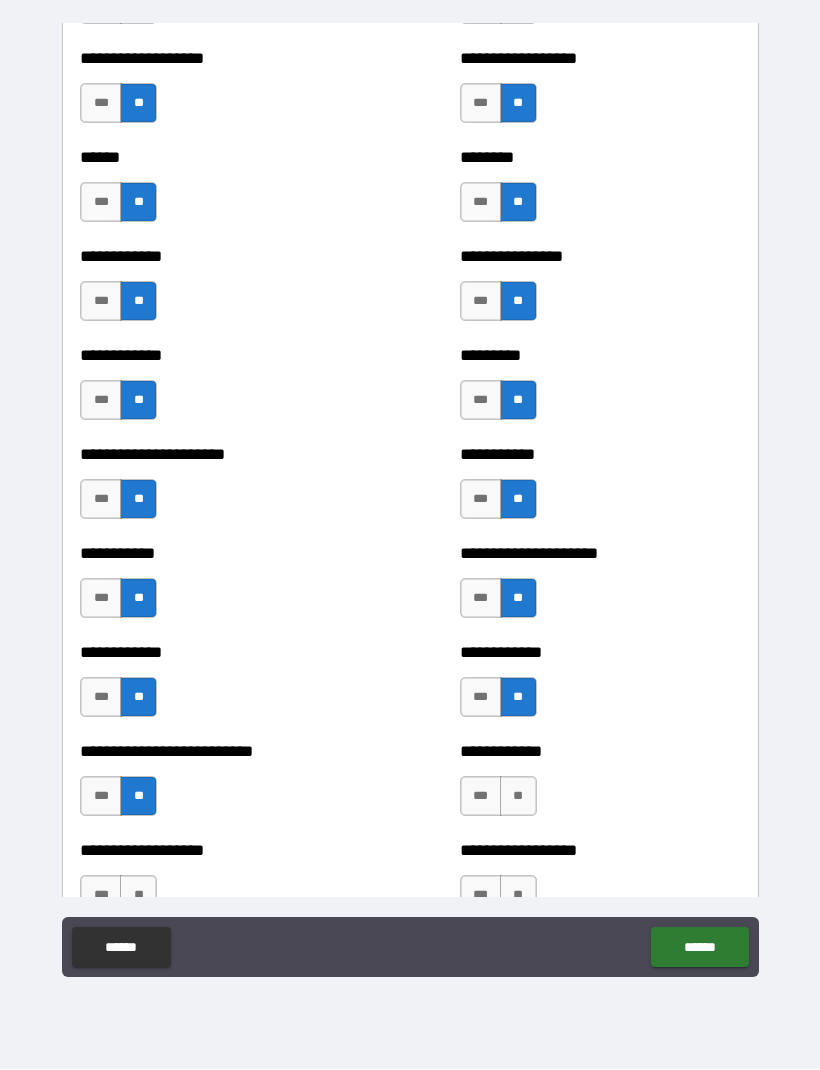 click on "**" at bounding box center (518, 797) 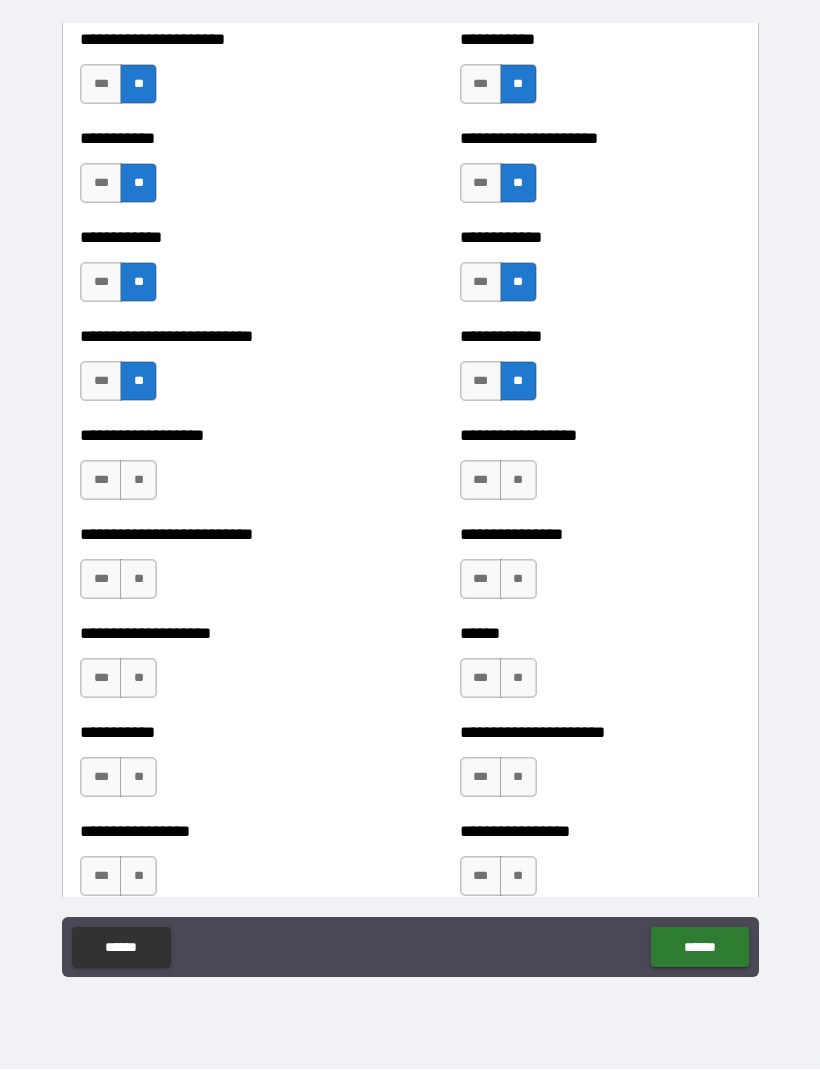 scroll, scrollTop: 5340, scrollLeft: 0, axis: vertical 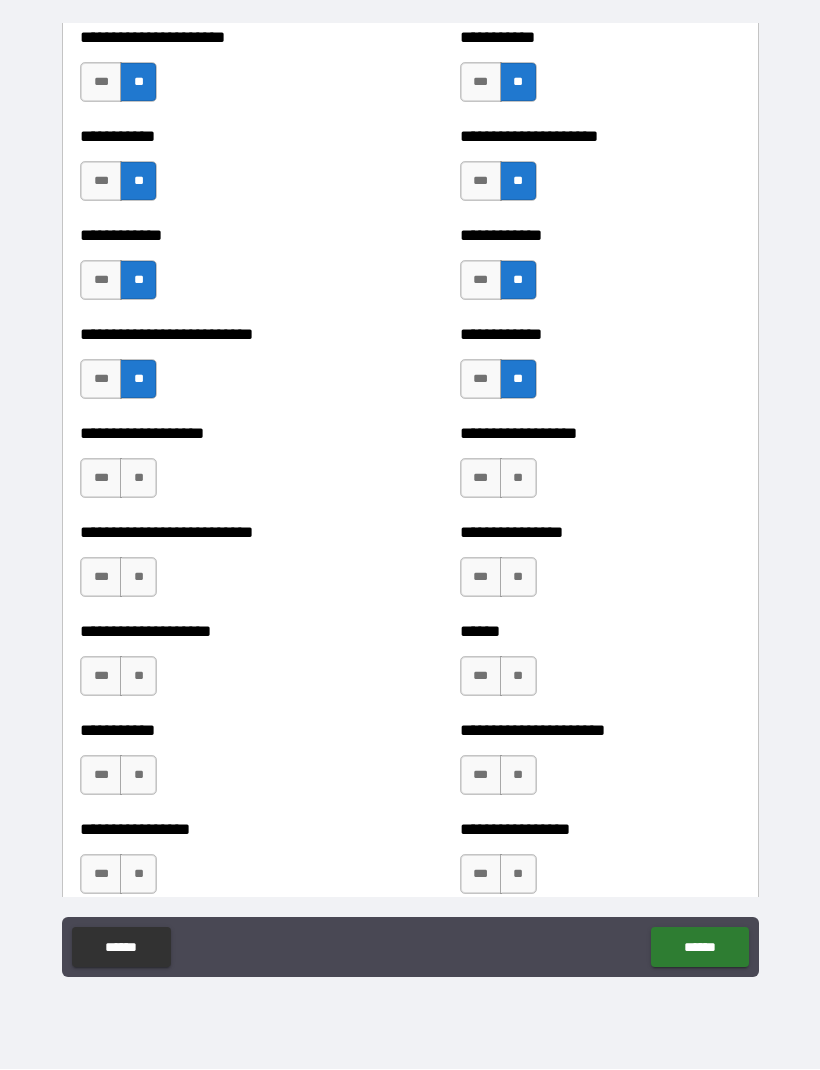 click on "**" at bounding box center (138, 479) 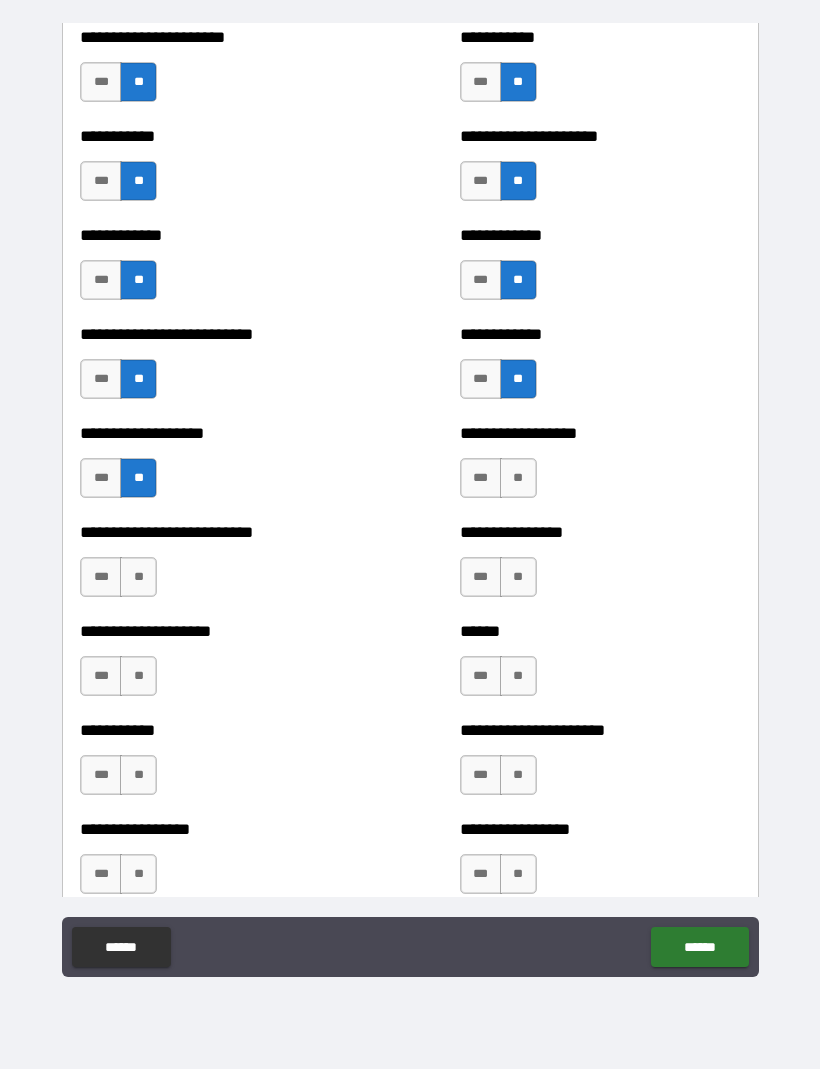 click on "**" at bounding box center [518, 479] 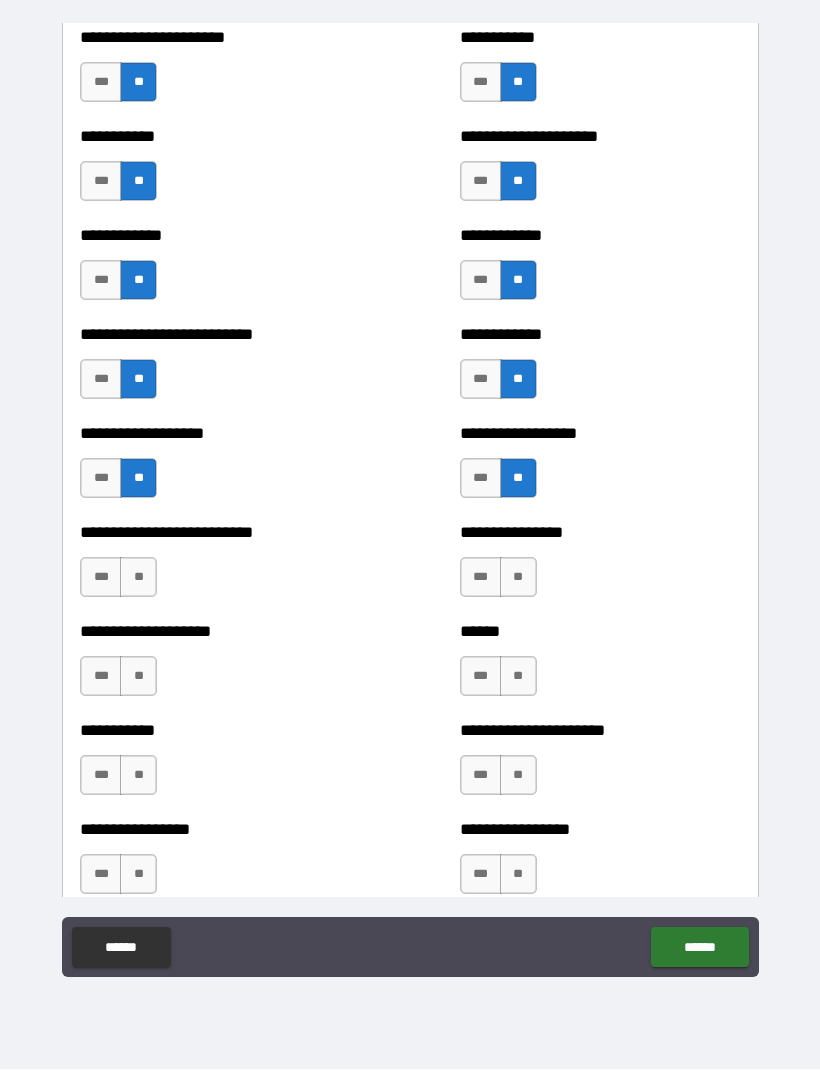 click on "**" at bounding box center (138, 578) 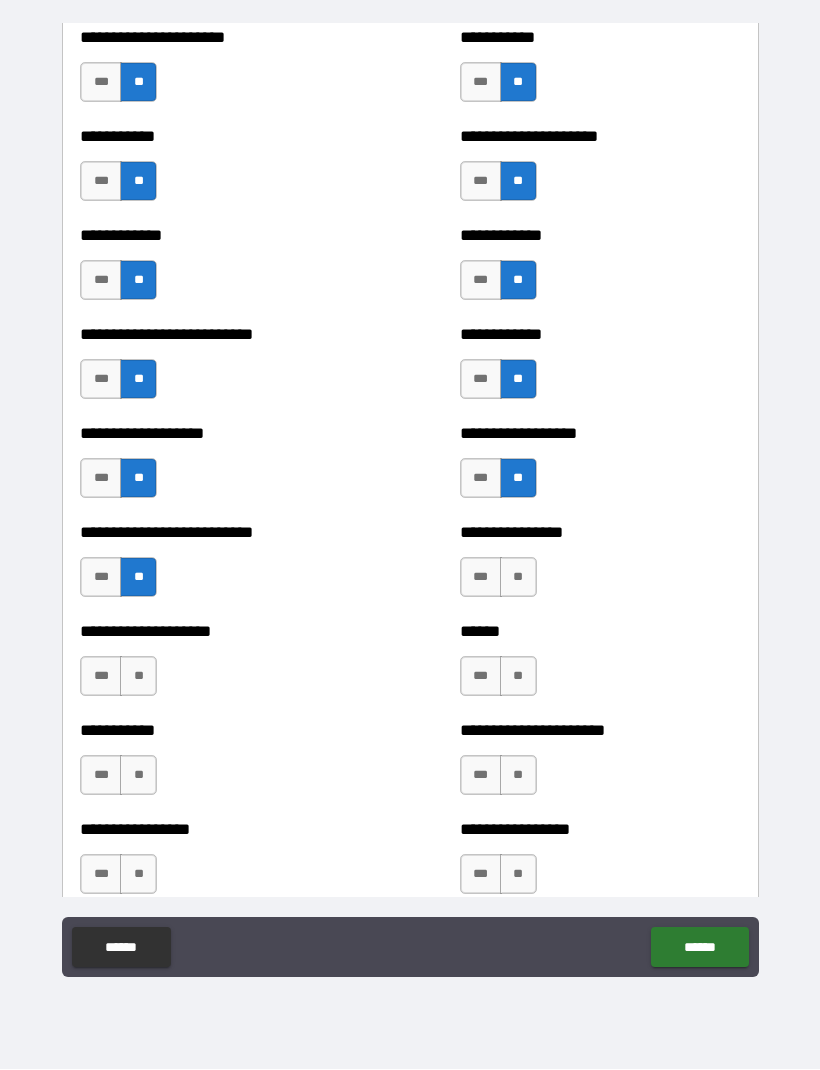 click on "**" at bounding box center (518, 578) 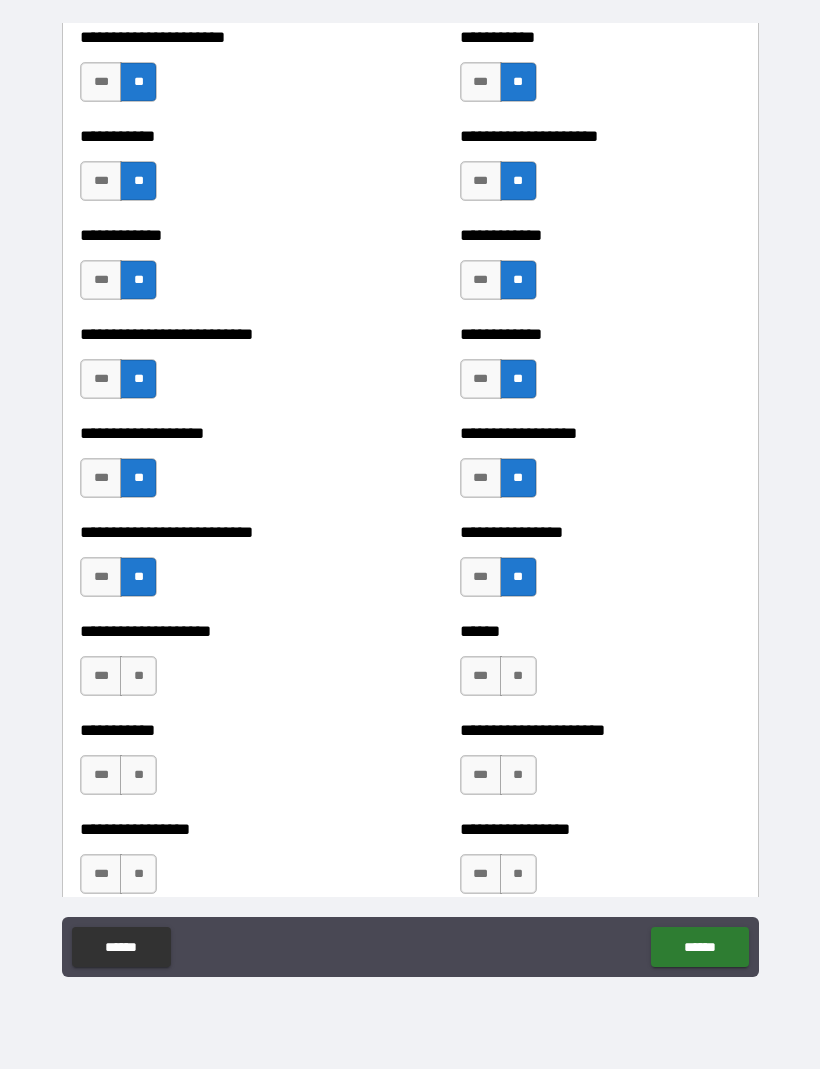click on "***" at bounding box center [101, 677] 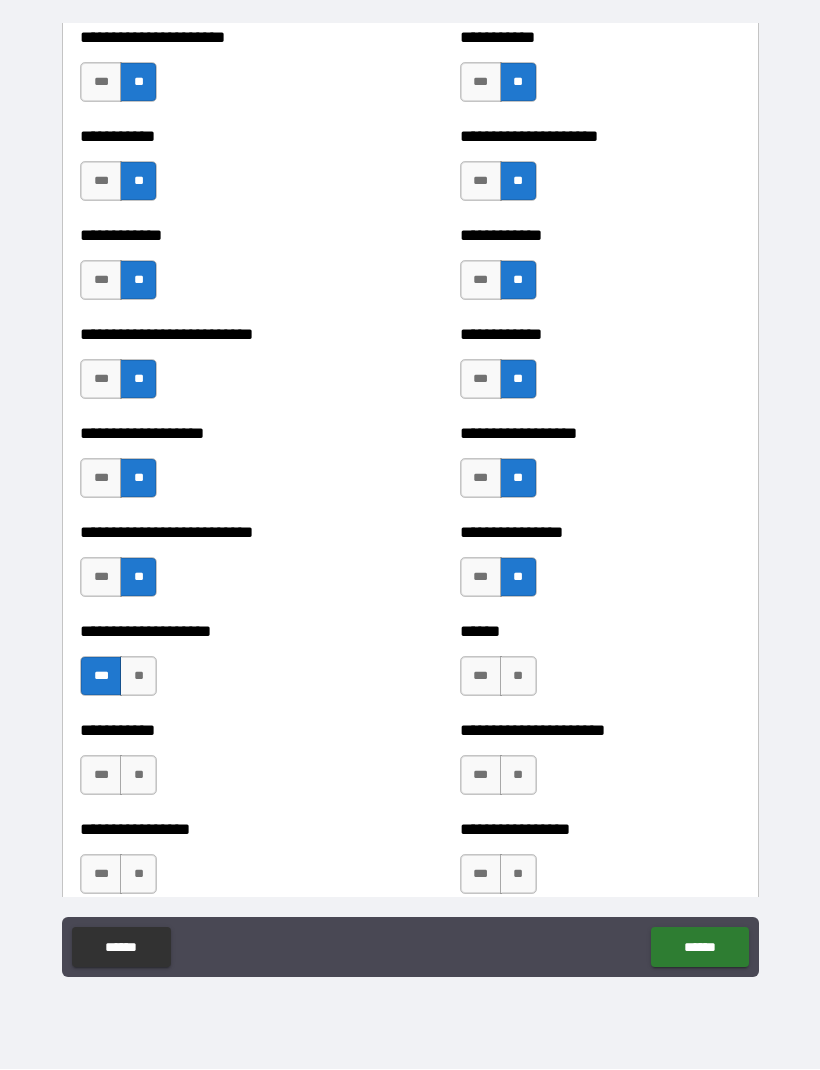 click on "**" at bounding box center (138, 677) 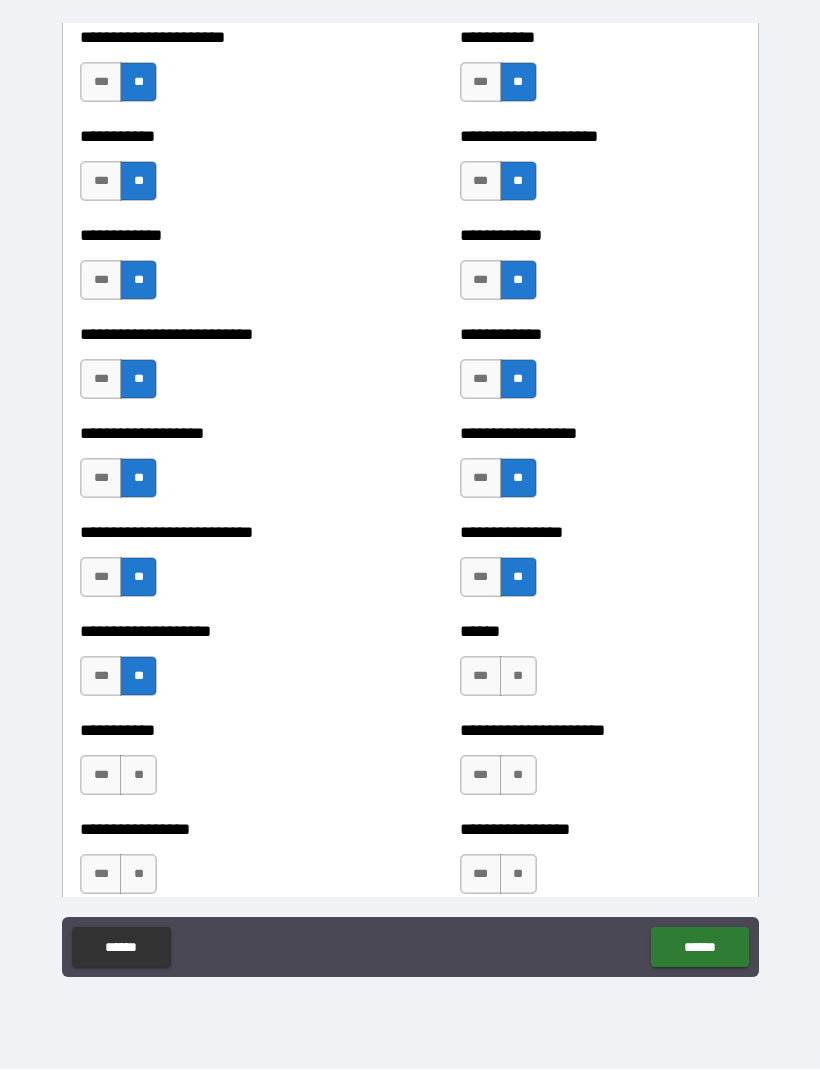 click on "**" at bounding box center [518, 677] 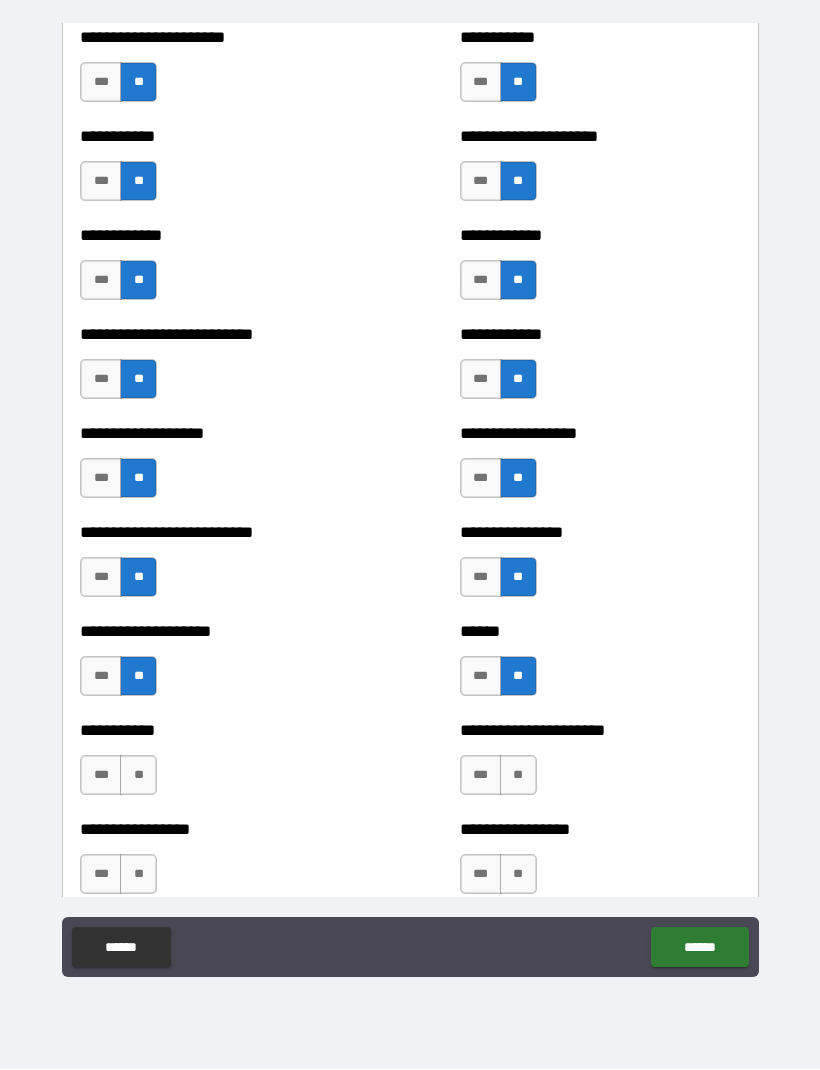 click on "**" at bounding box center [138, 776] 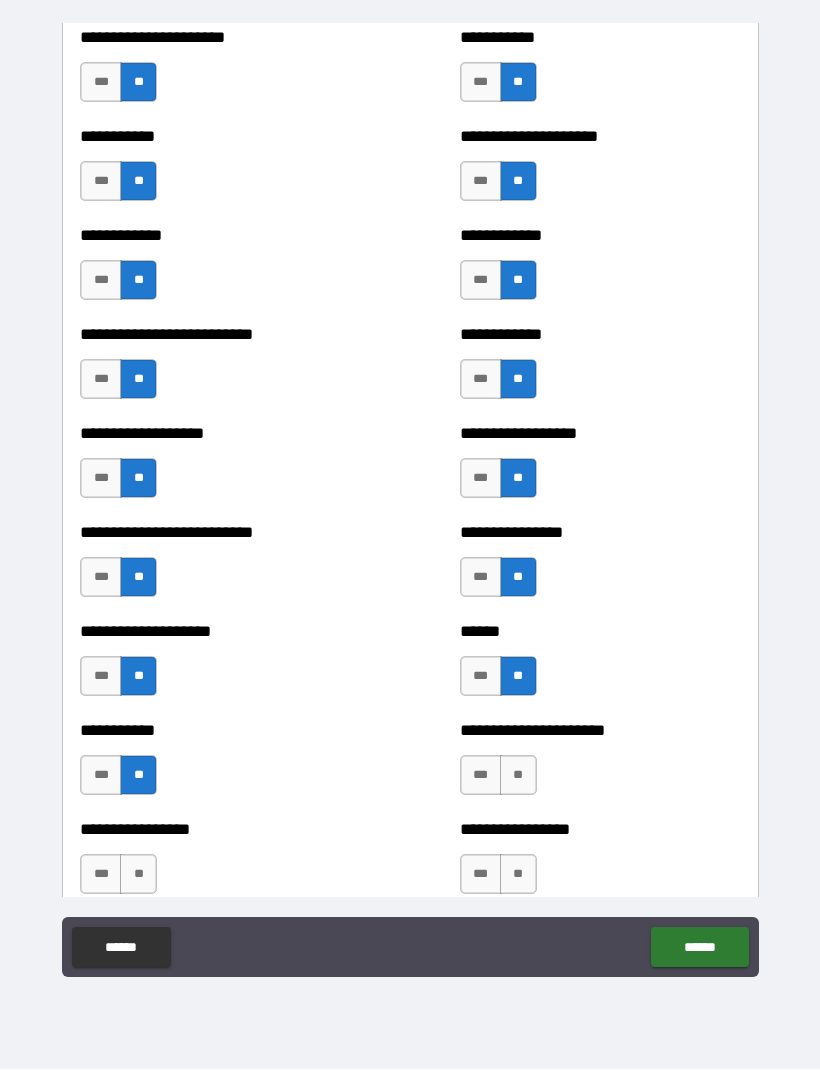 click on "**" at bounding box center (518, 776) 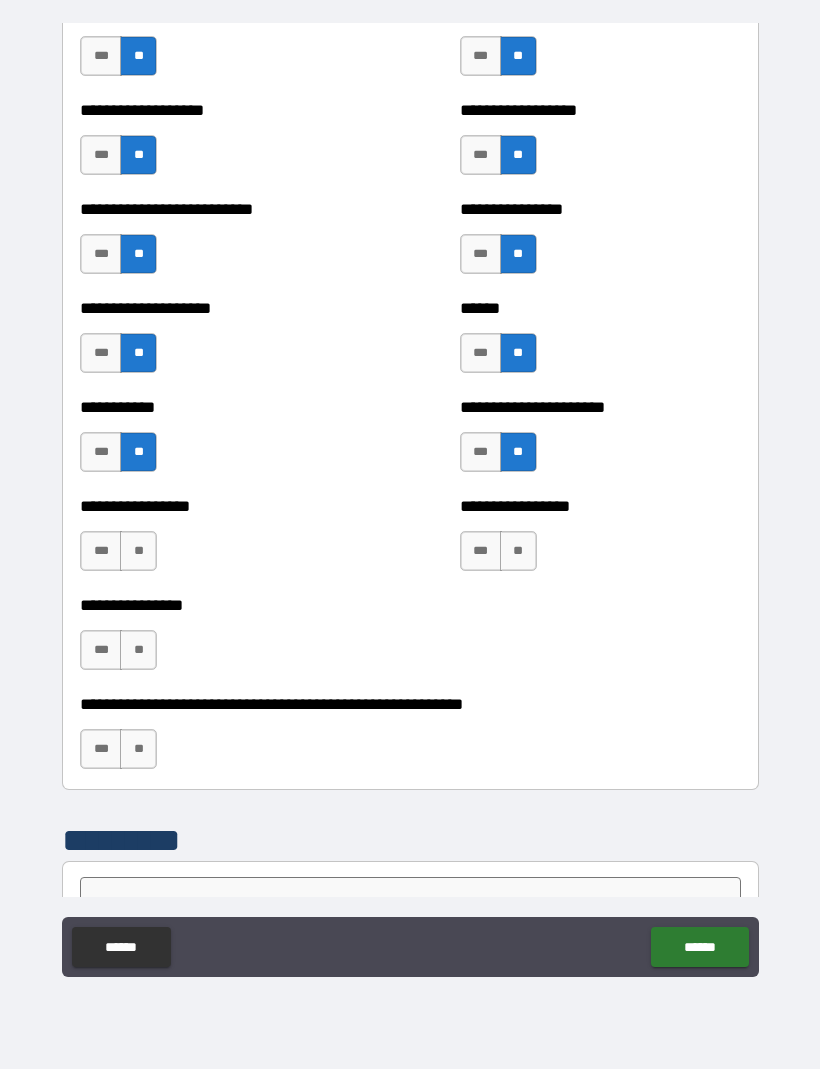 scroll, scrollTop: 5667, scrollLeft: 0, axis: vertical 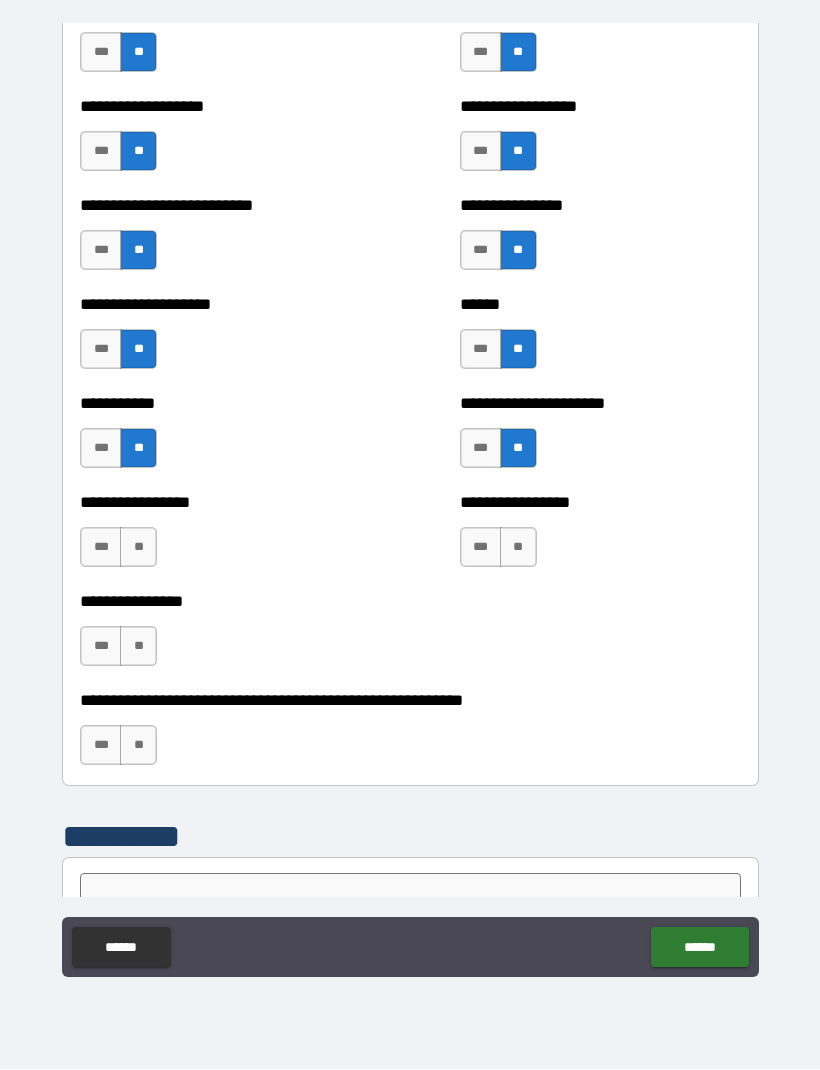 click on "**" at bounding box center (138, 548) 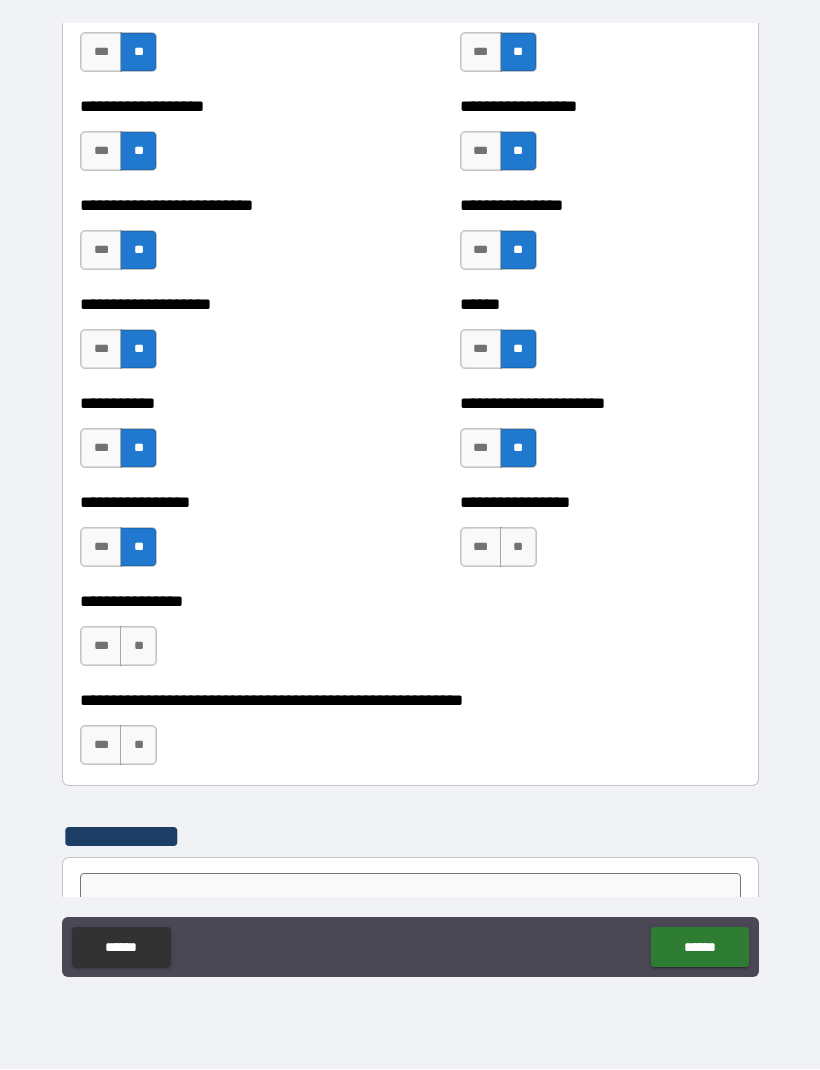 click on "**" at bounding box center (518, 548) 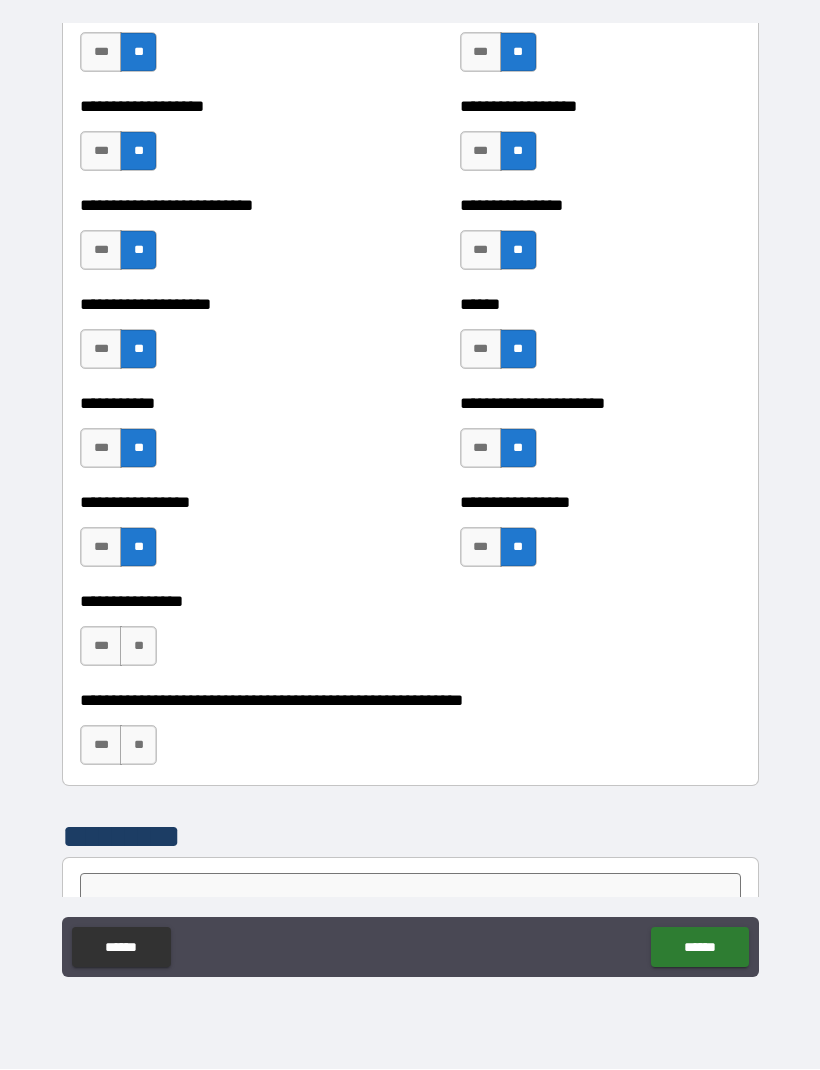 click on "**" at bounding box center [138, 647] 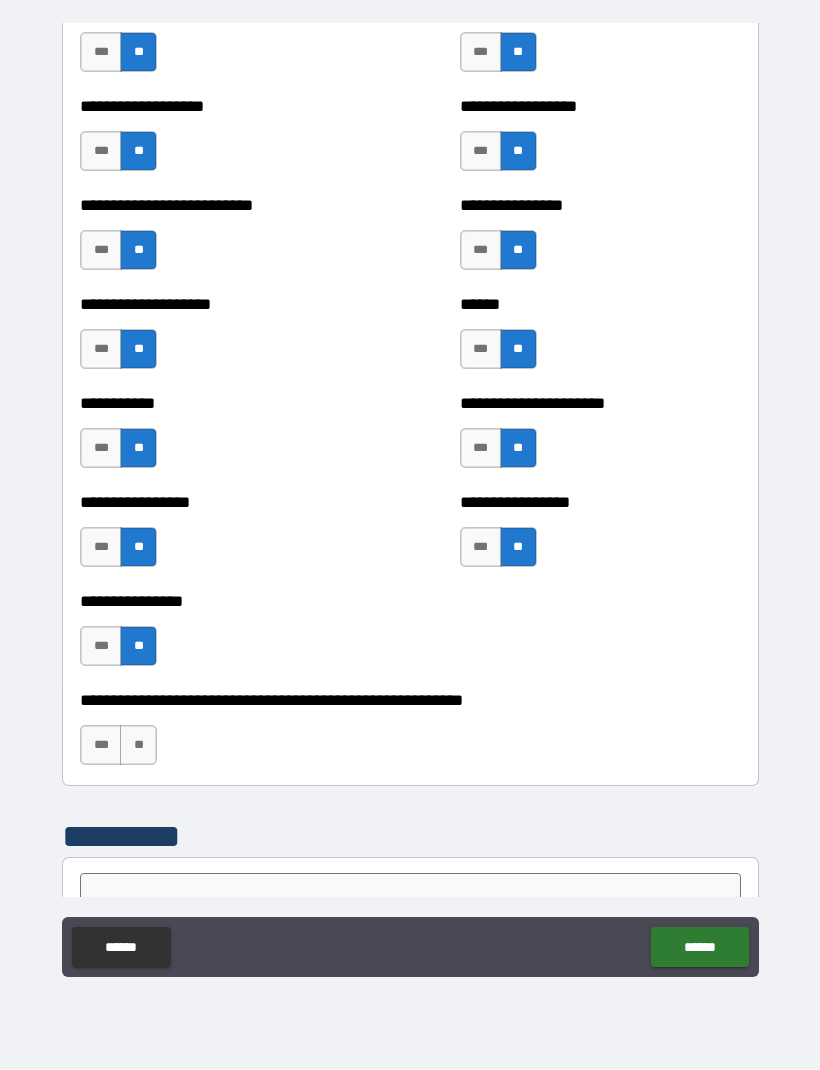 click on "**********" at bounding box center [410, 504] 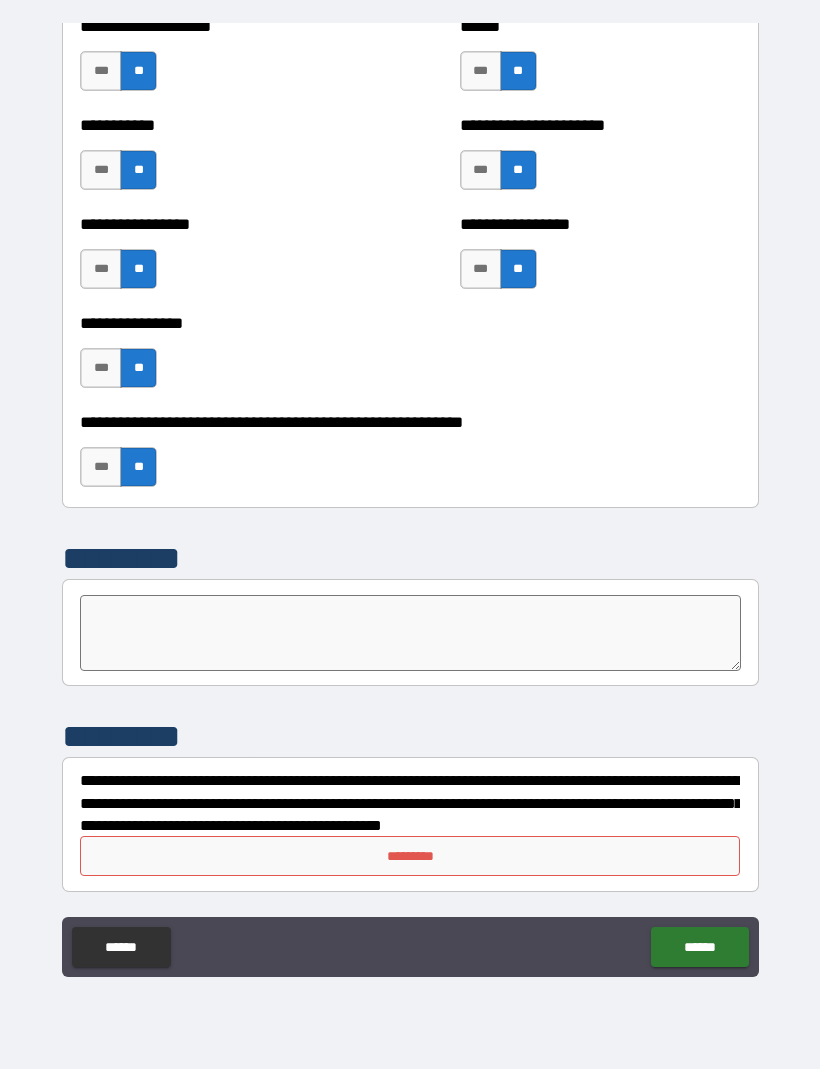 scroll, scrollTop: 5945, scrollLeft: 0, axis: vertical 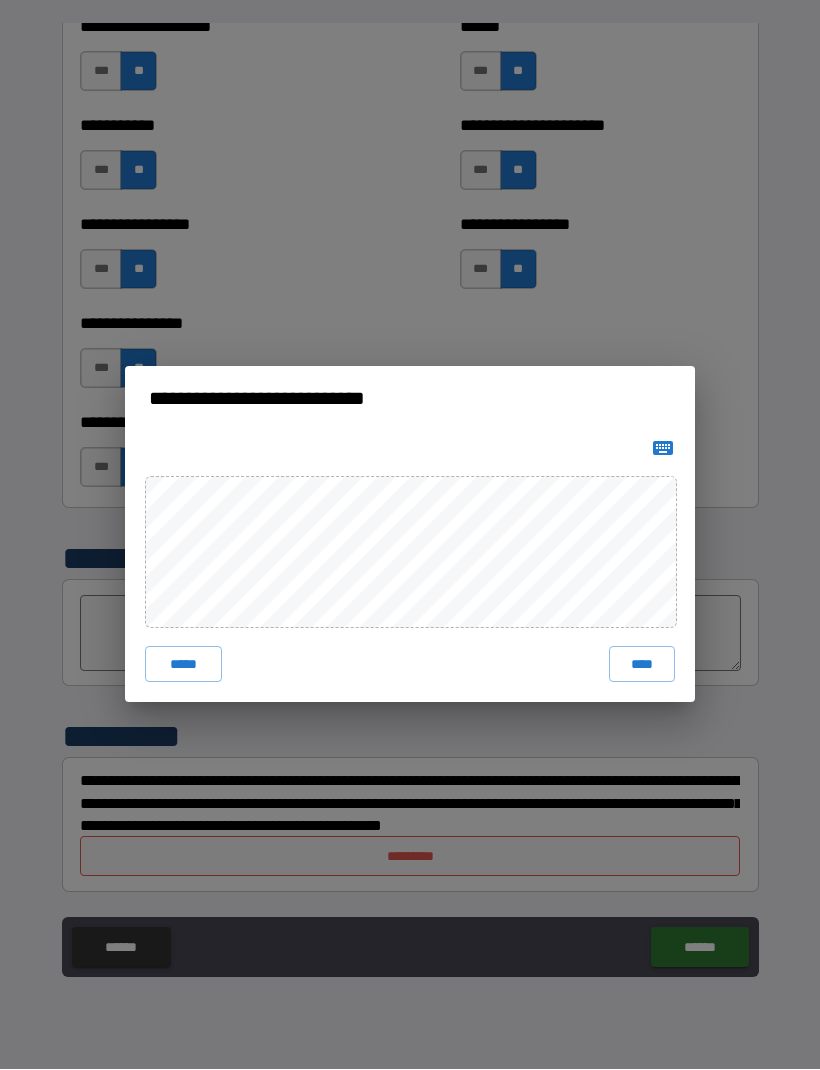 click on "****" at bounding box center [642, 665] 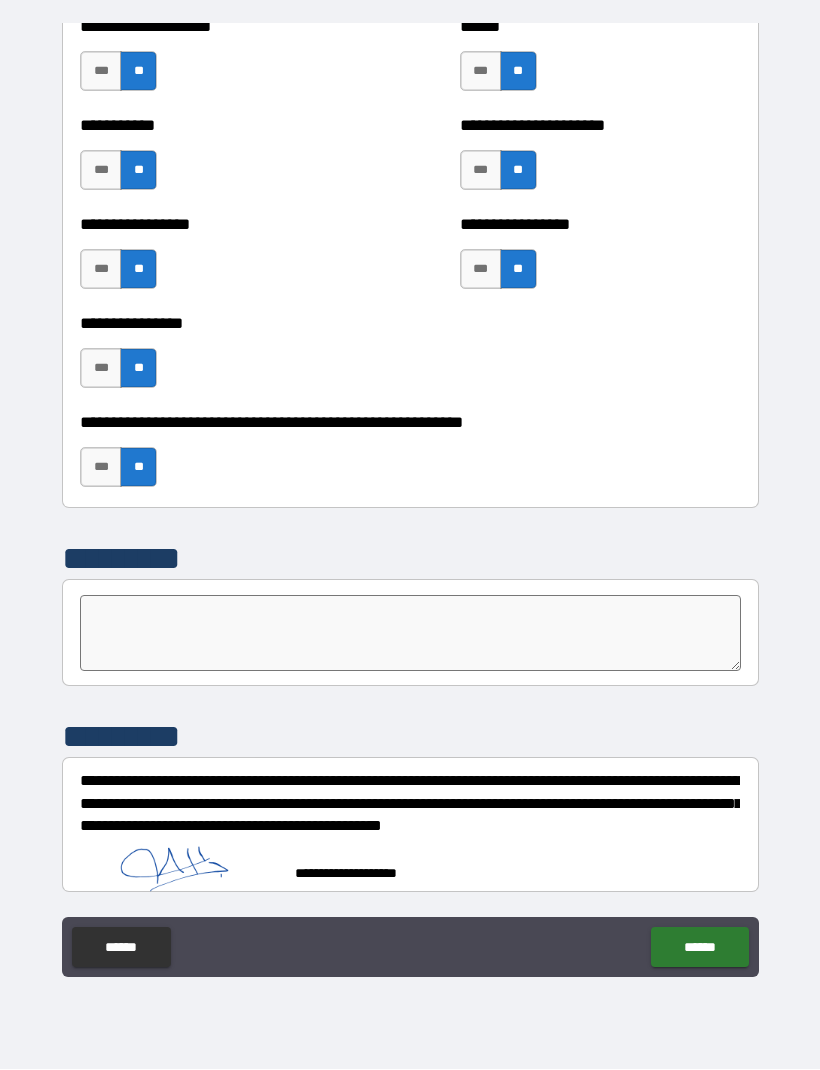 scroll, scrollTop: 5935, scrollLeft: 0, axis: vertical 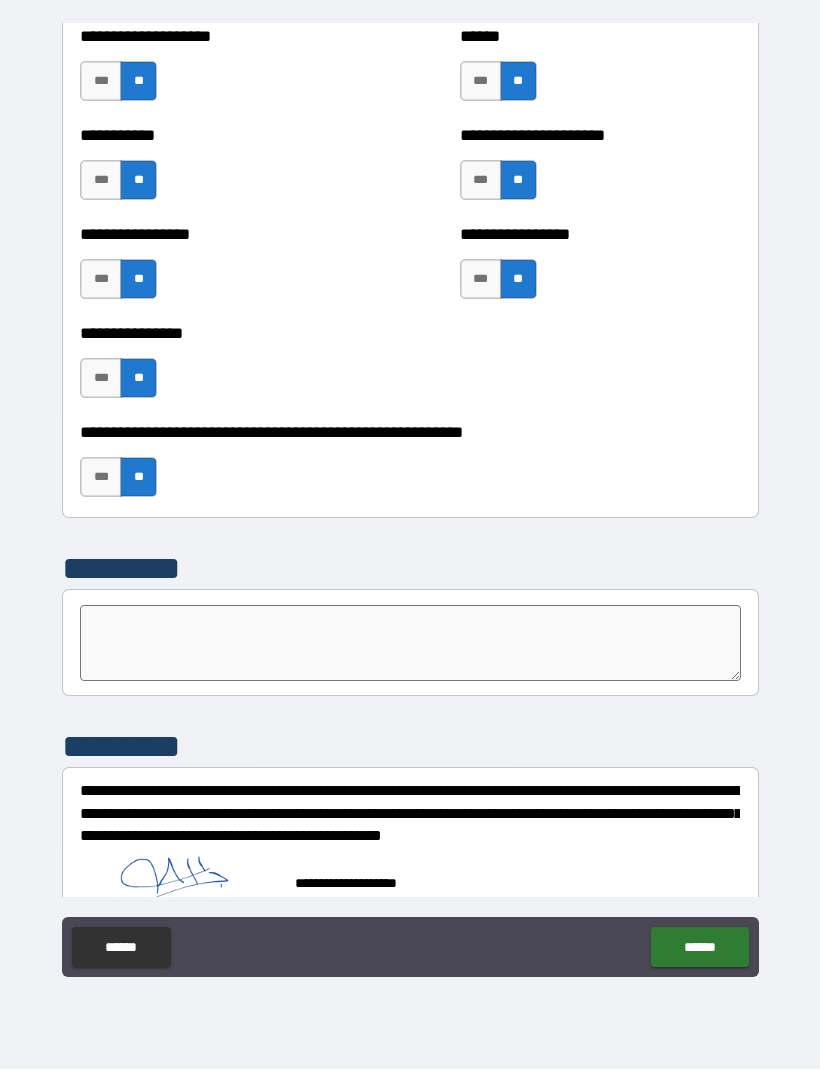 click on "******" at bounding box center (699, 948) 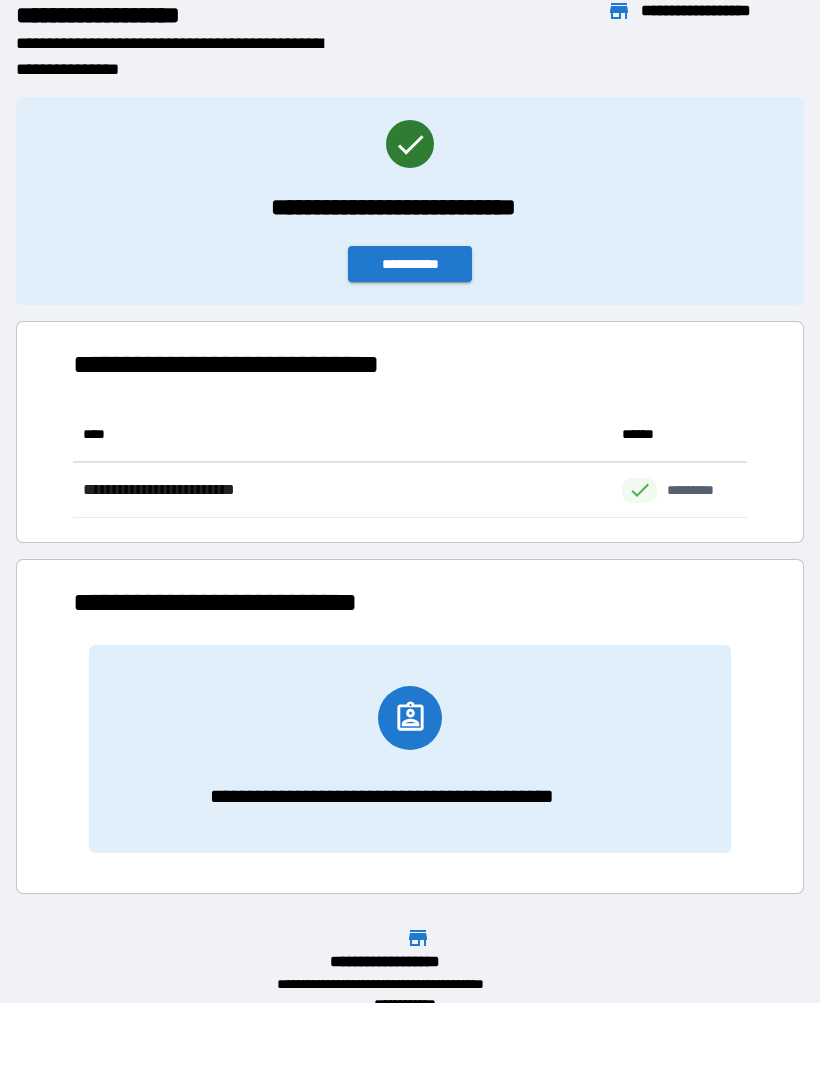 scroll, scrollTop: 1, scrollLeft: 1, axis: both 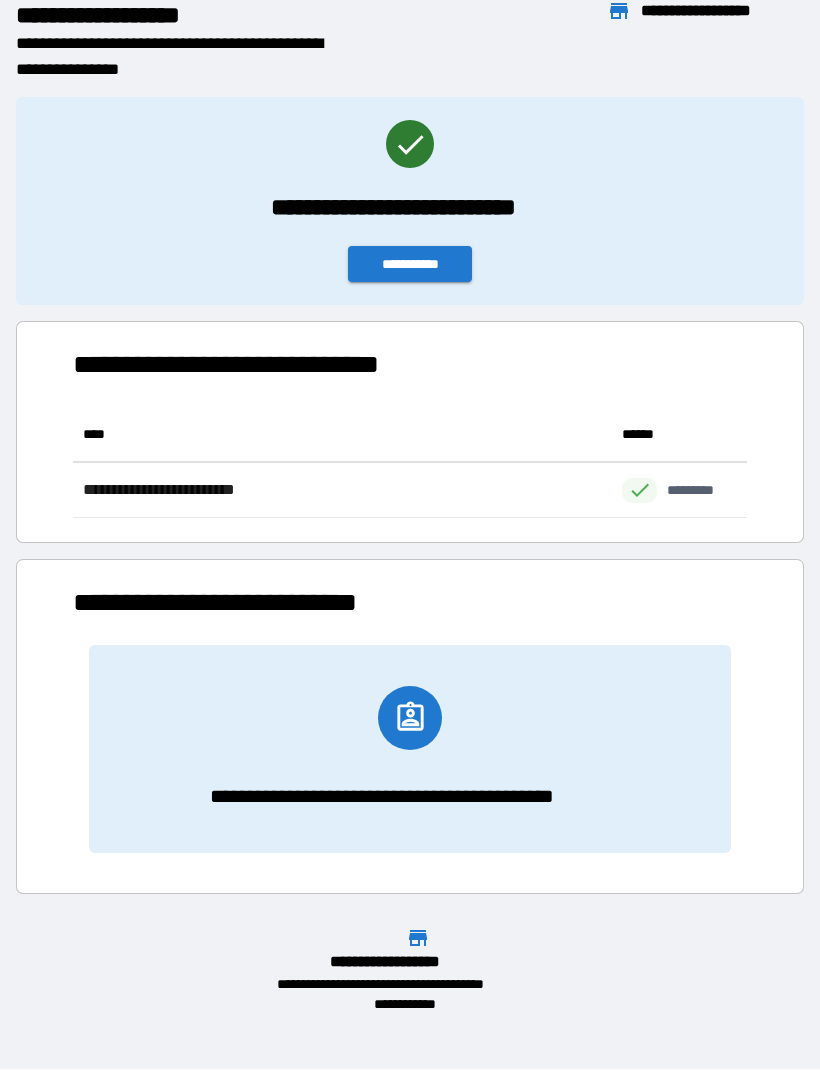 click on "**********" at bounding box center [410, 265] 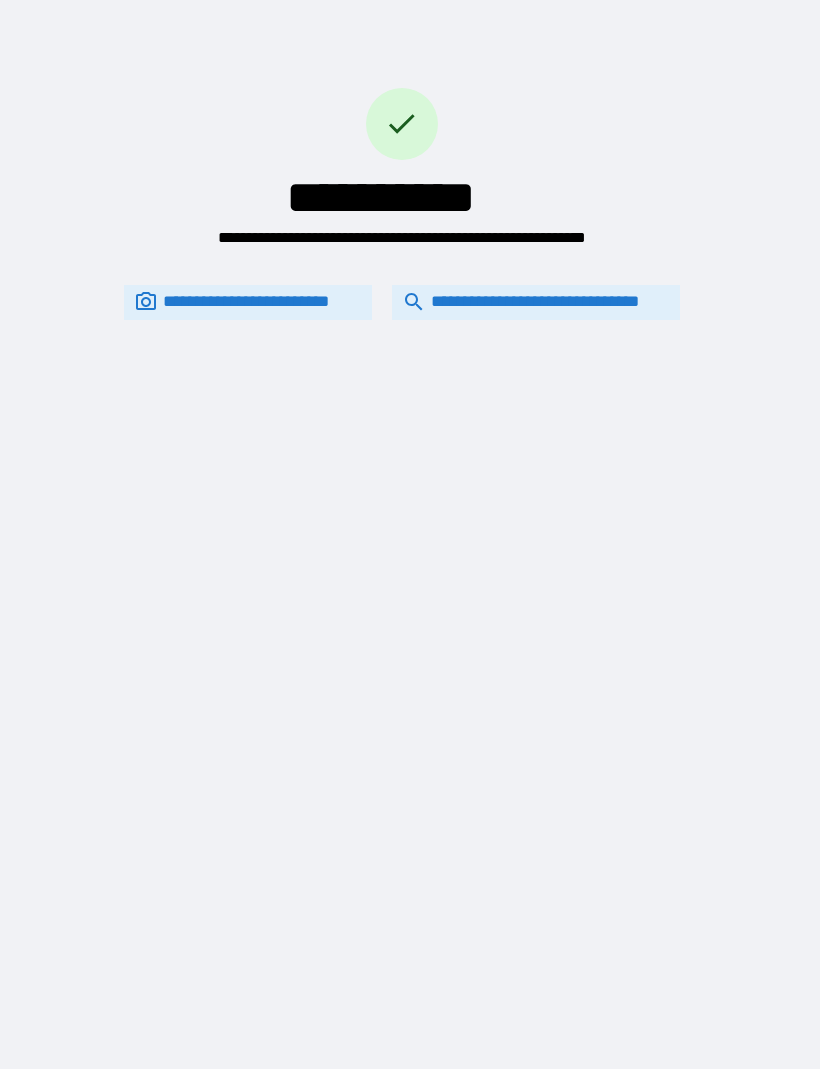 scroll, scrollTop: 0, scrollLeft: 0, axis: both 